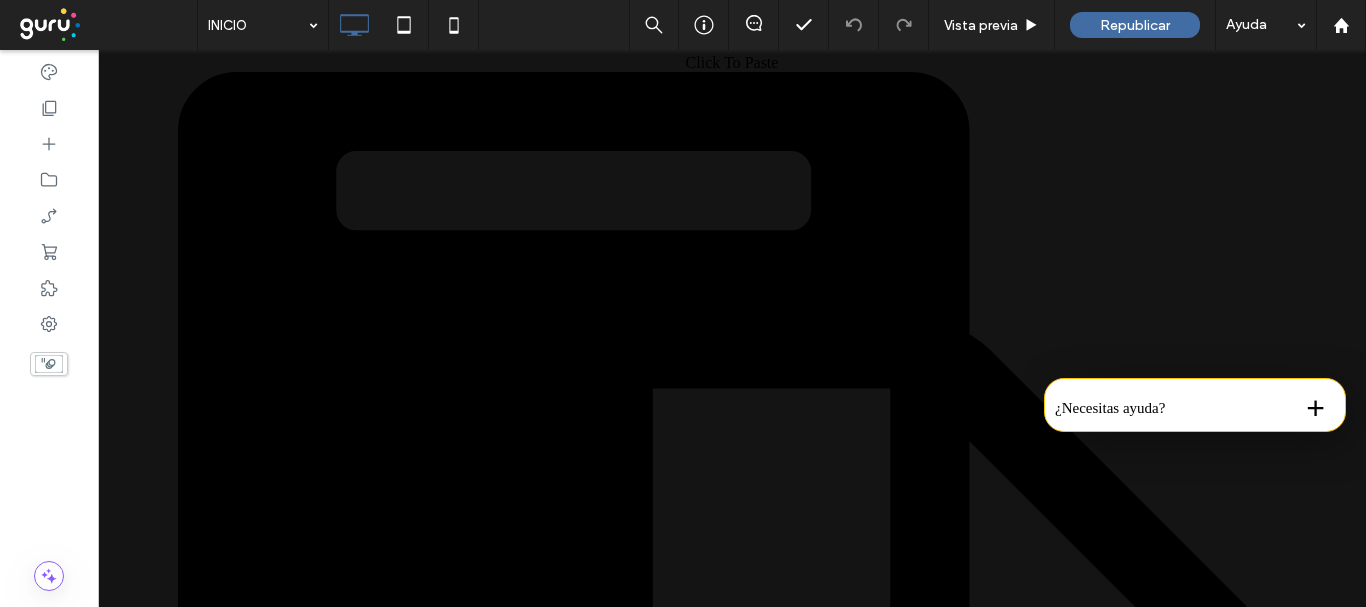 scroll, scrollTop: 1340, scrollLeft: 0, axis: vertical 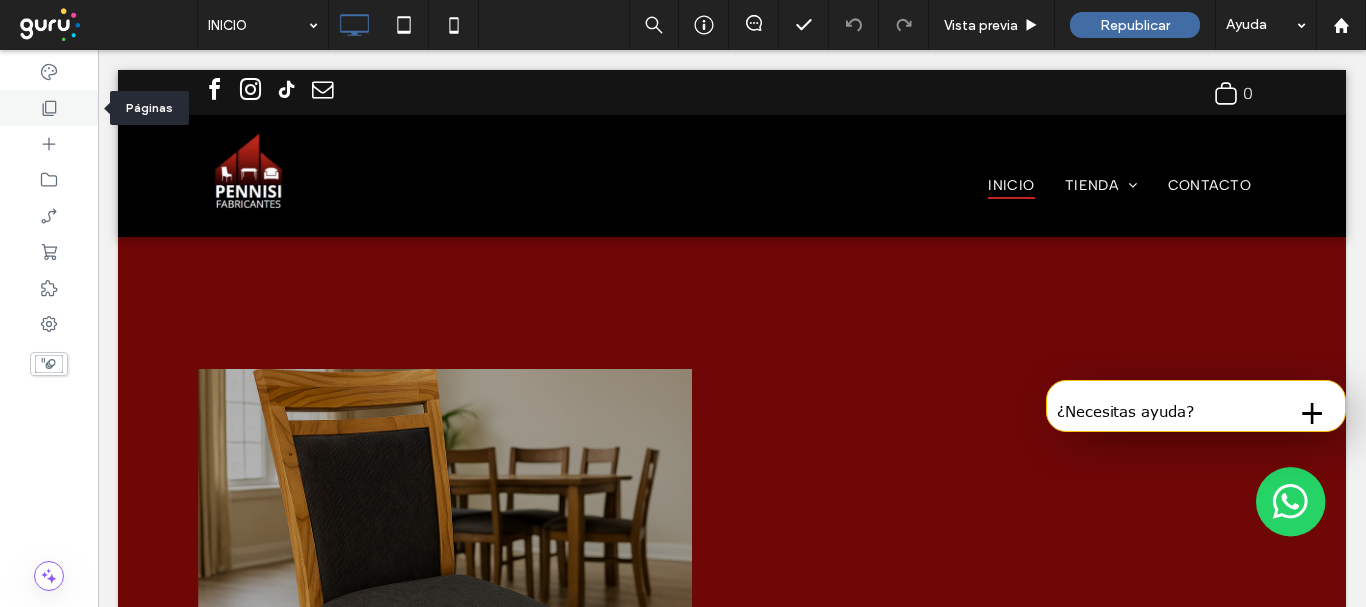 click 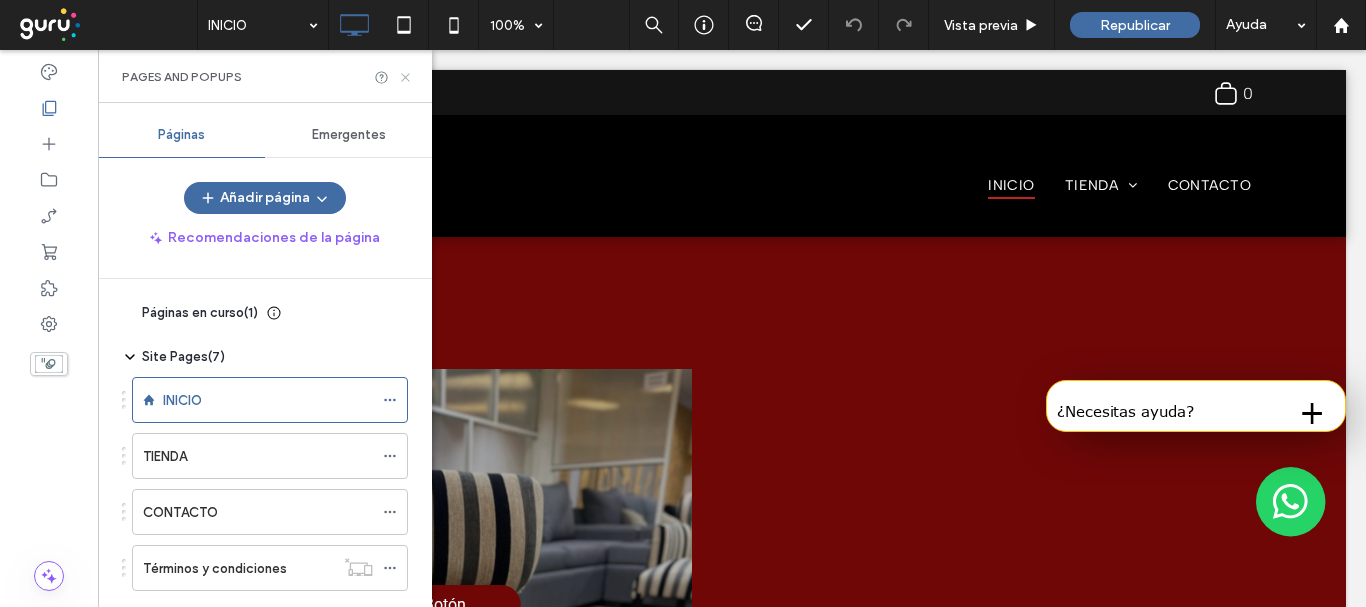 click 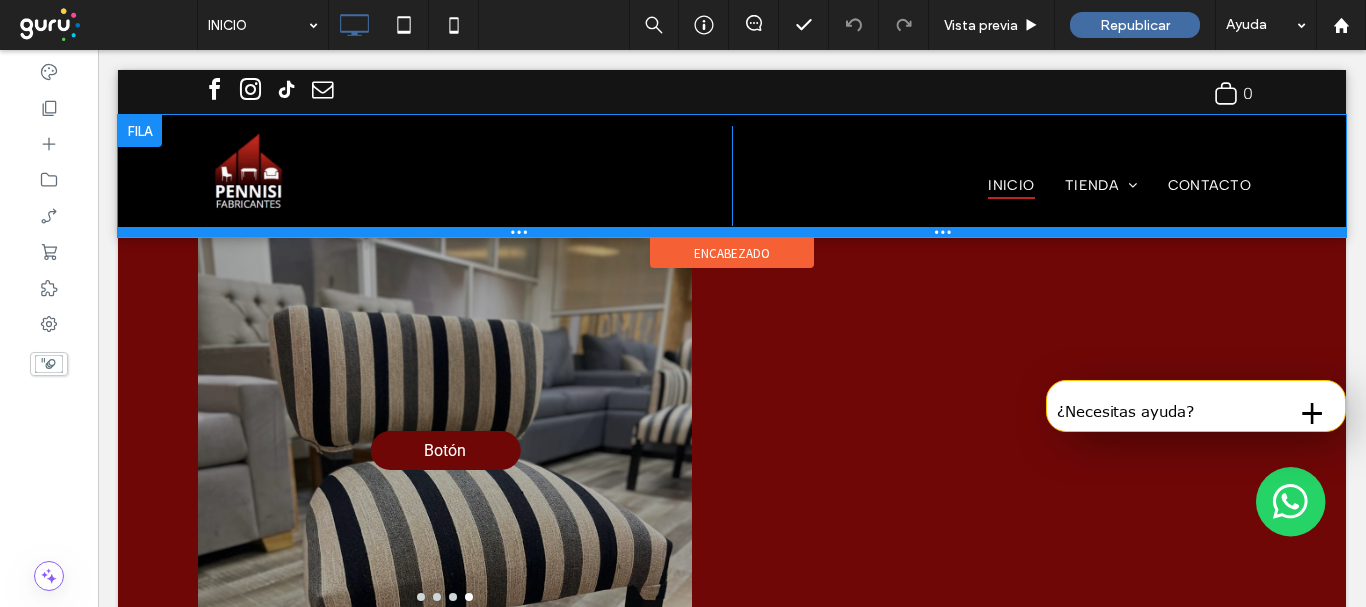 scroll, scrollTop: 161, scrollLeft: 0, axis: vertical 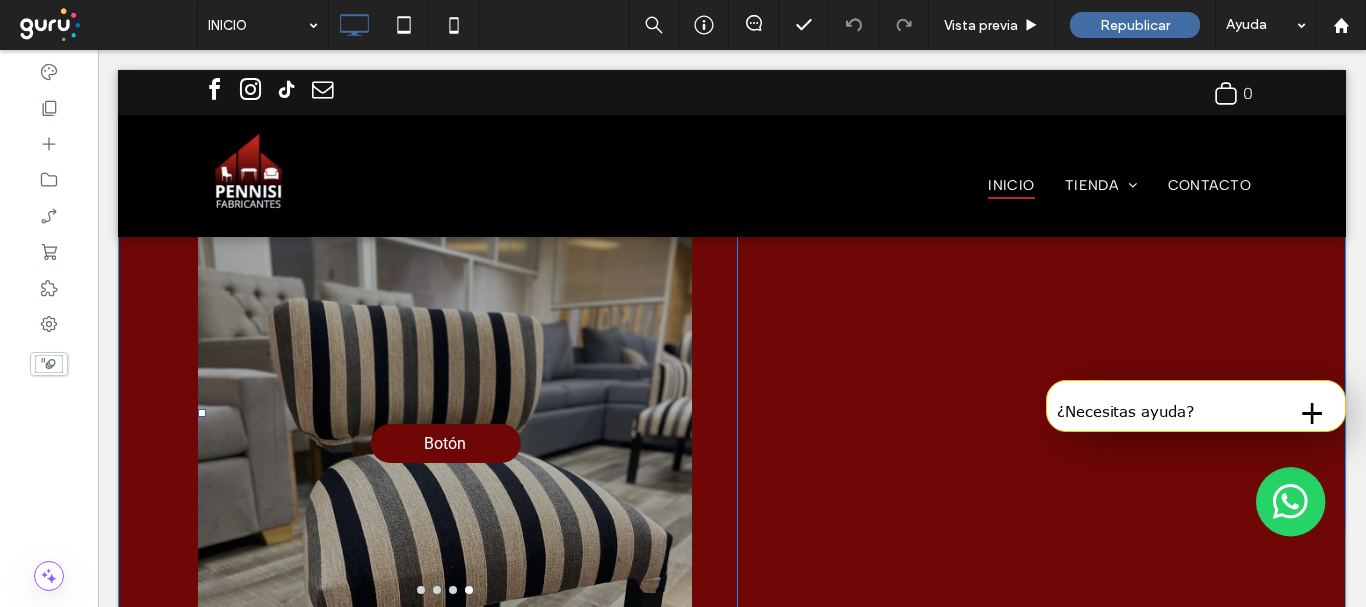 click on "Botón Botón" at bounding box center (445, 425) 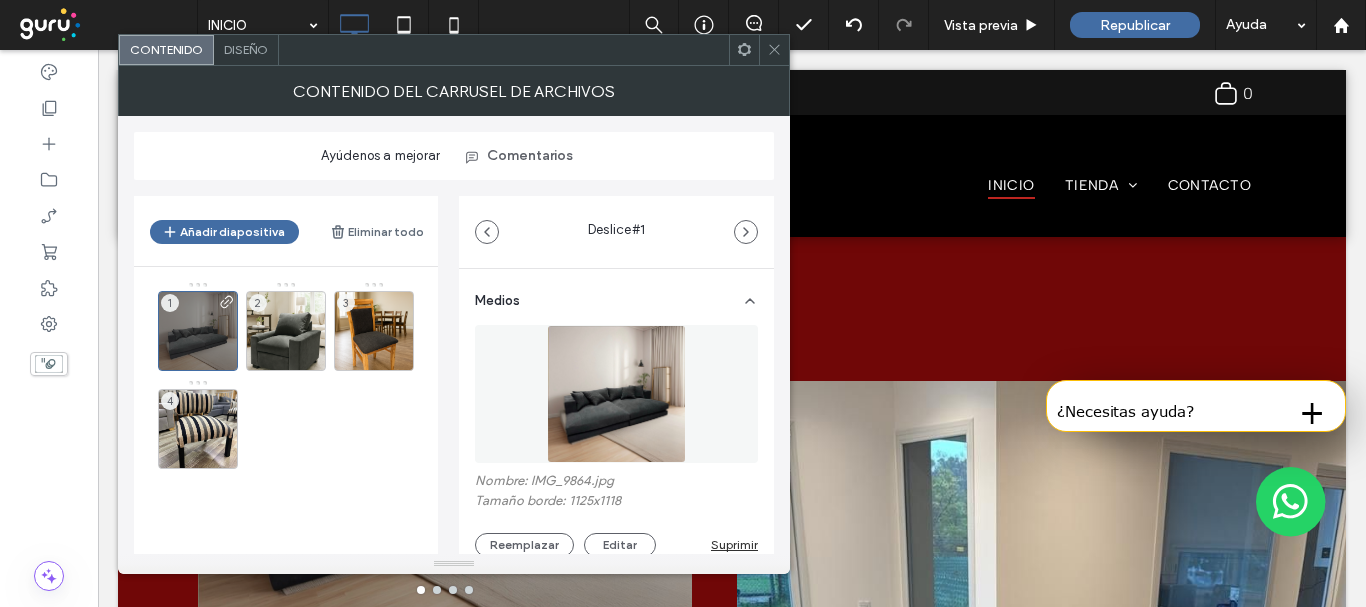 click 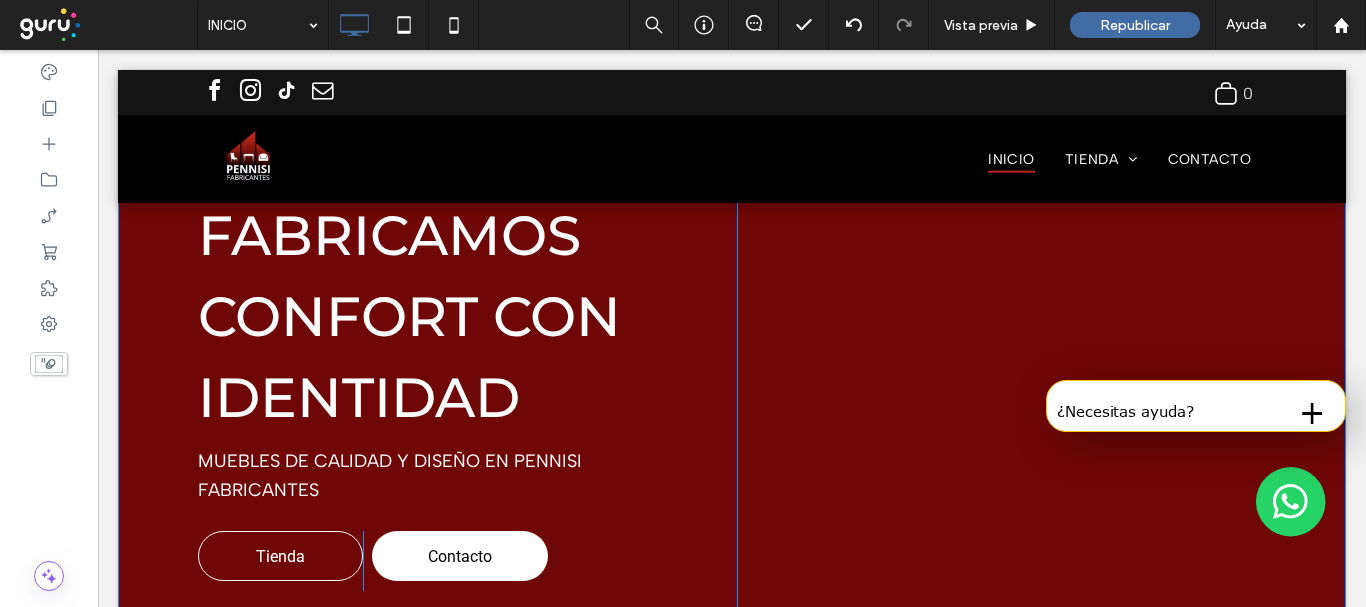 scroll, scrollTop: 1144, scrollLeft: 0, axis: vertical 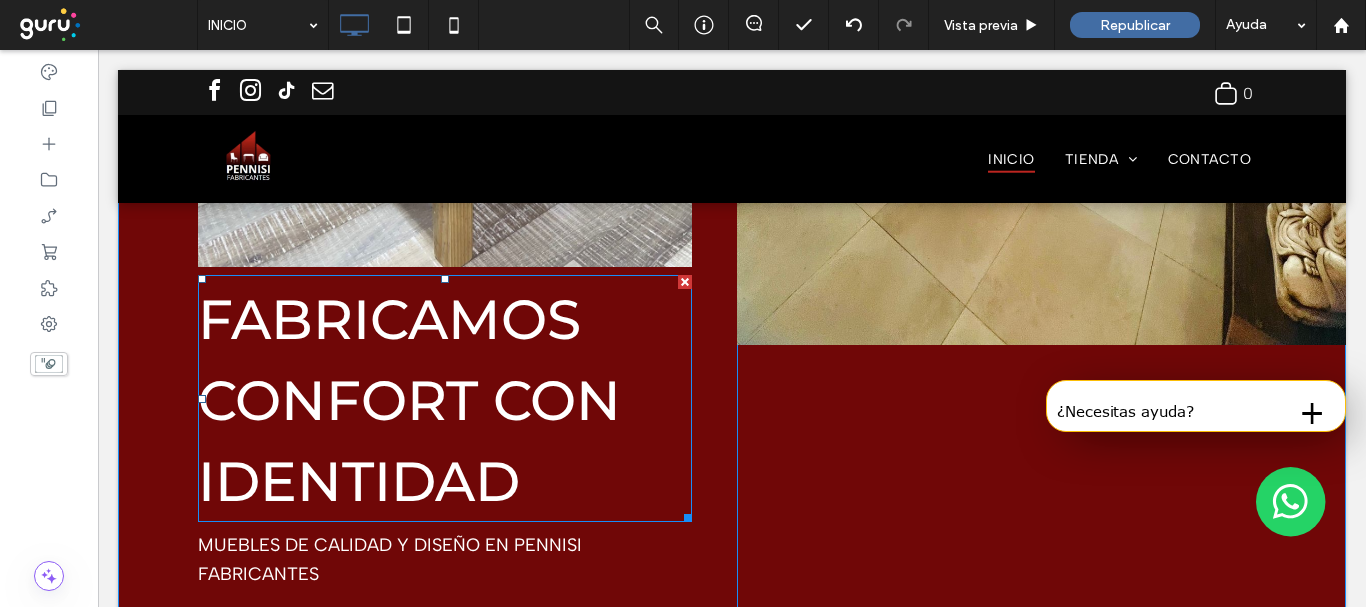 click on "Fabricamos confort con identidad" at bounding box center (409, 400) 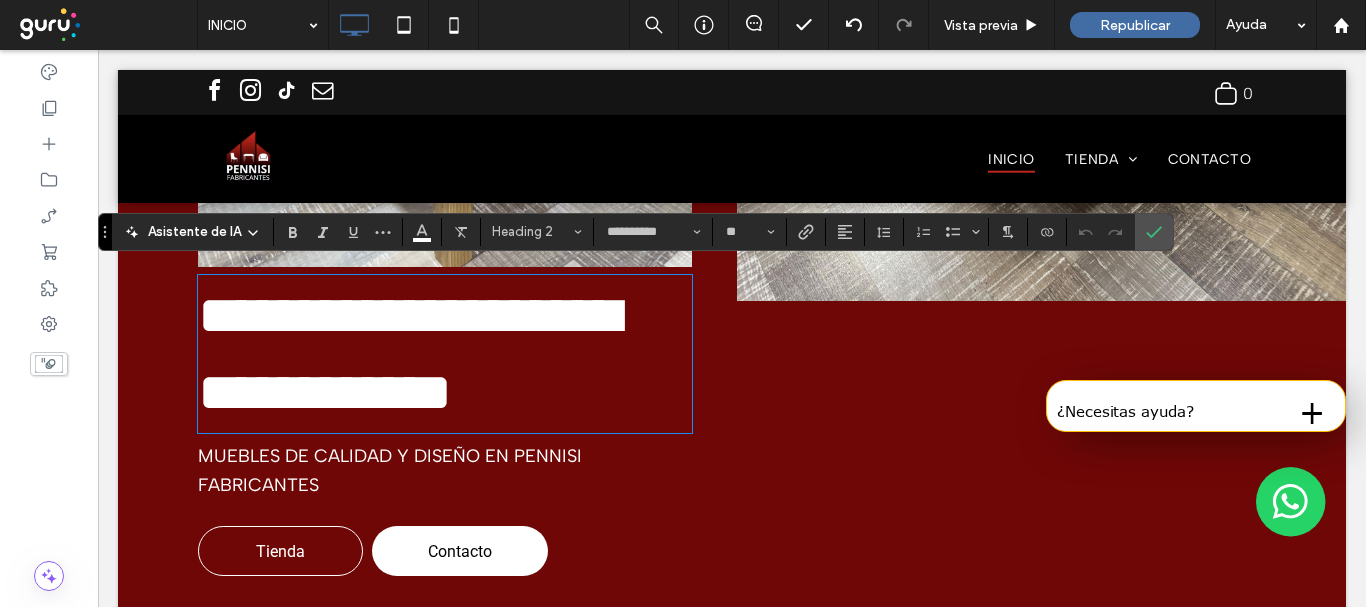 type on "**********" 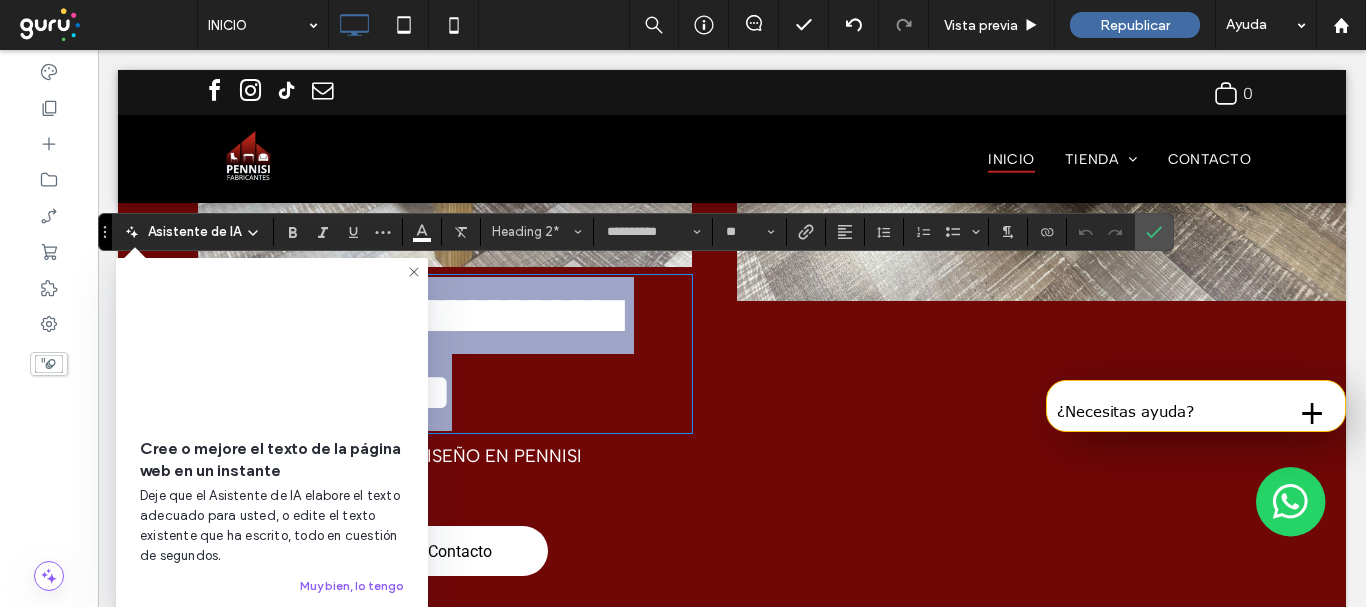 click on "**********" at bounding box center (445, 354) 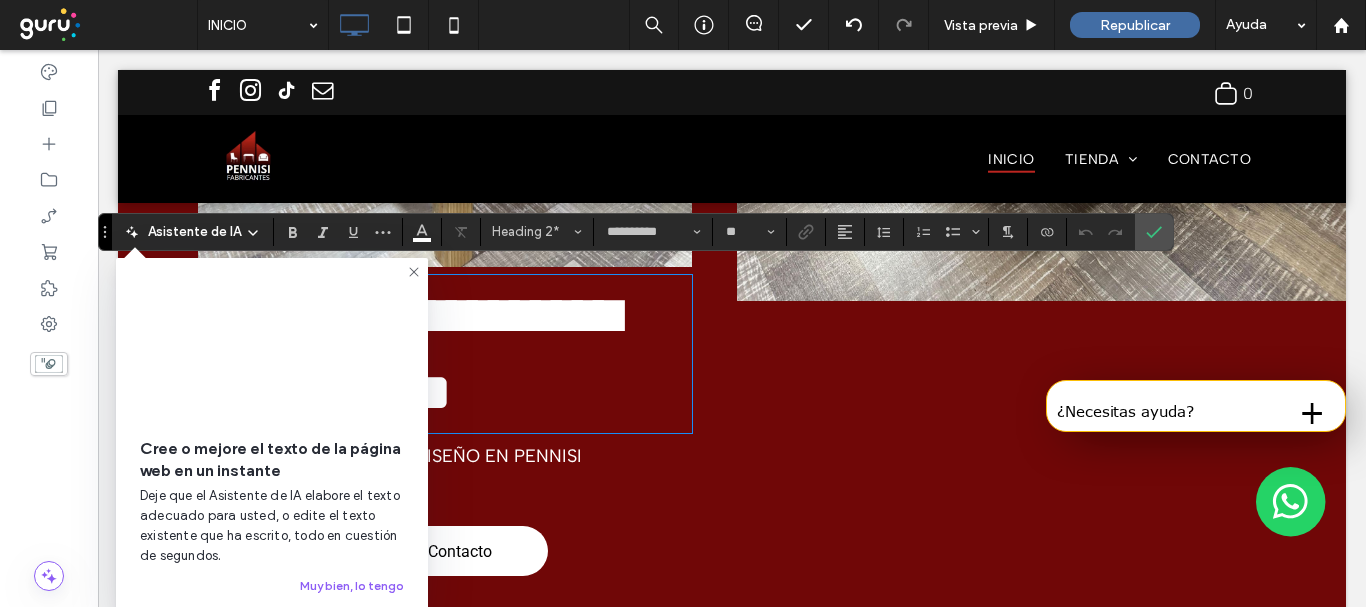 type 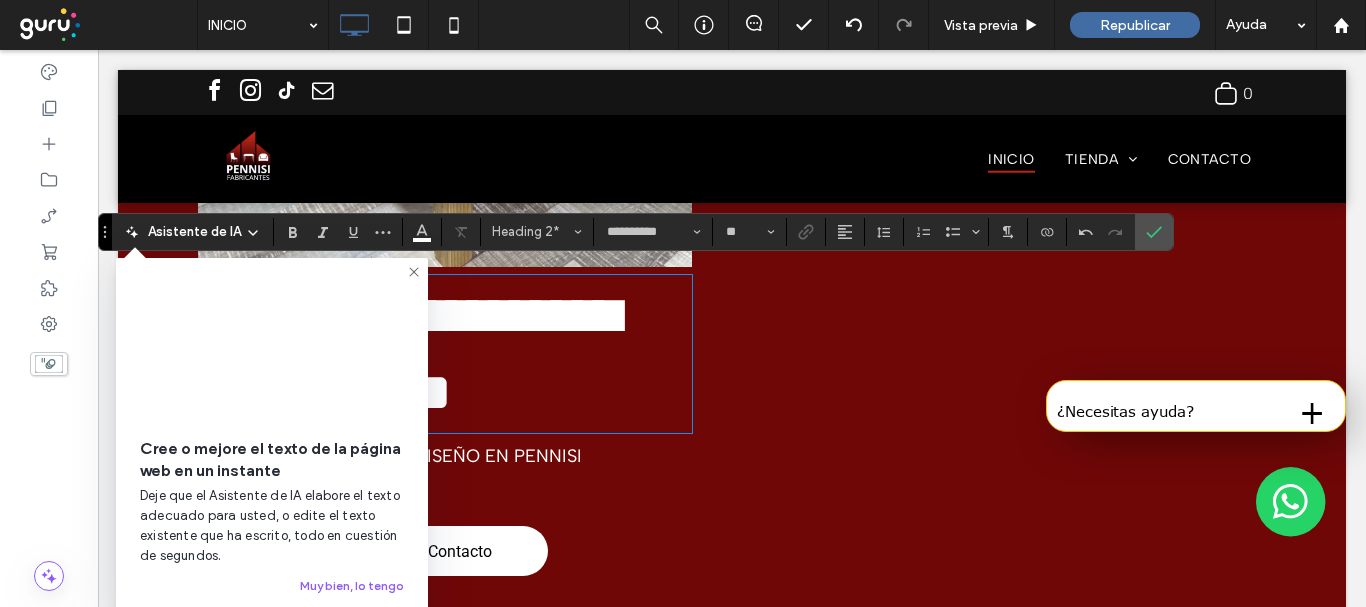 click 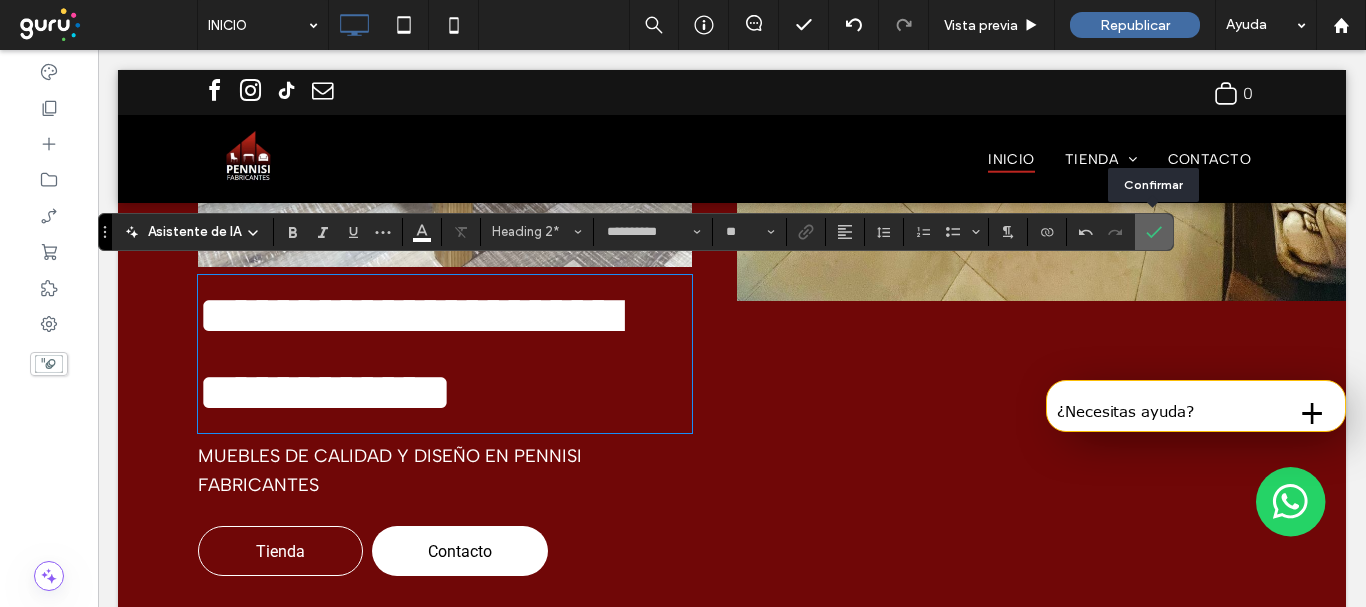 click 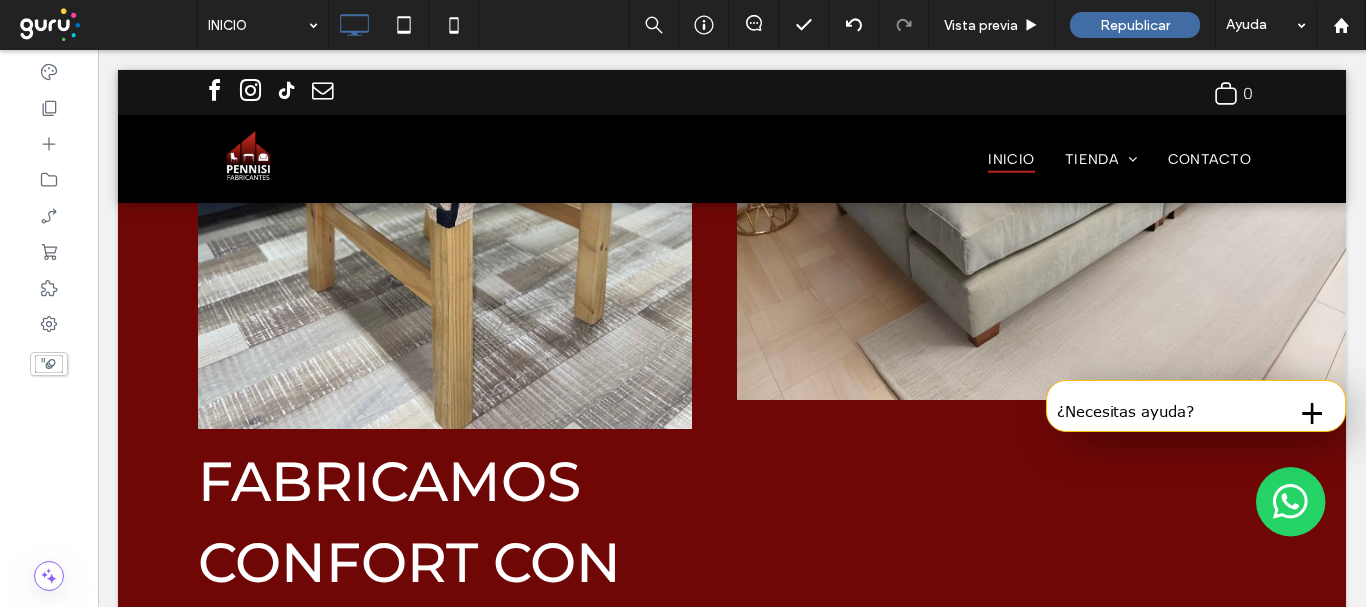 scroll, scrollTop: 961, scrollLeft: 0, axis: vertical 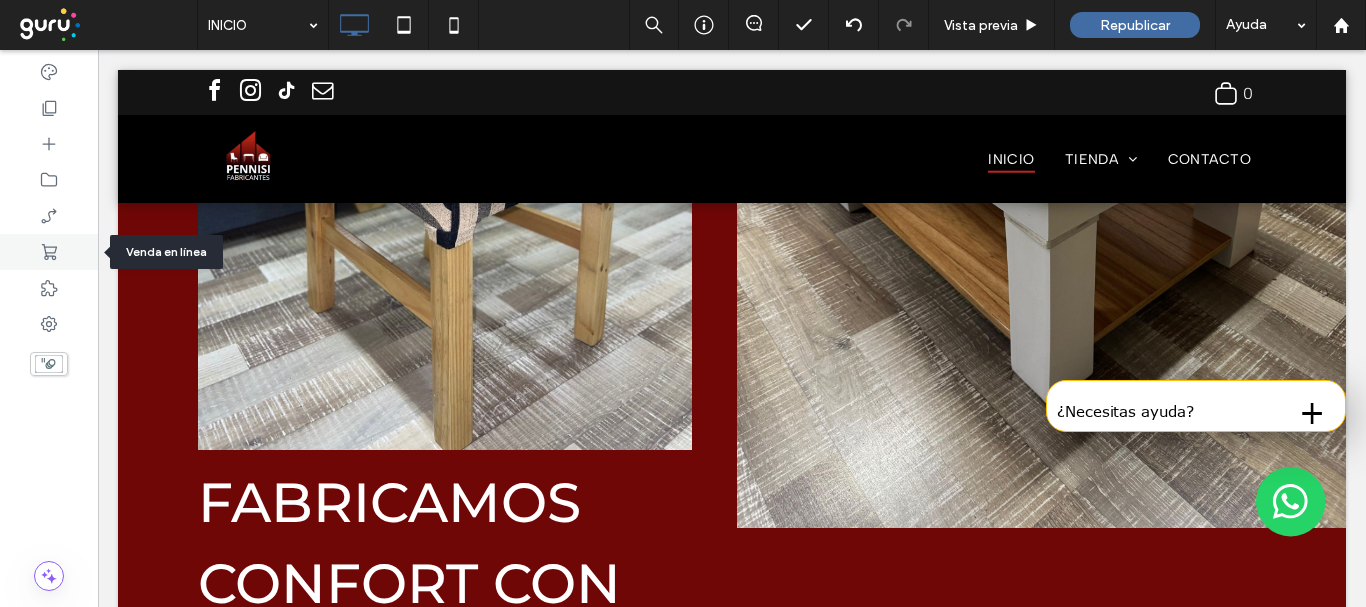 click 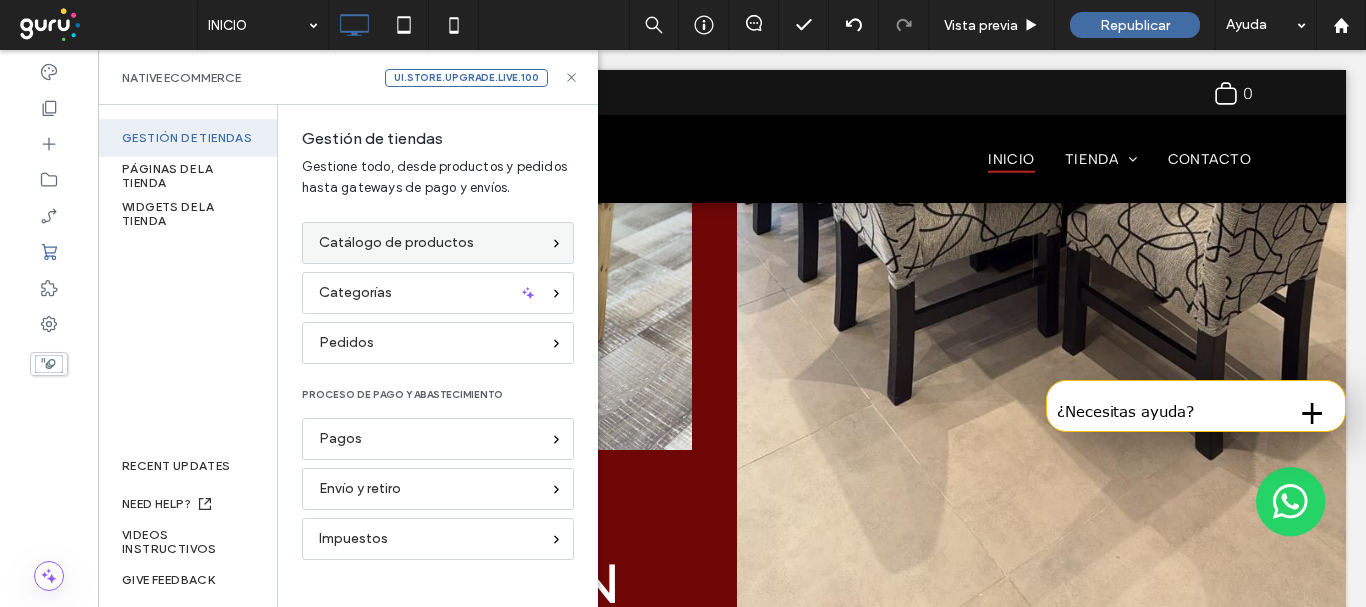 click on "Catálogo de productos" at bounding box center (396, 243) 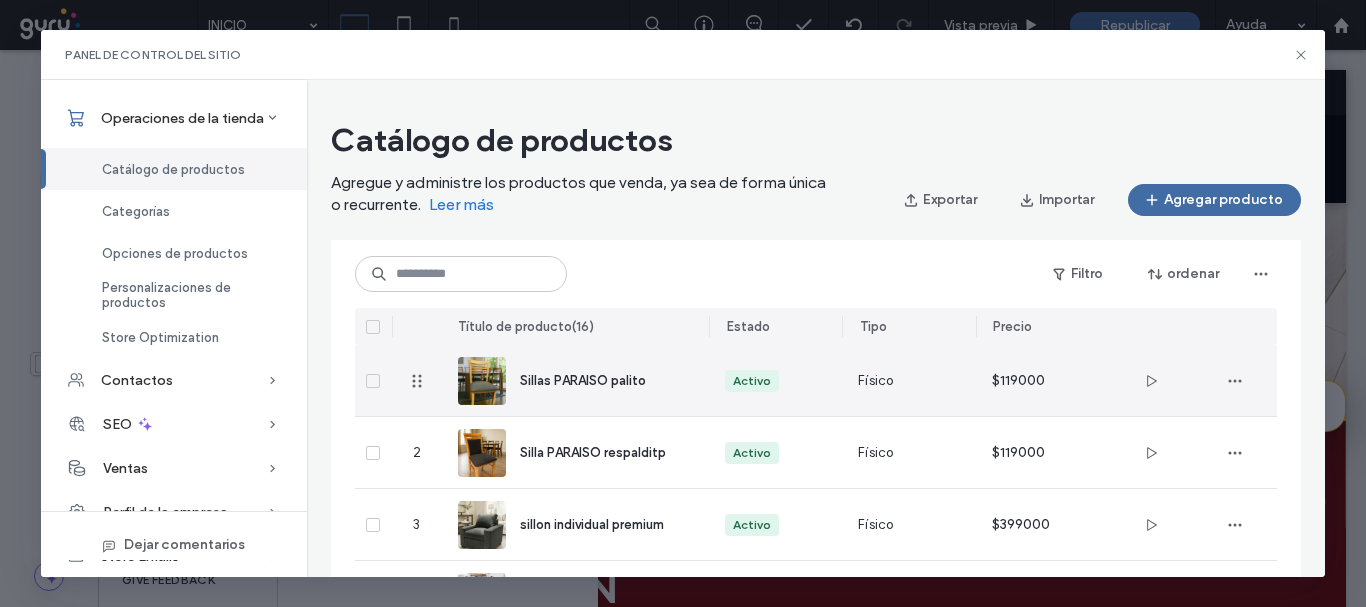 click on "Sillas PARAISO palito" at bounding box center [583, 380] 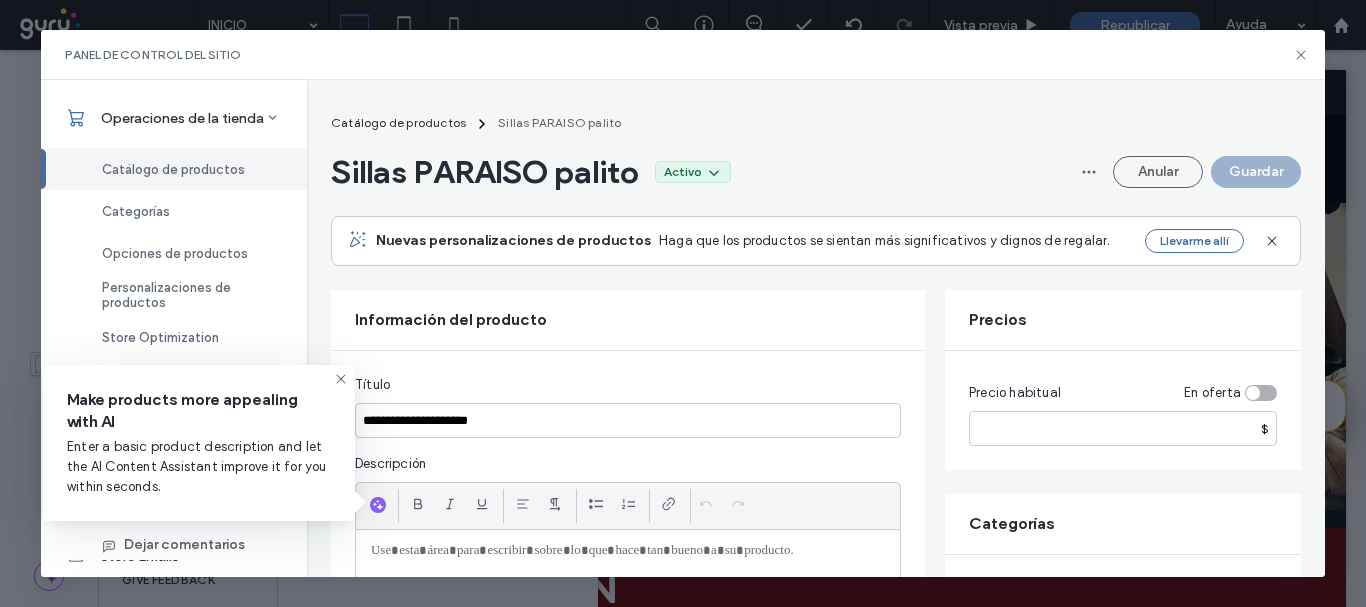 scroll, scrollTop: 38, scrollLeft: 0, axis: vertical 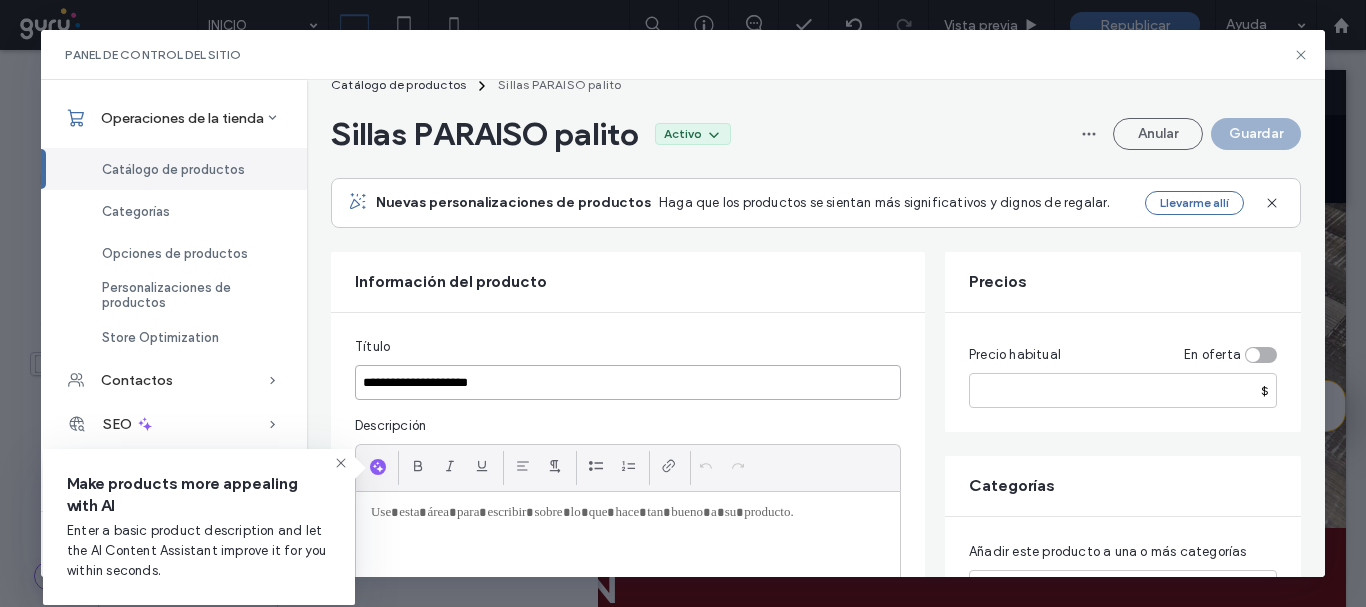 click on "**********" at bounding box center (628, 382) 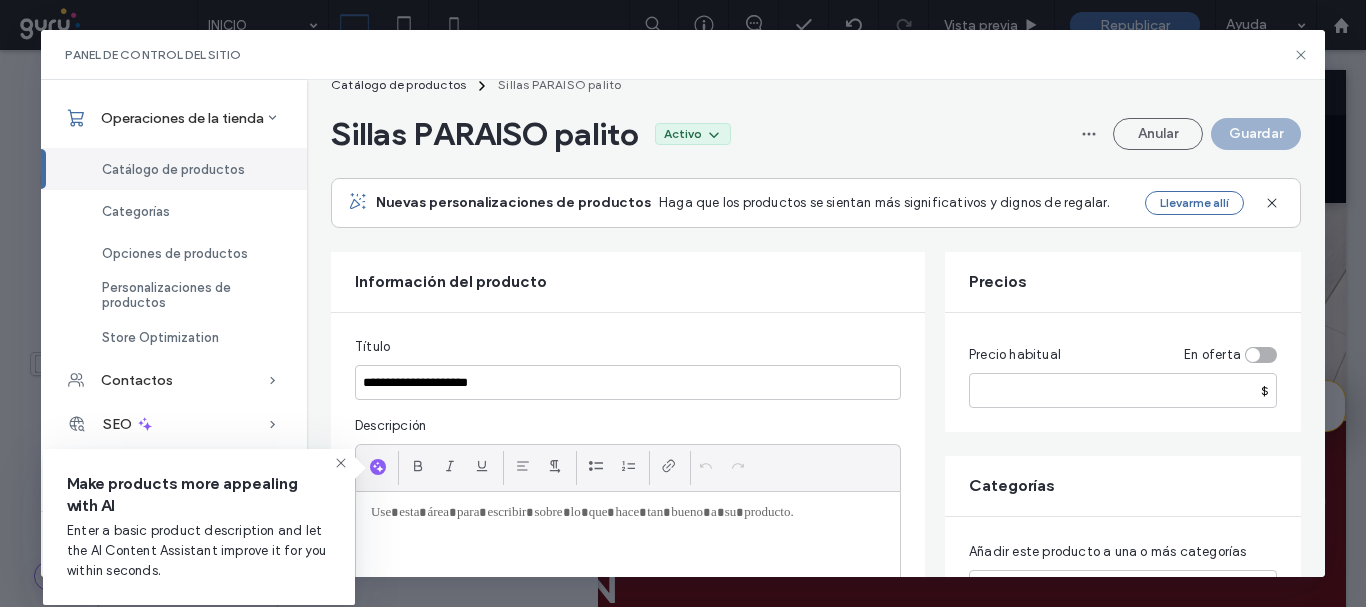 click 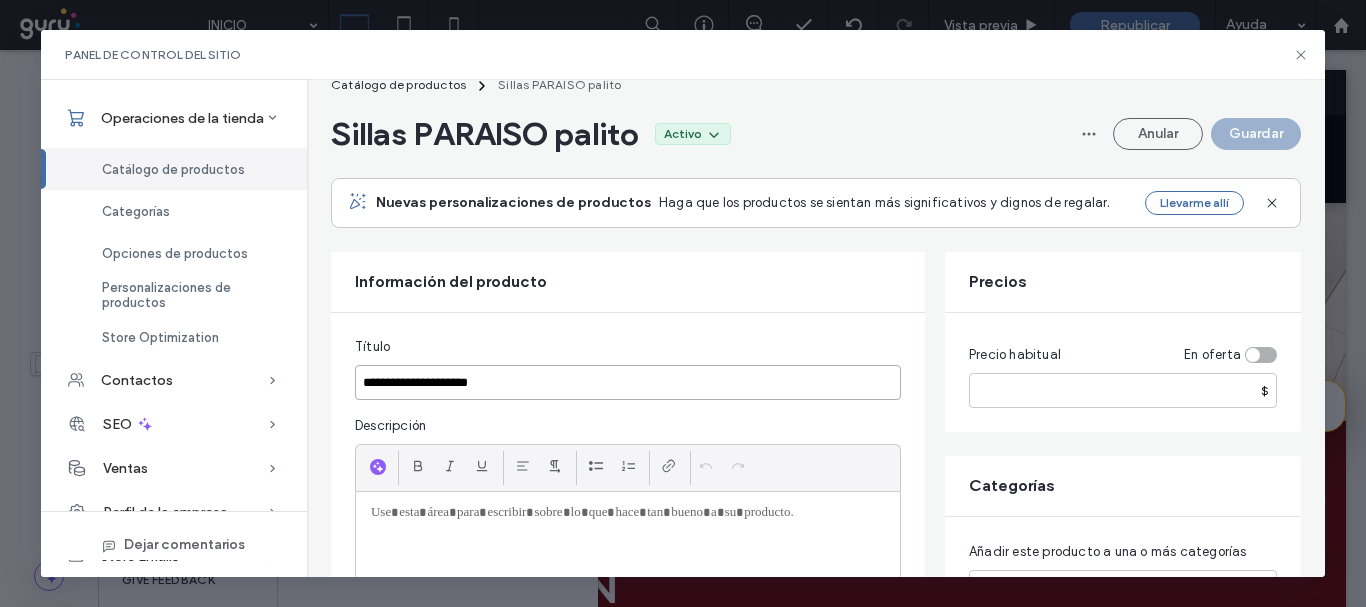 click on "**********" at bounding box center (628, 382) 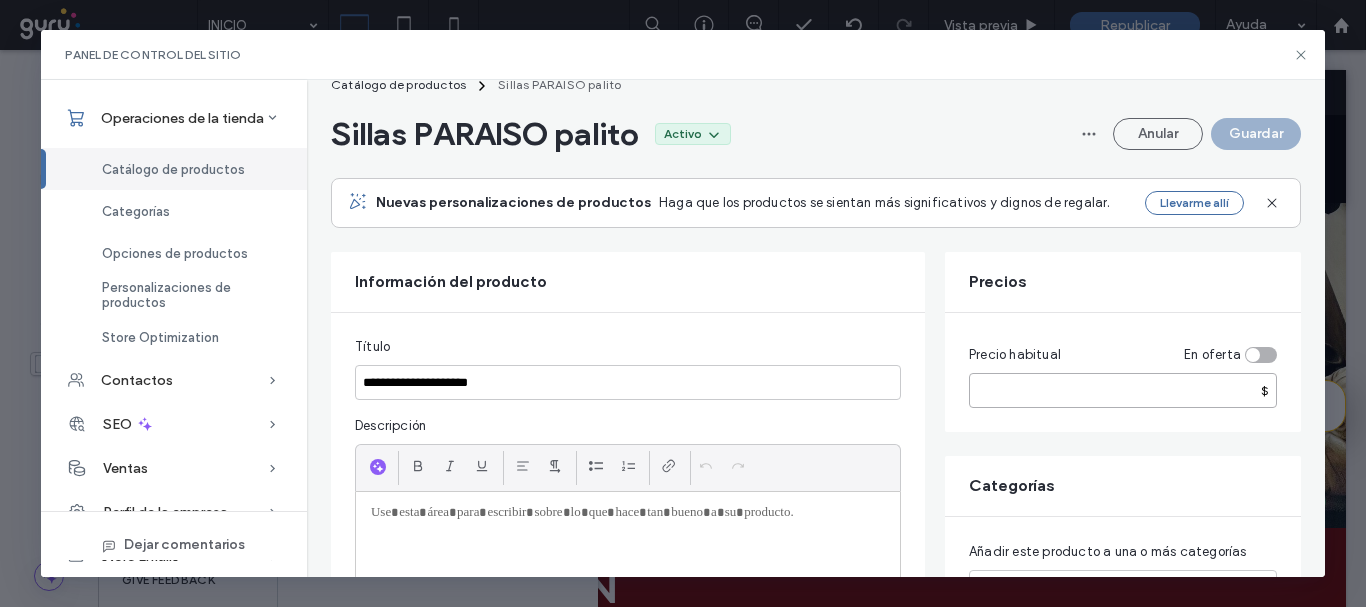 click on "******" at bounding box center [1123, 390] 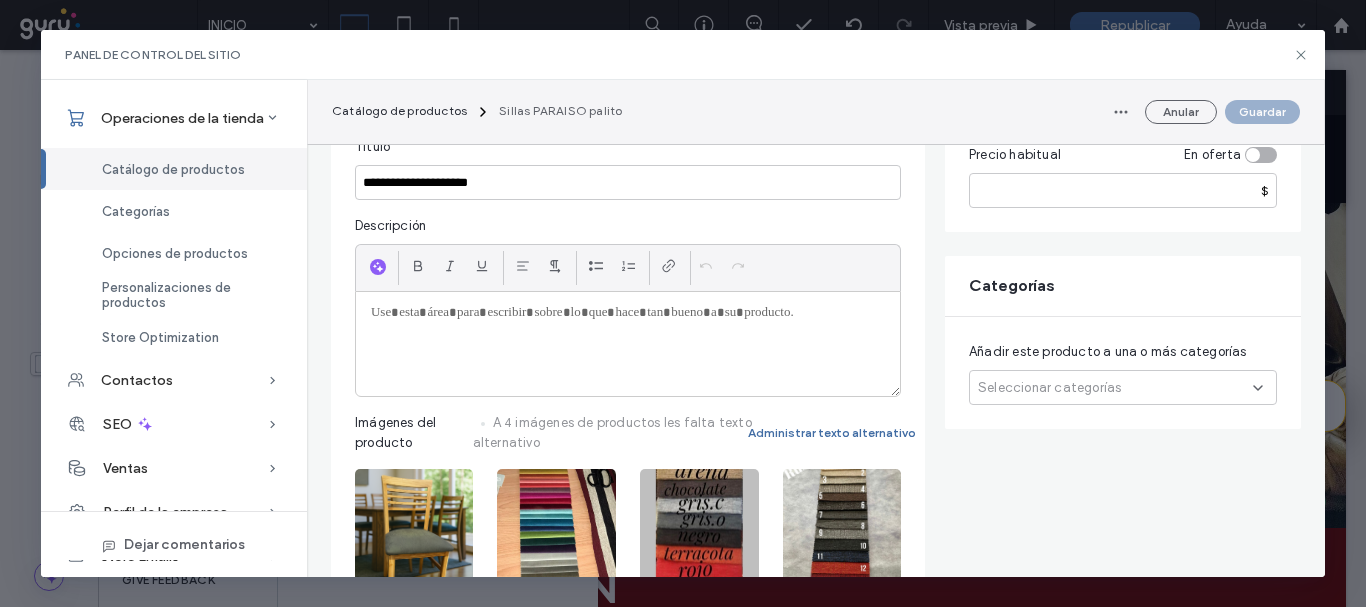 scroll, scrollTop: 288, scrollLeft: 0, axis: vertical 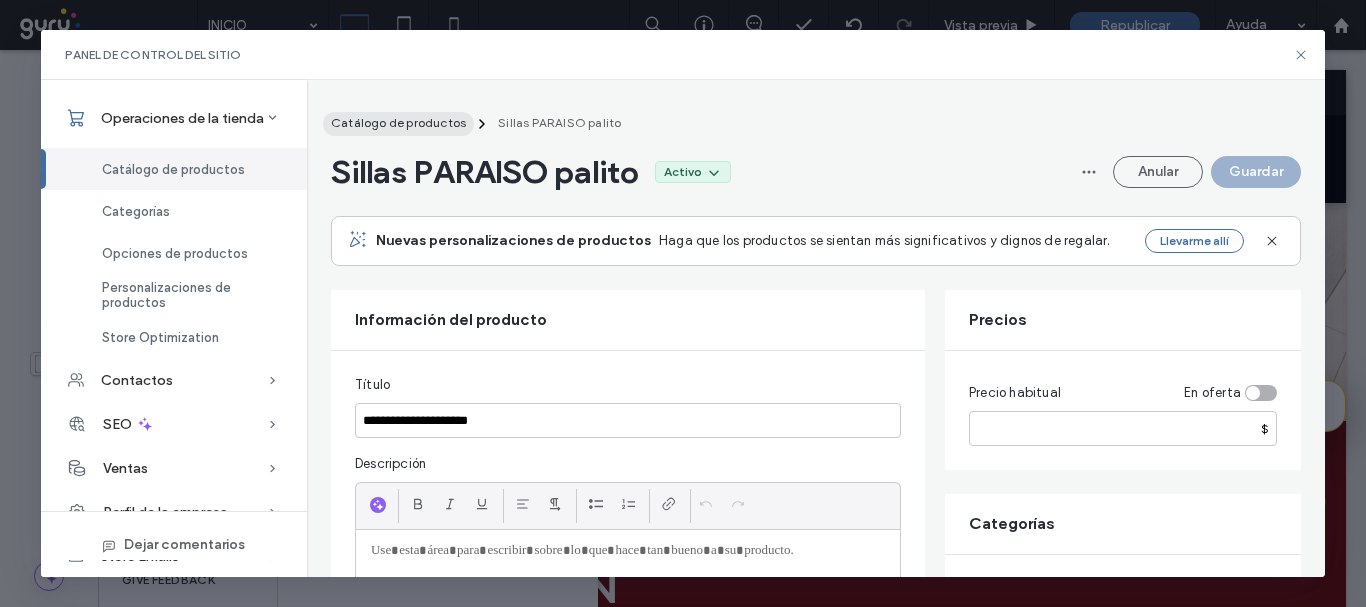 click on "Catálogo de productos" at bounding box center [398, 122] 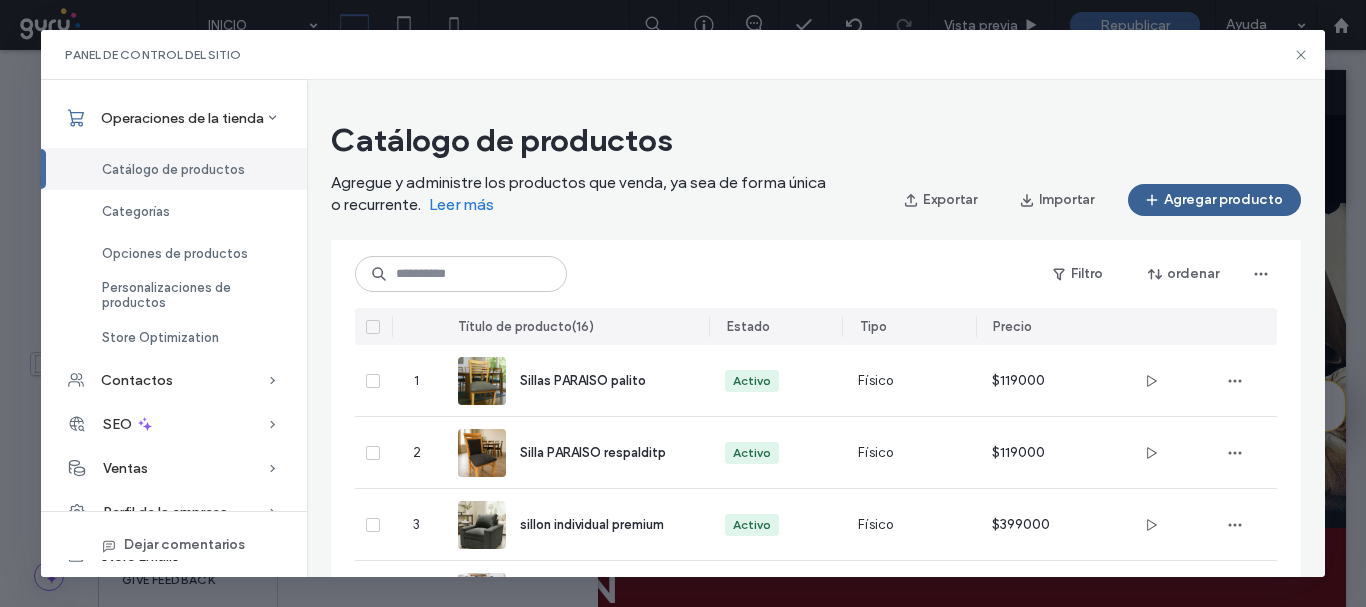 click on "Agregar producto" at bounding box center [1214, 200] 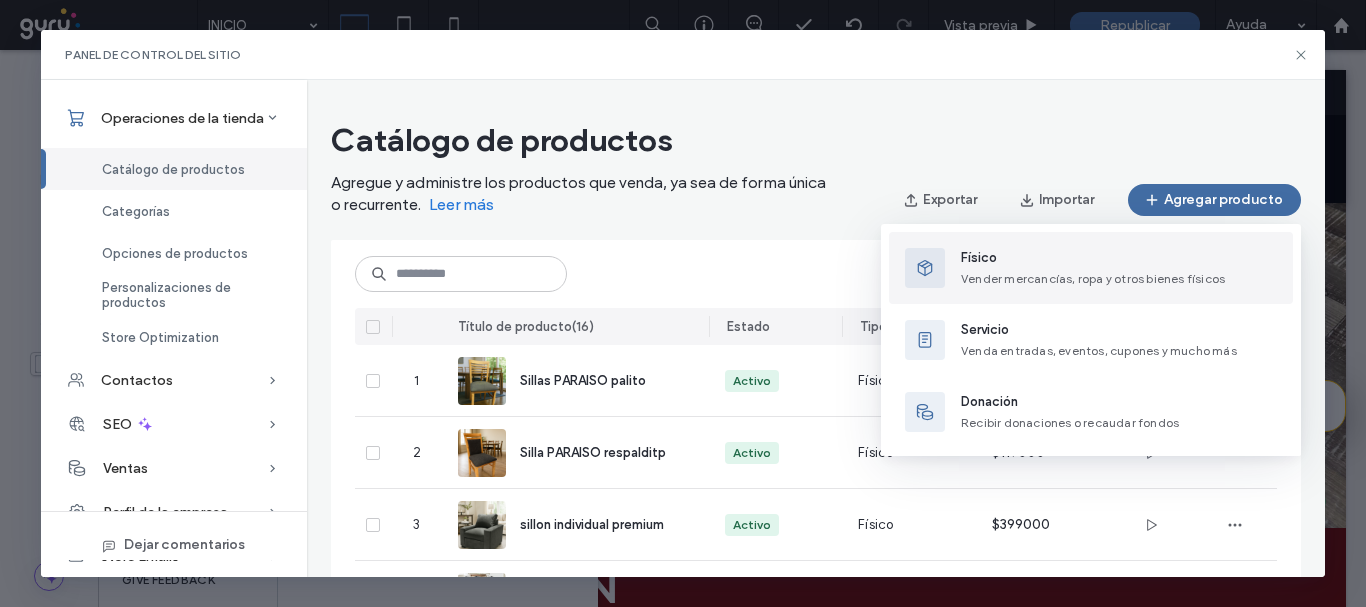 click on "Físico" at bounding box center [1093, 258] 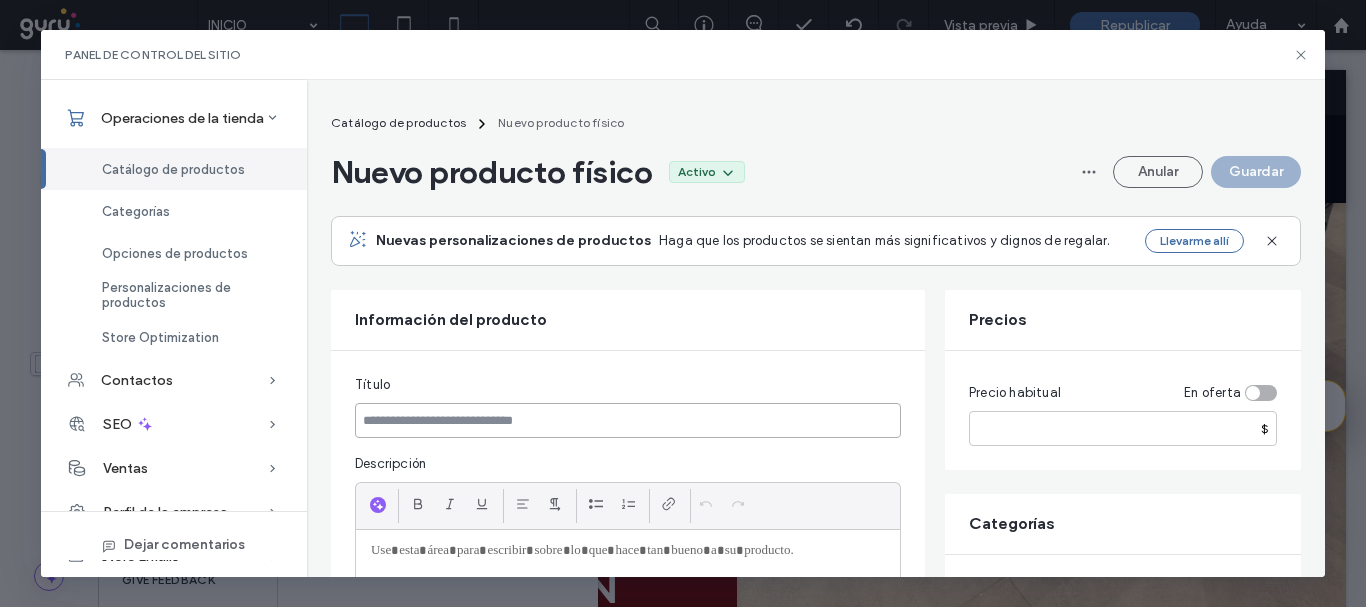 click at bounding box center (628, 420) 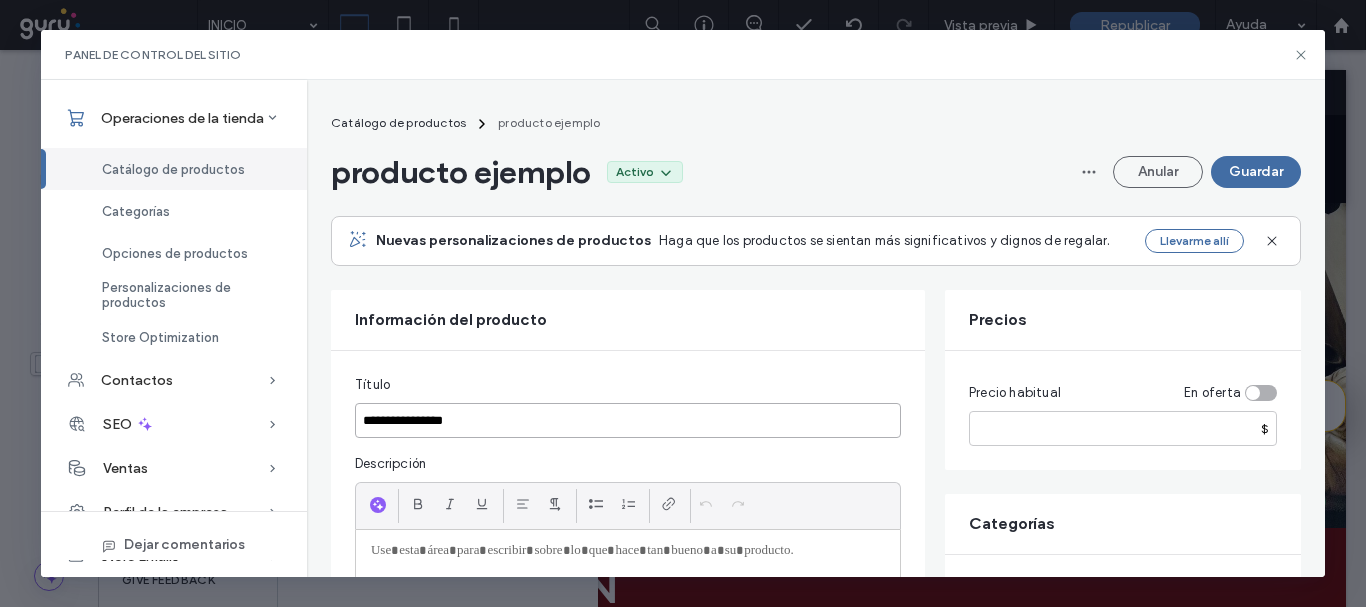 type on "**********" 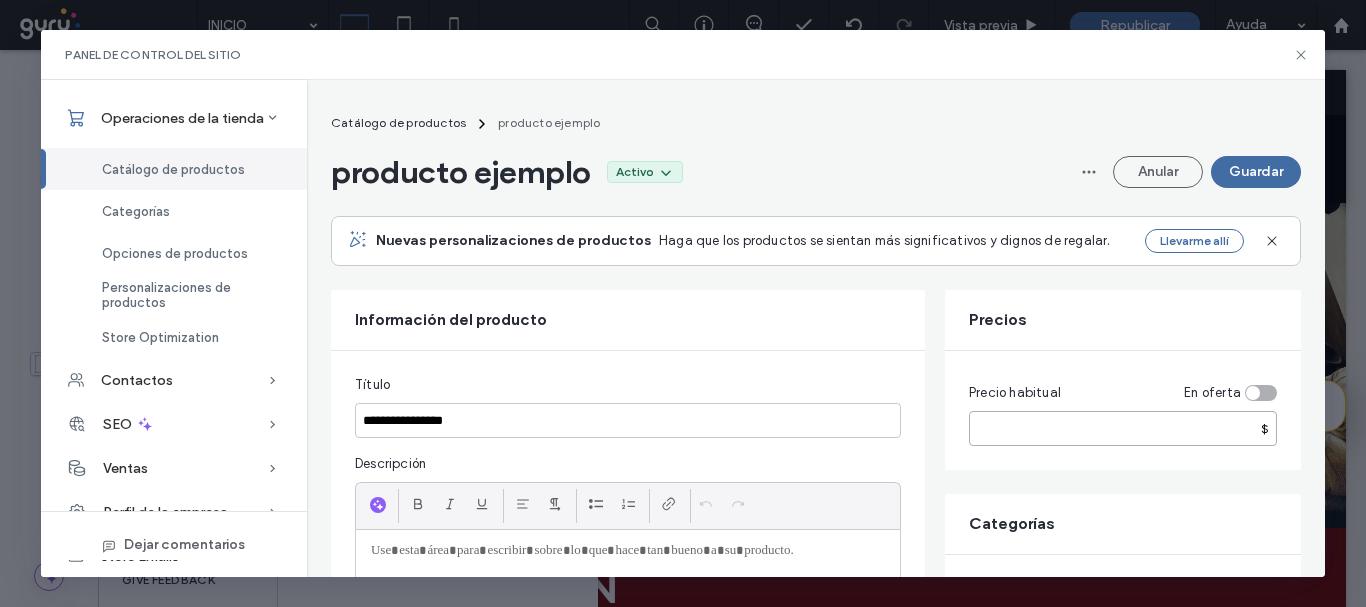click at bounding box center [1123, 428] 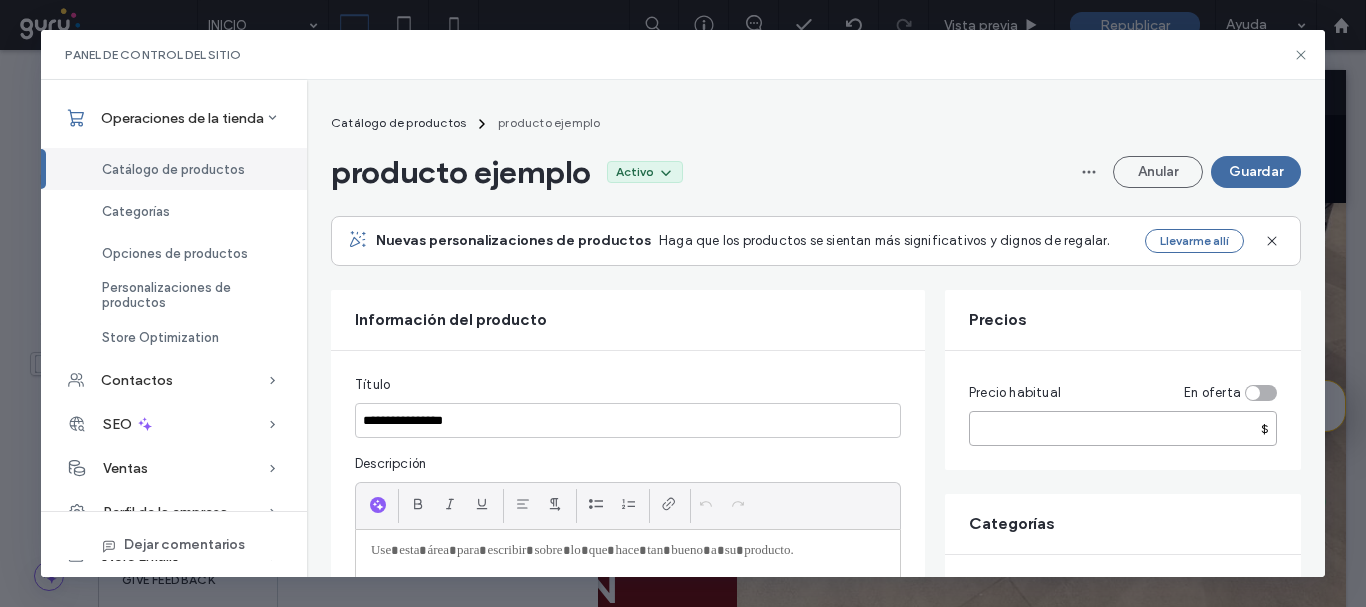 type on "****" 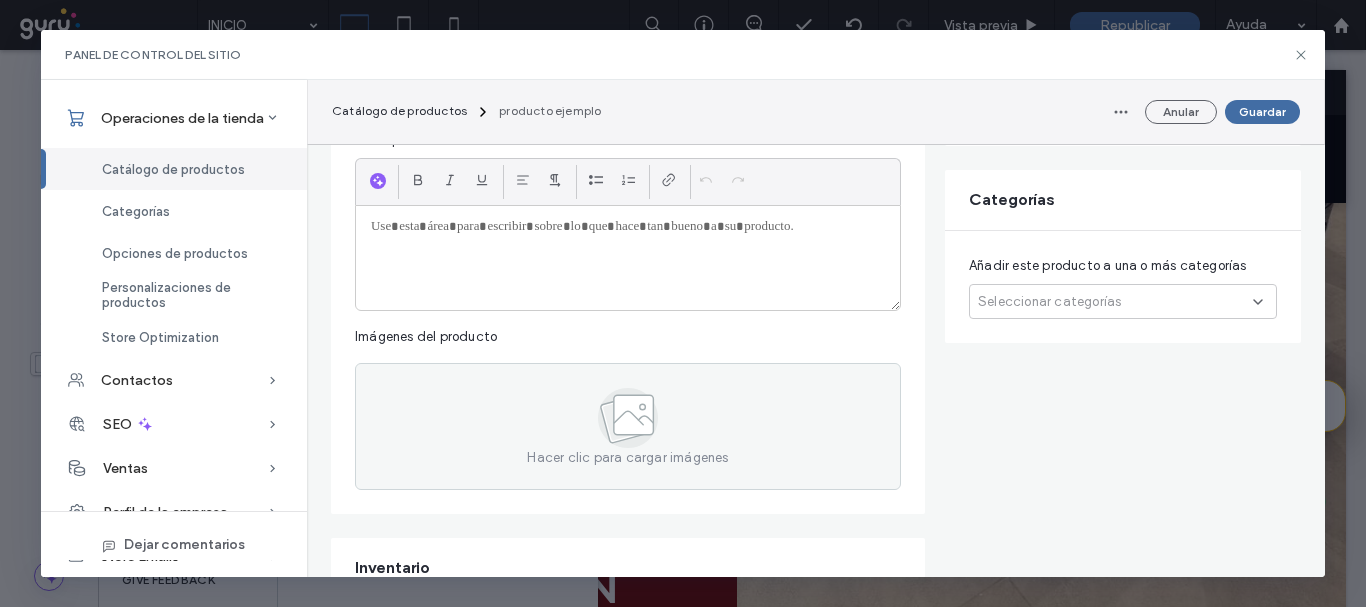 scroll, scrollTop: 334, scrollLeft: 0, axis: vertical 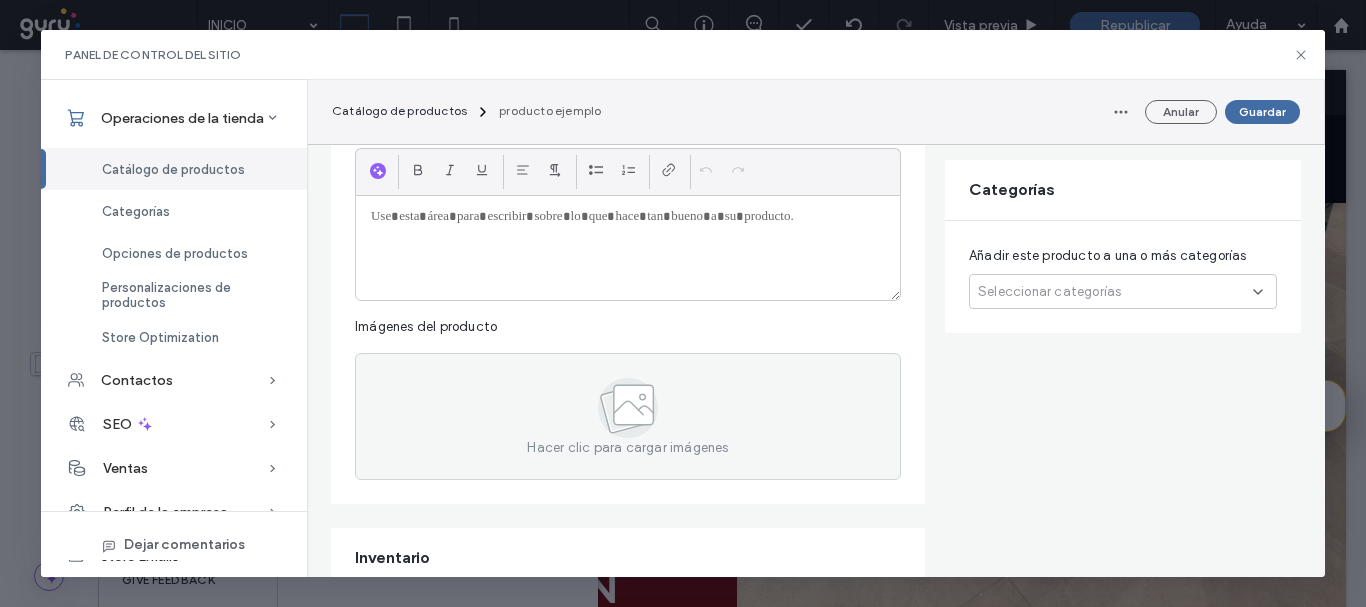 click at bounding box center [628, 248] 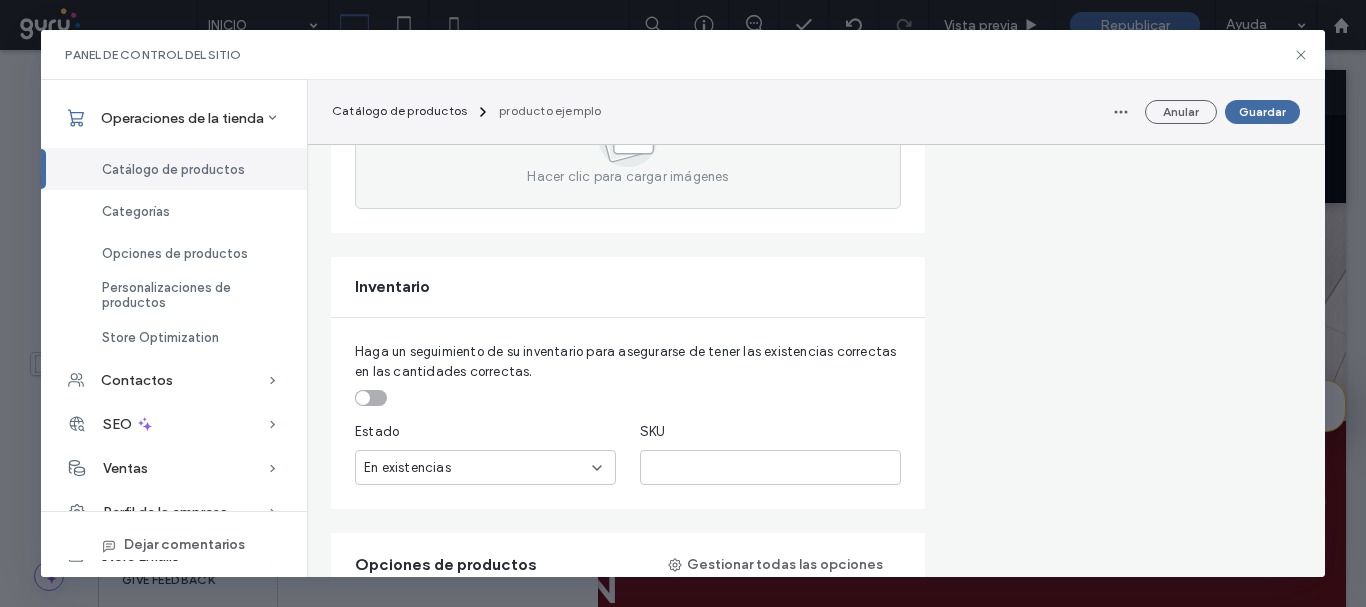 scroll, scrollTop: 678, scrollLeft: 0, axis: vertical 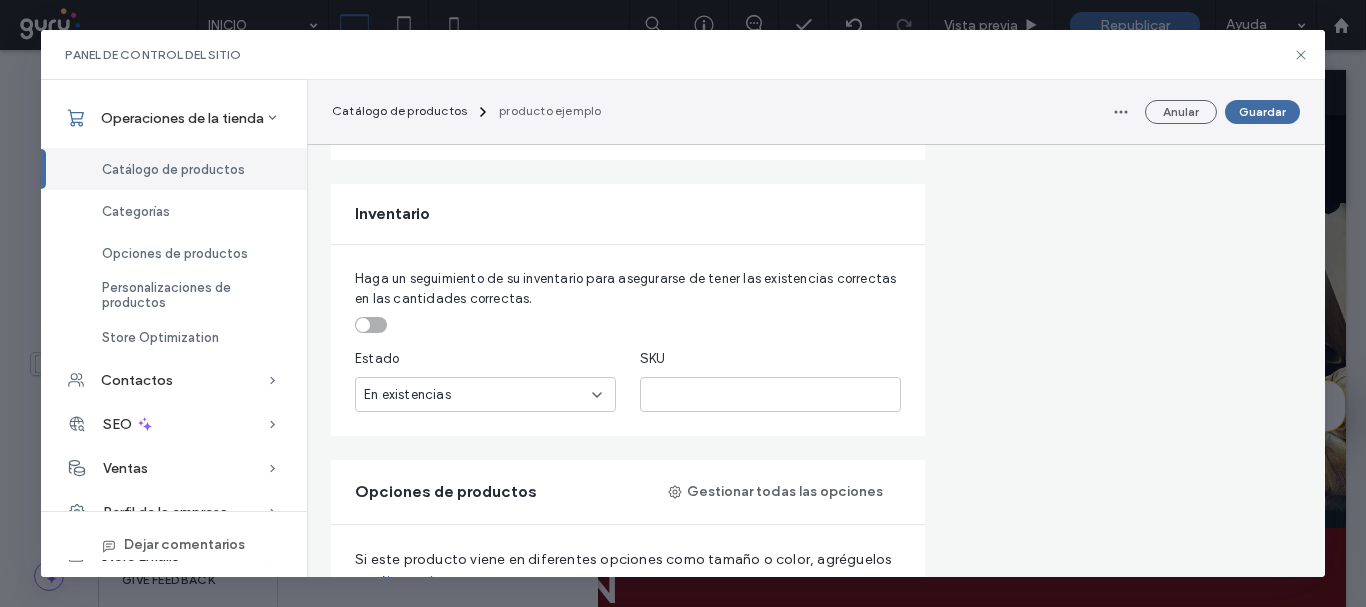 click on "En existencias" at bounding box center [407, 395] 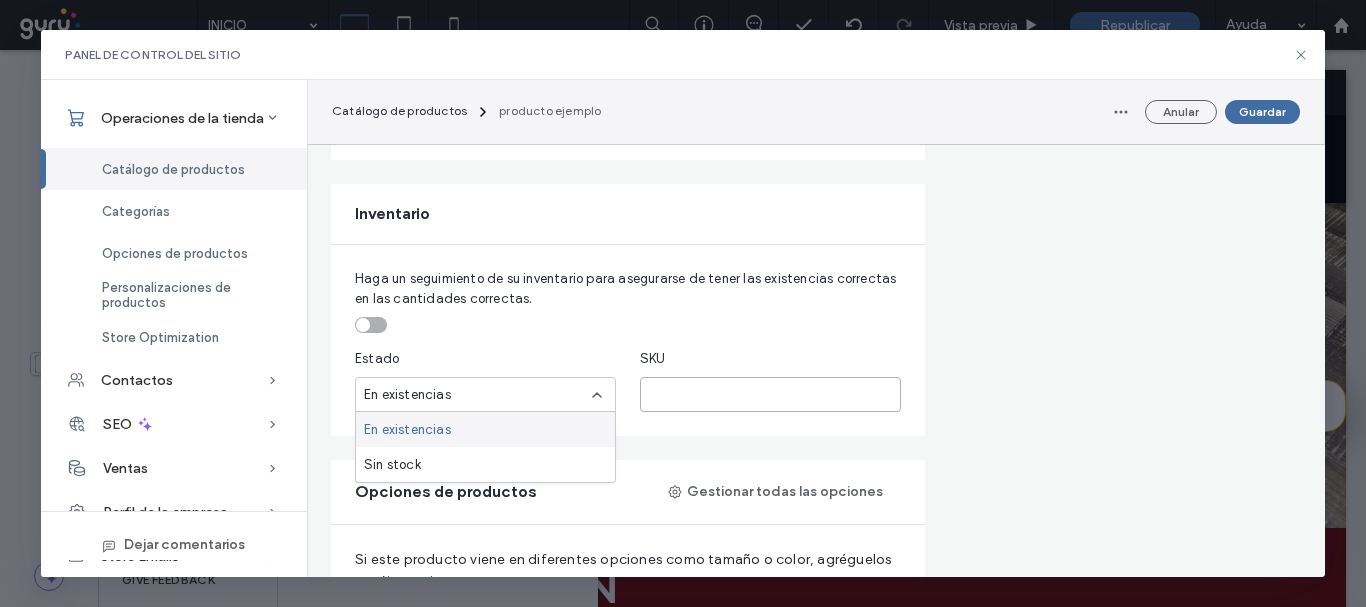 click at bounding box center [770, 394] 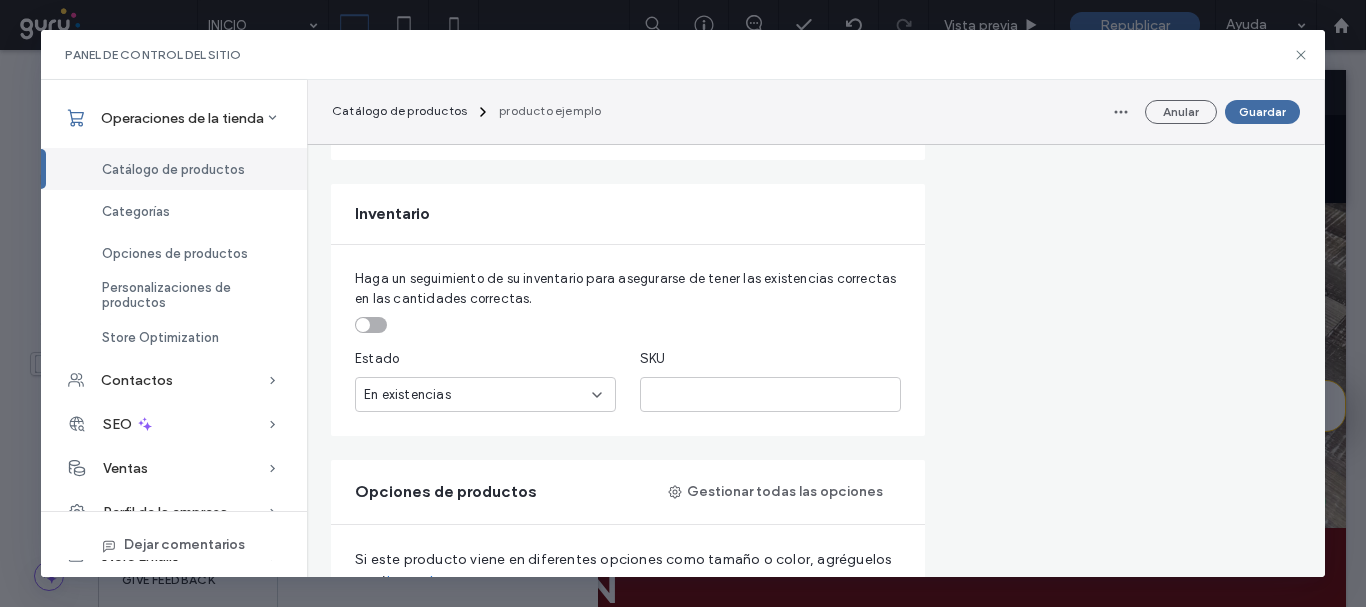 click on "SKU" at bounding box center (653, 359) 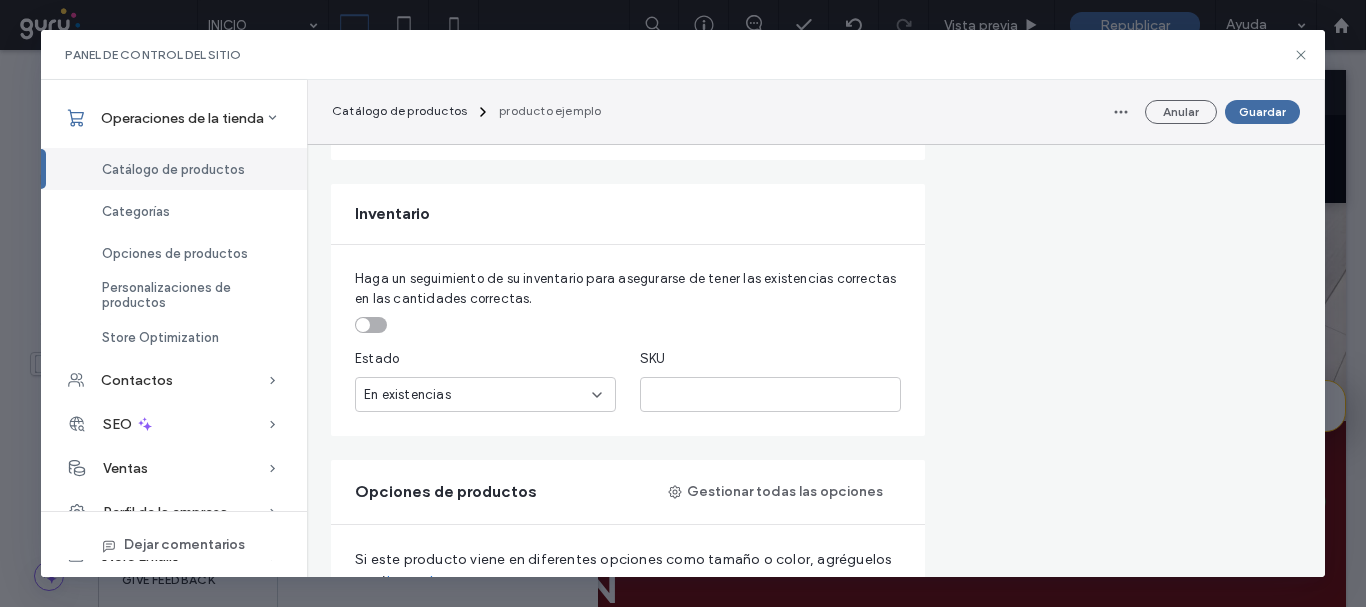 click at bounding box center [371, 325] 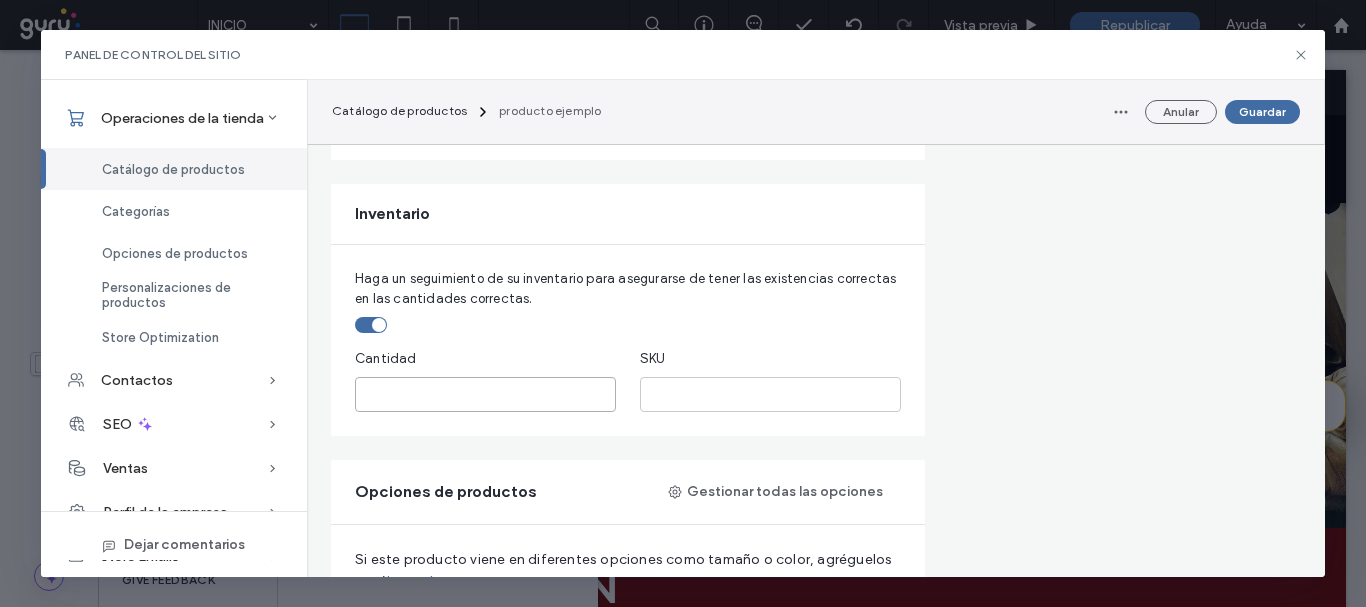 click on "*" at bounding box center (485, 394) 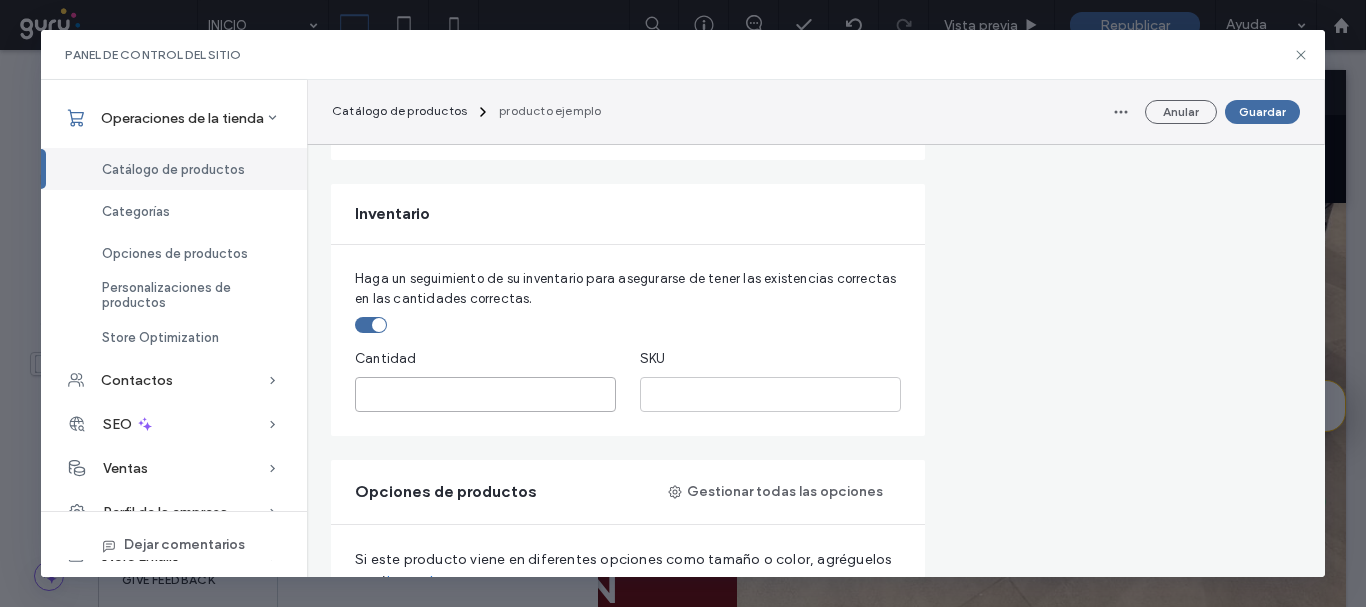 type on "*" 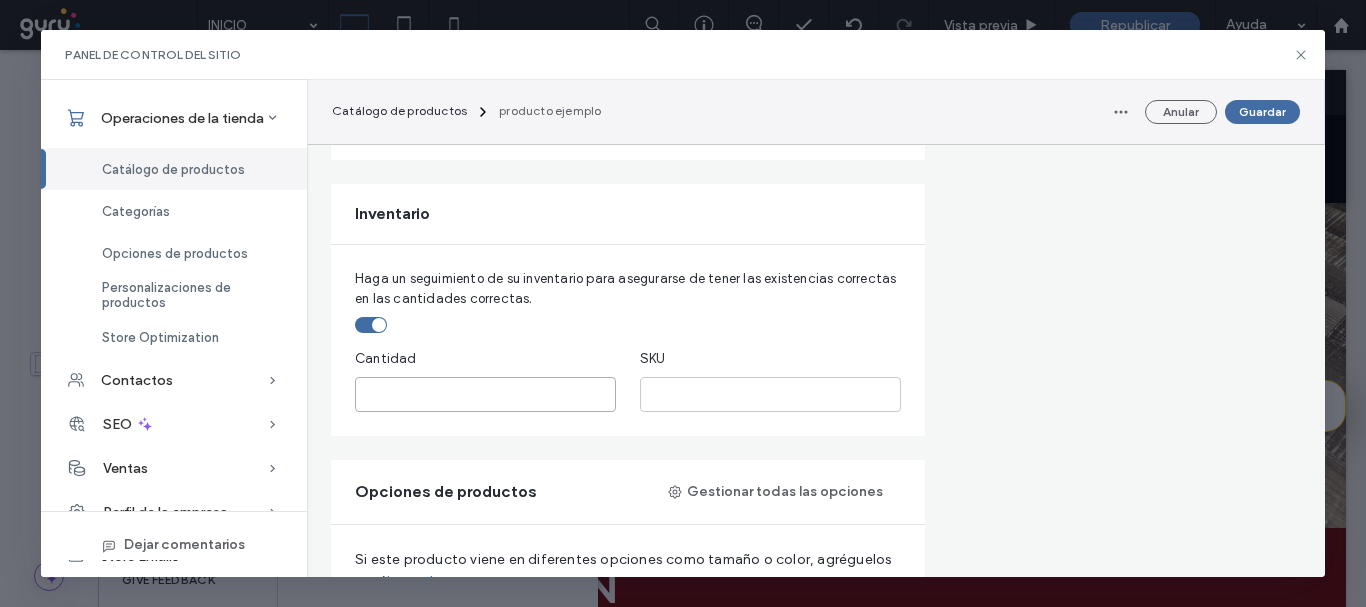 type 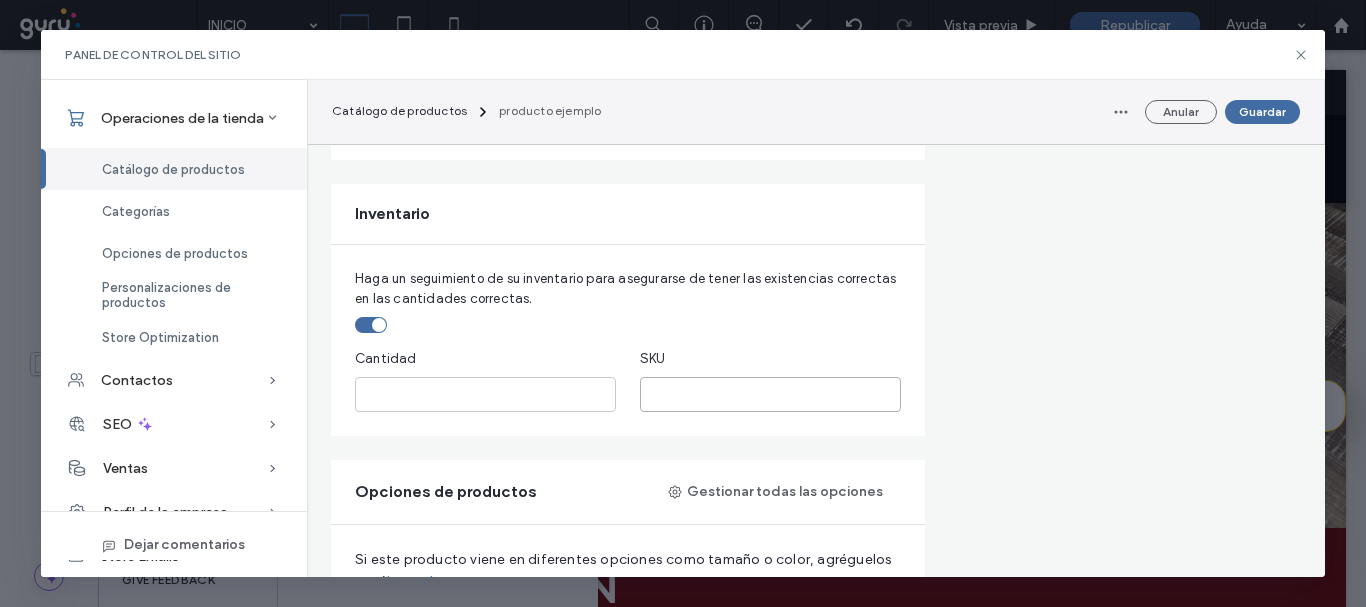 click at bounding box center (770, 394) 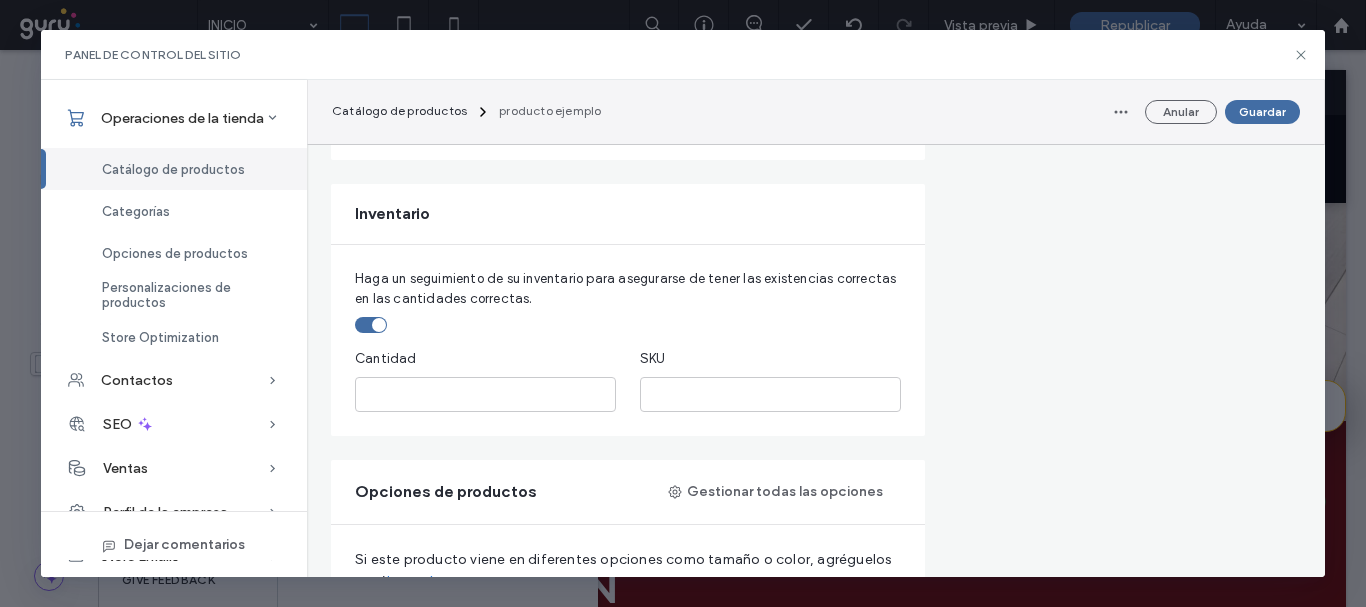 click on "Precios Precio habitual En oferta **** $ Categorías Añadir este producto a una o más categorías Seleccionar categorías" at bounding box center [1123, 696] 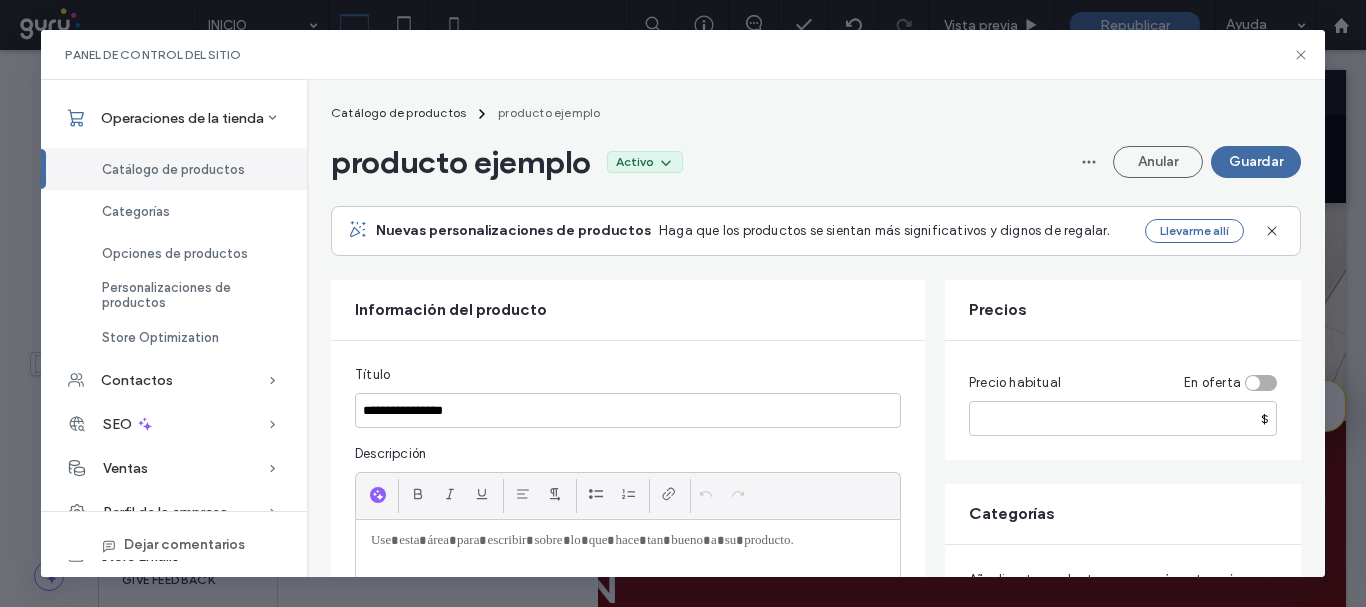 scroll, scrollTop: 0, scrollLeft: 0, axis: both 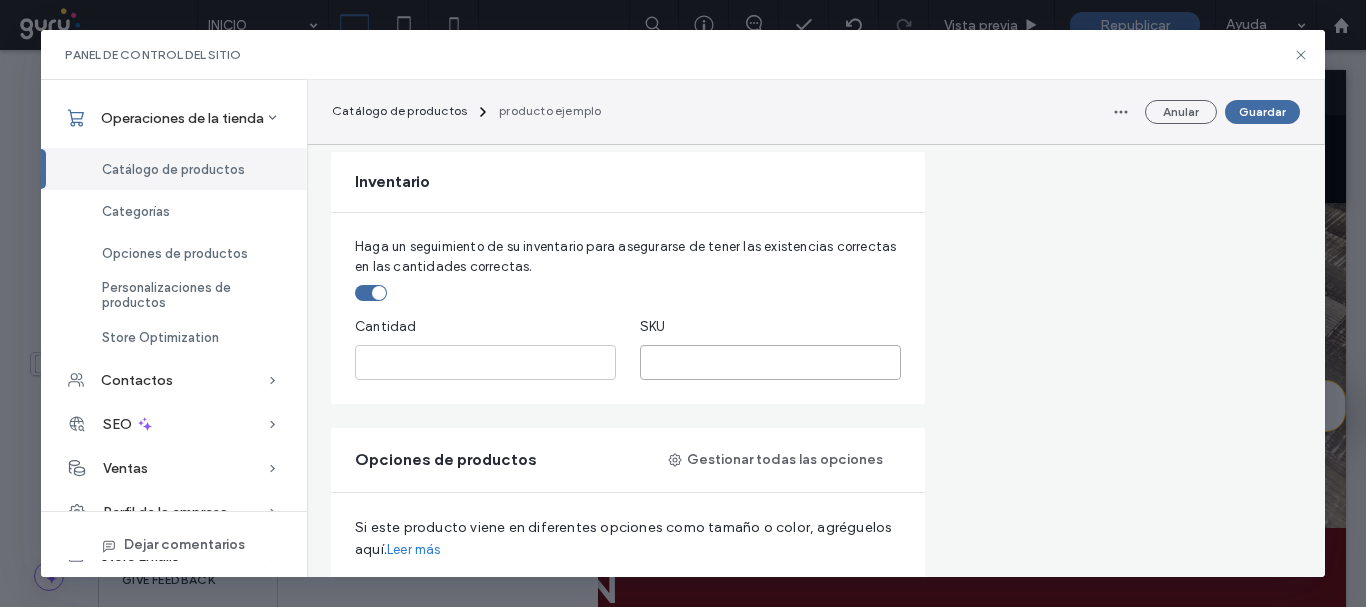 click at bounding box center [770, 362] 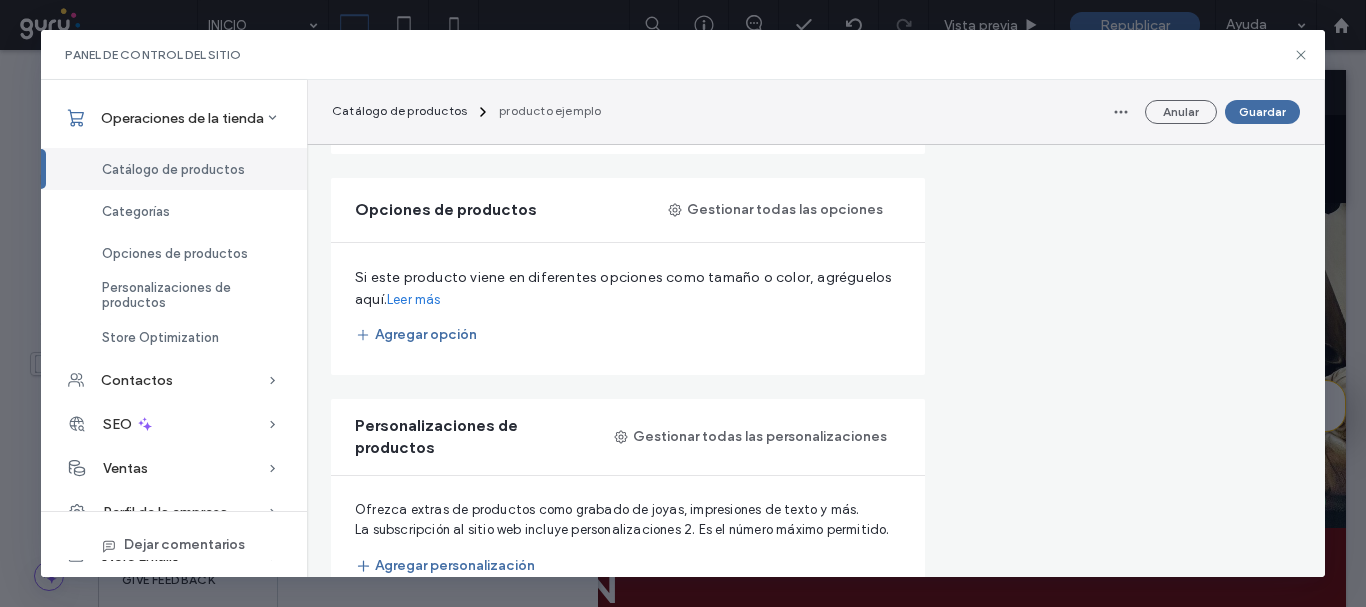 scroll, scrollTop: 1007, scrollLeft: 0, axis: vertical 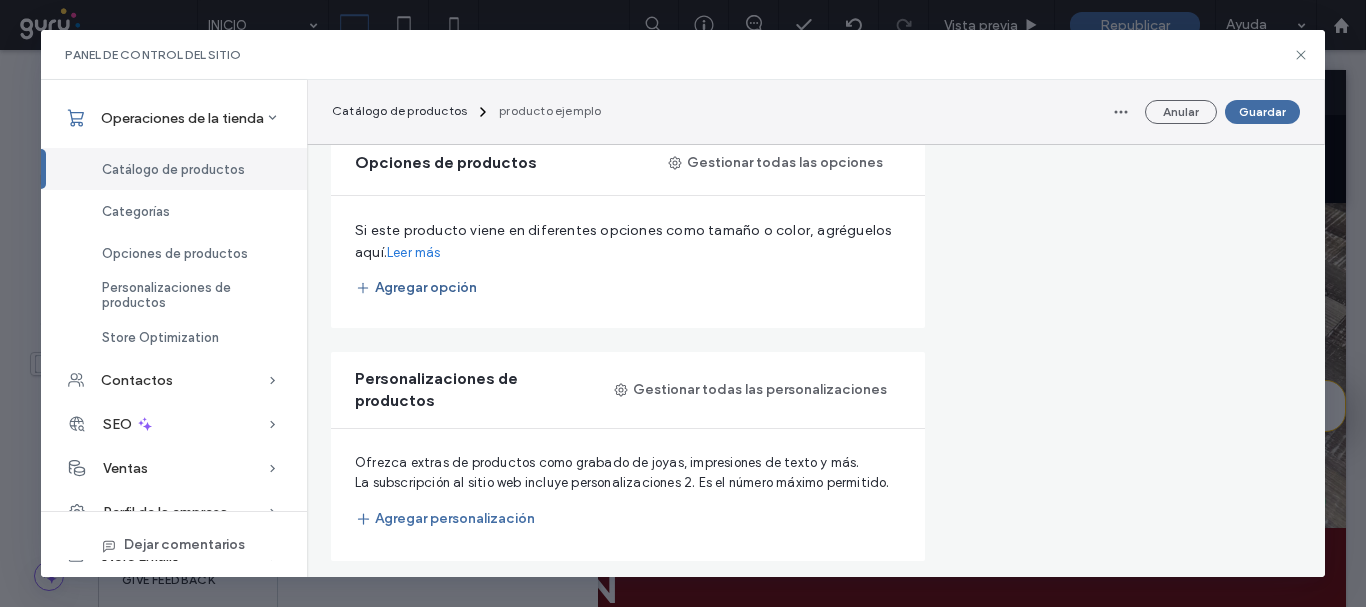 click on "Agregar opción" at bounding box center [416, 288] 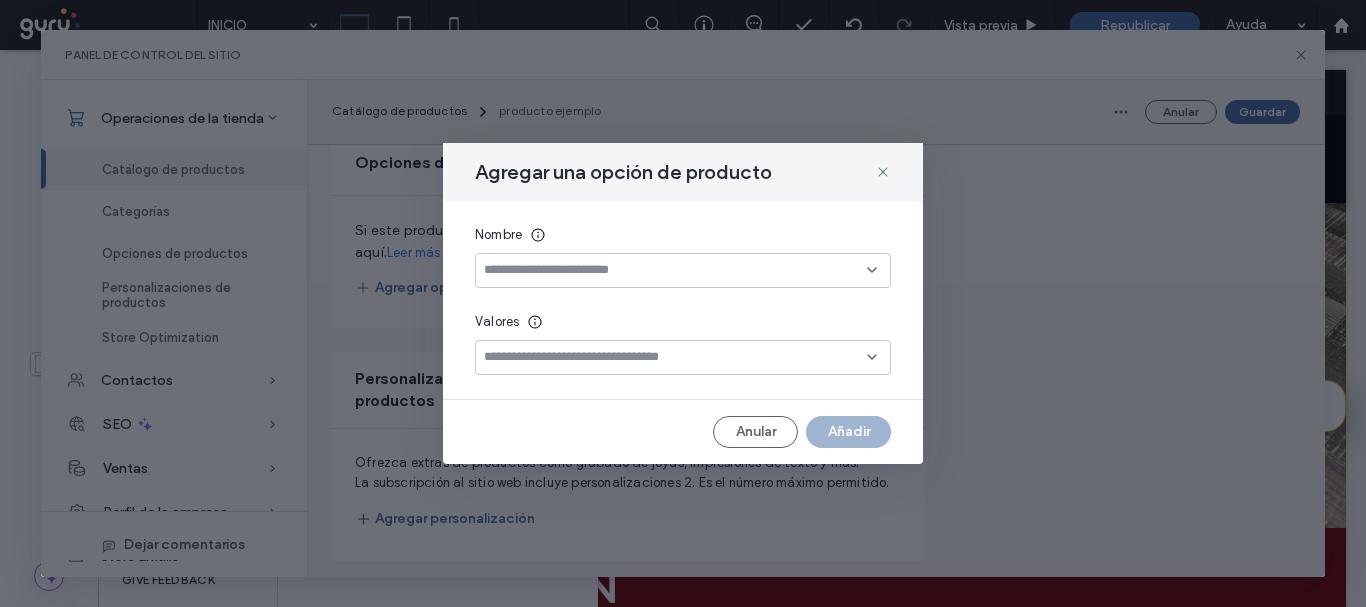 click at bounding box center [675, 270] 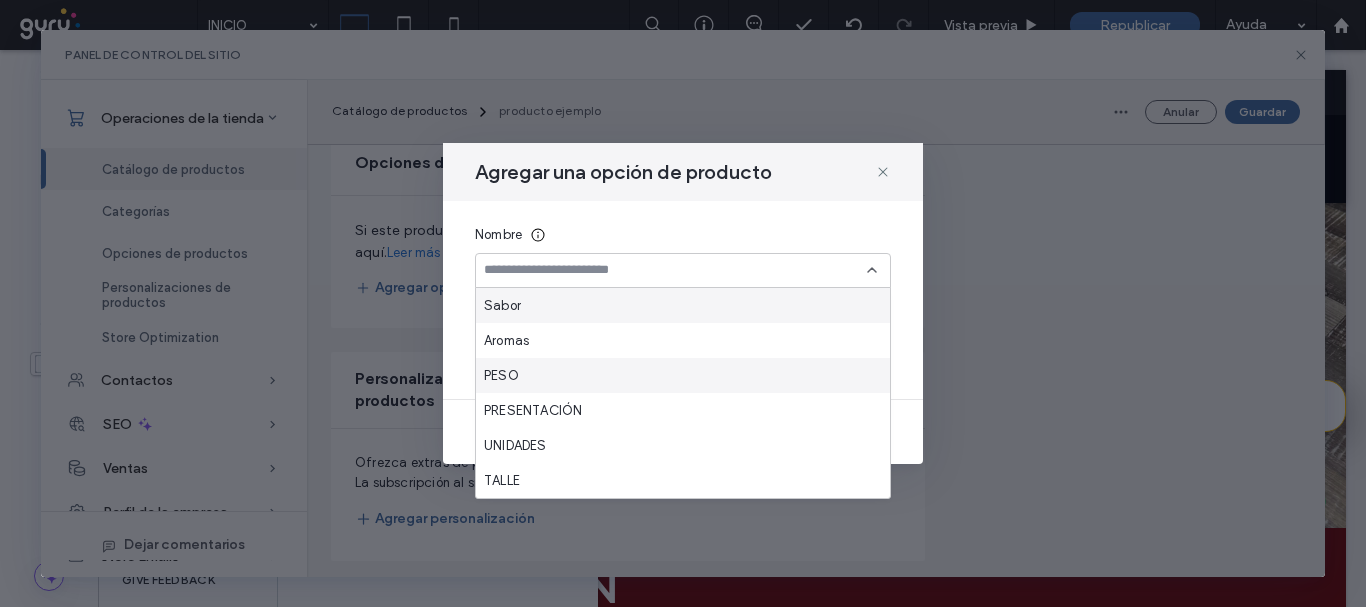 click on "PESO" at bounding box center (501, 376) 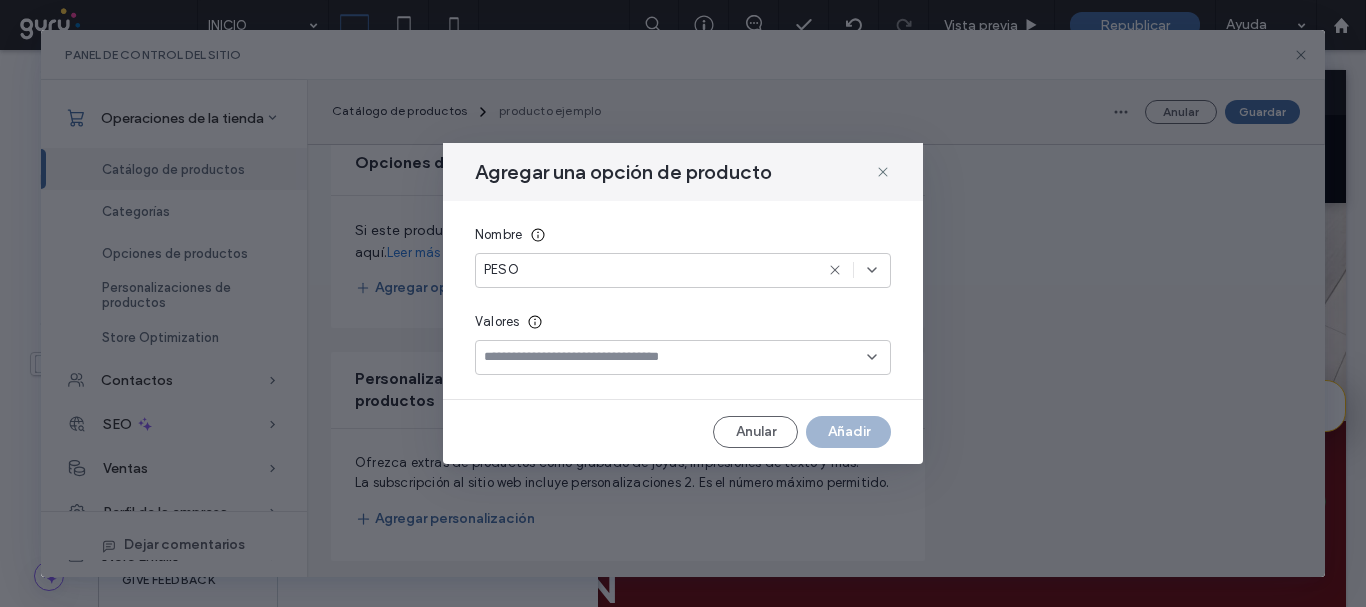 click at bounding box center (675, 357) 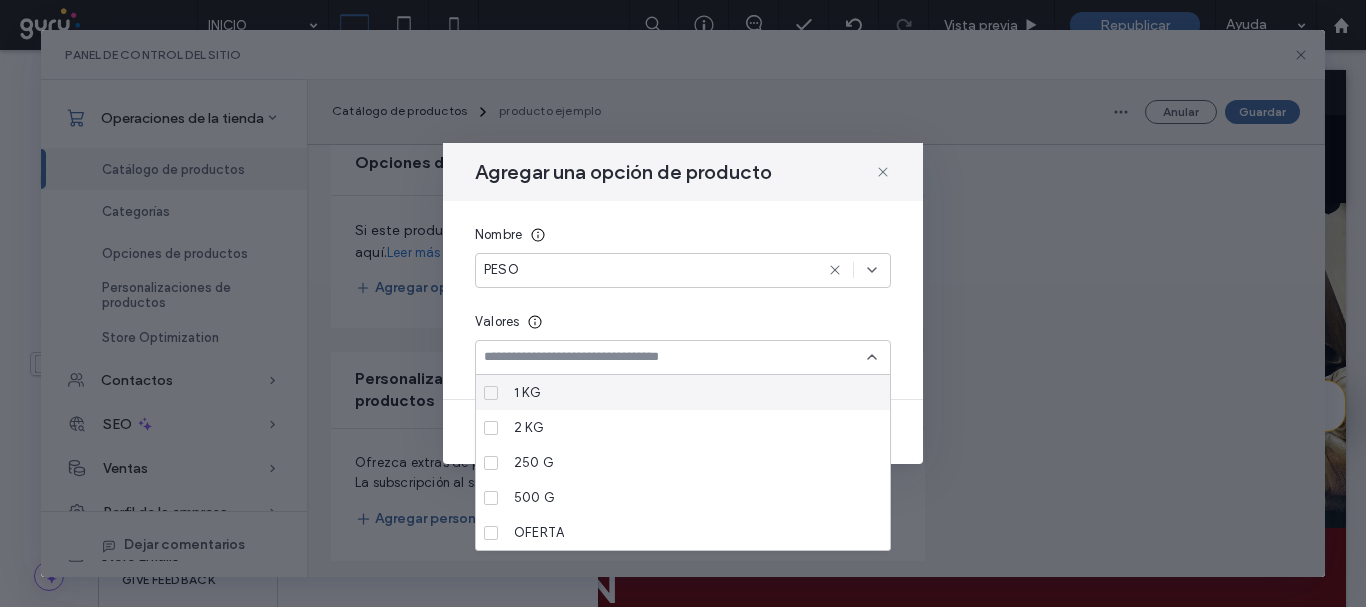 click on "1 KG" at bounding box center (690, 392) 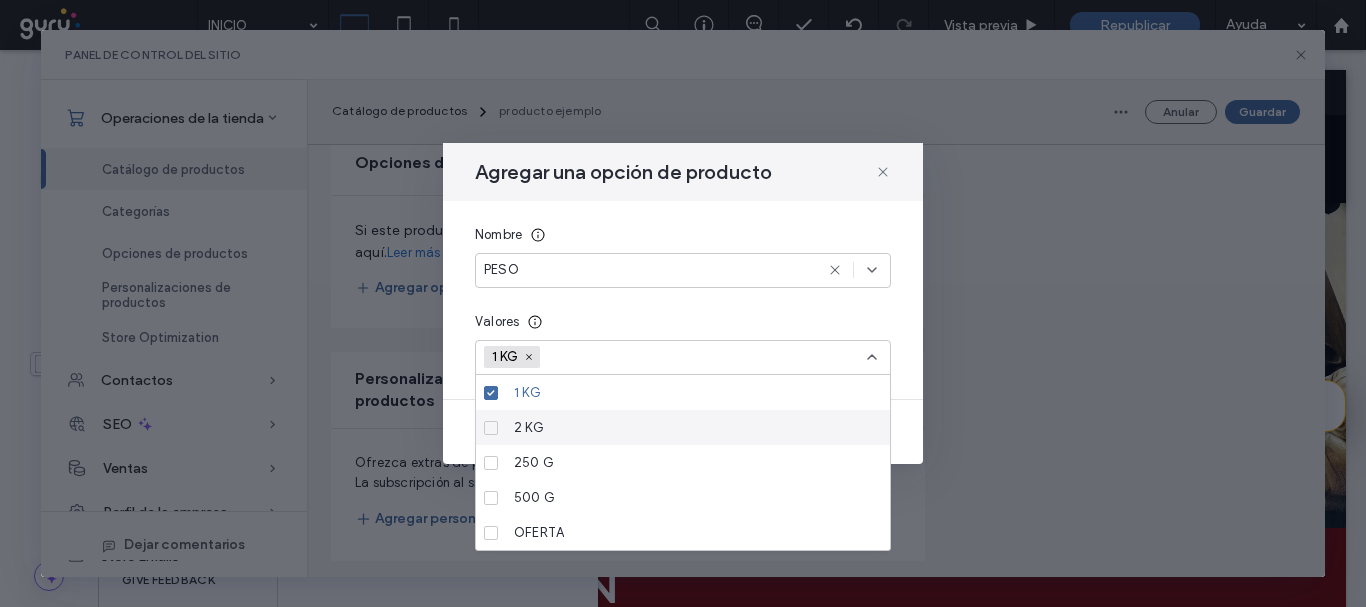 click on "2 KG" at bounding box center [690, 427] 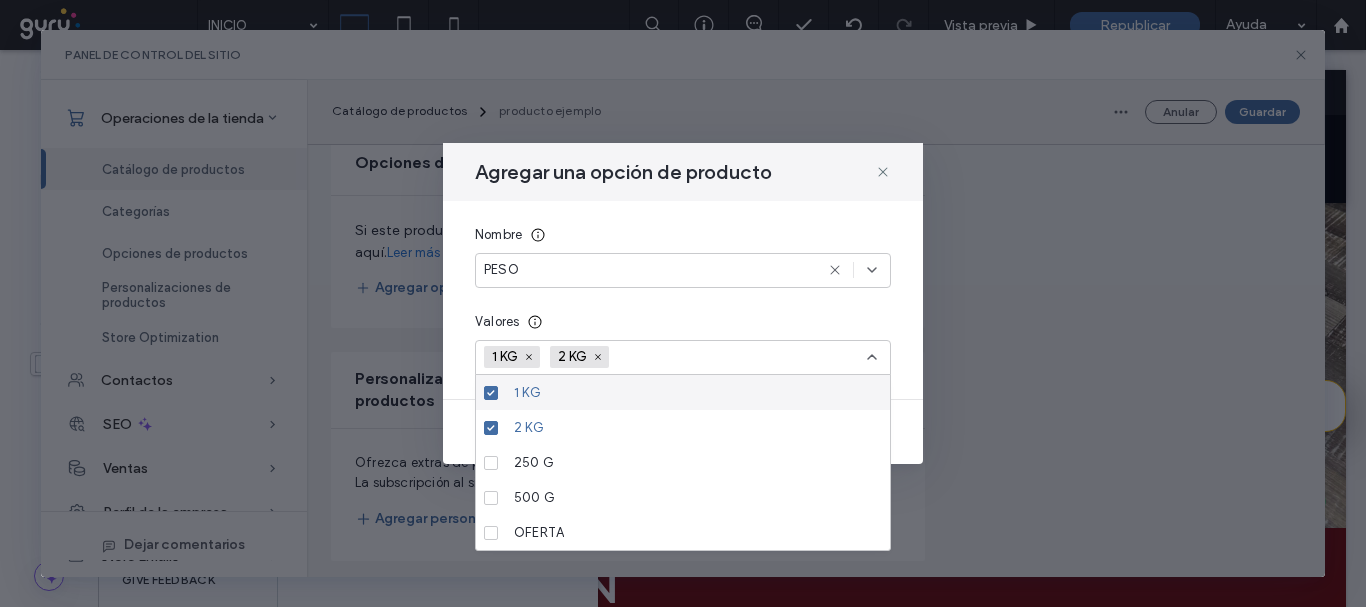 click 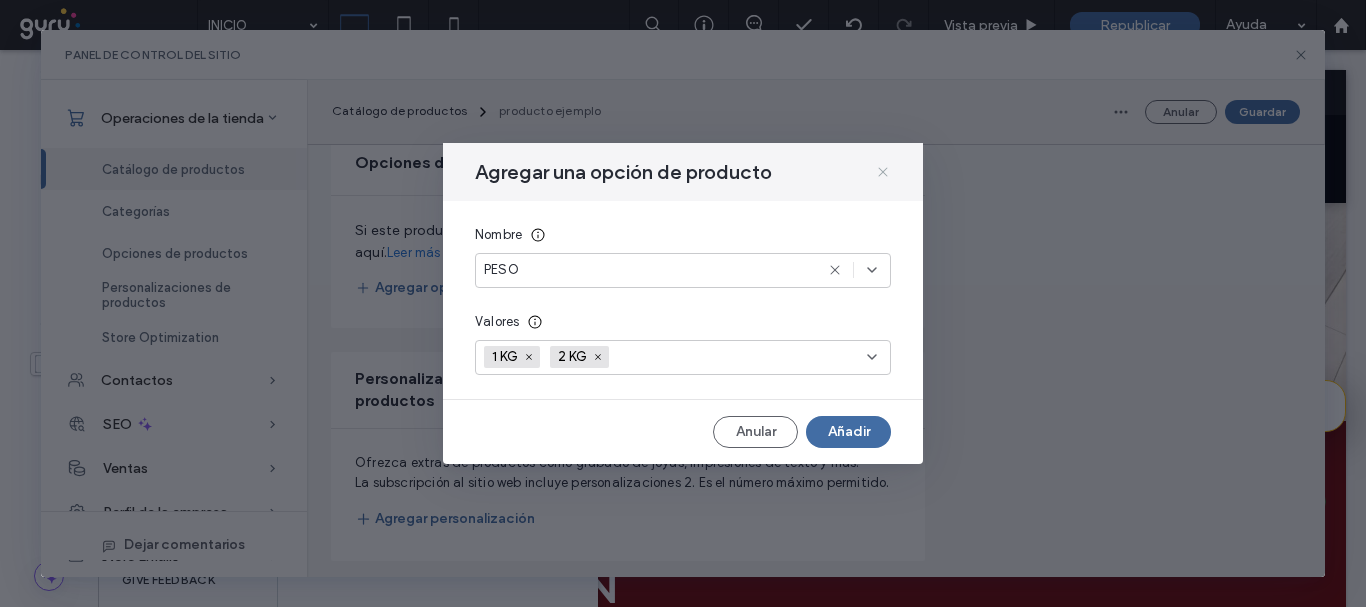 click 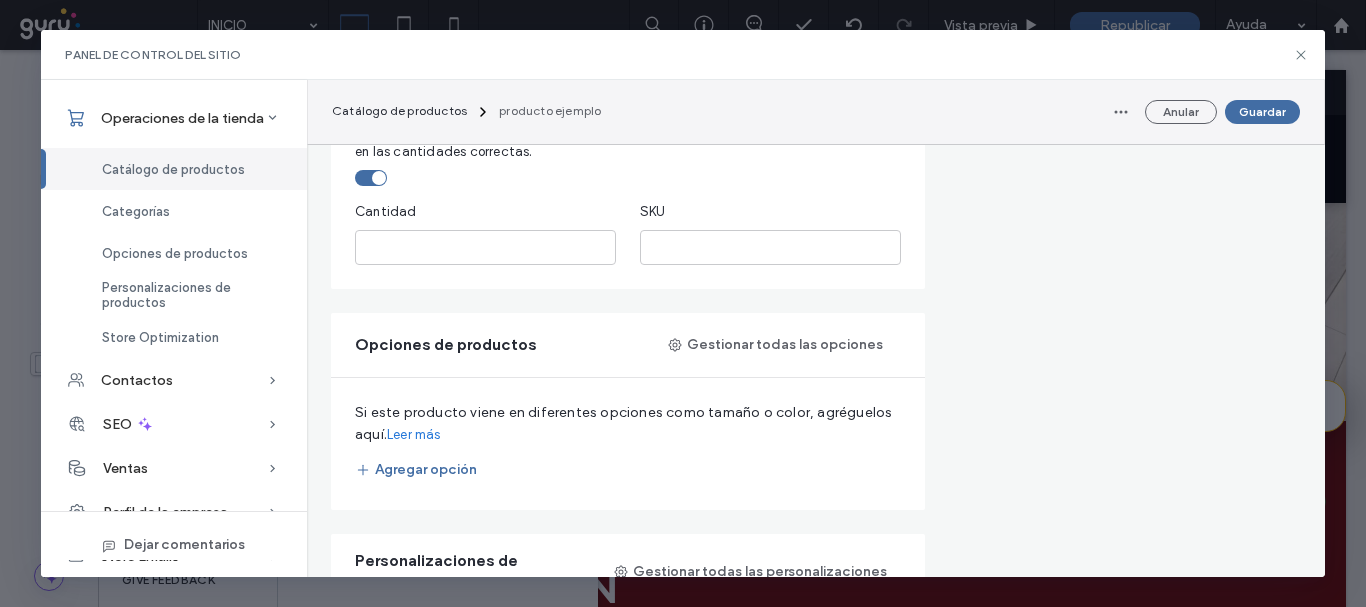 scroll, scrollTop: 0, scrollLeft: 0, axis: both 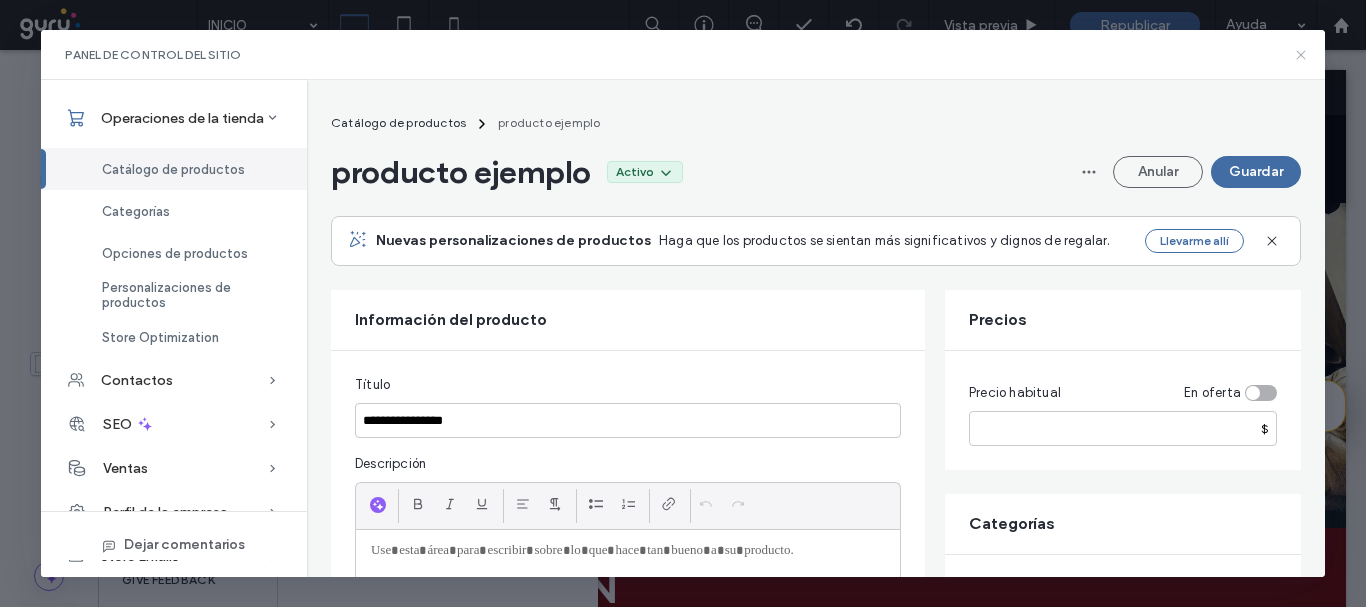 click 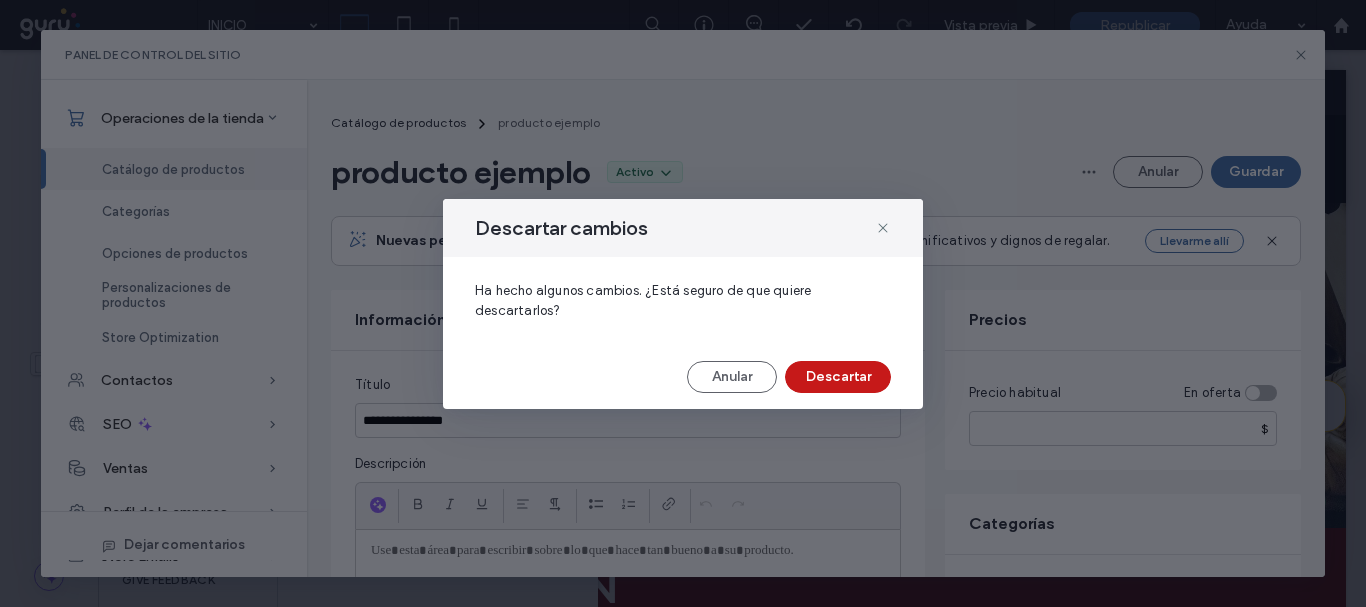 click on "Descartar" at bounding box center [838, 377] 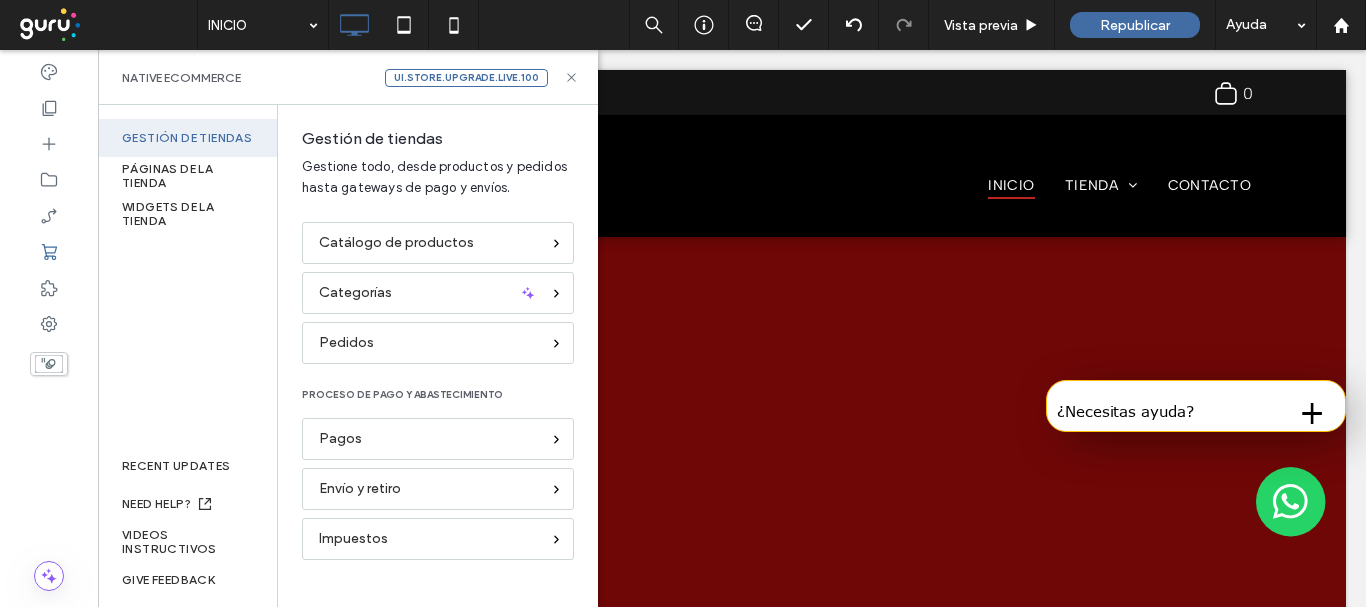 scroll, scrollTop: 0, scrollLeft: 0, axis: both 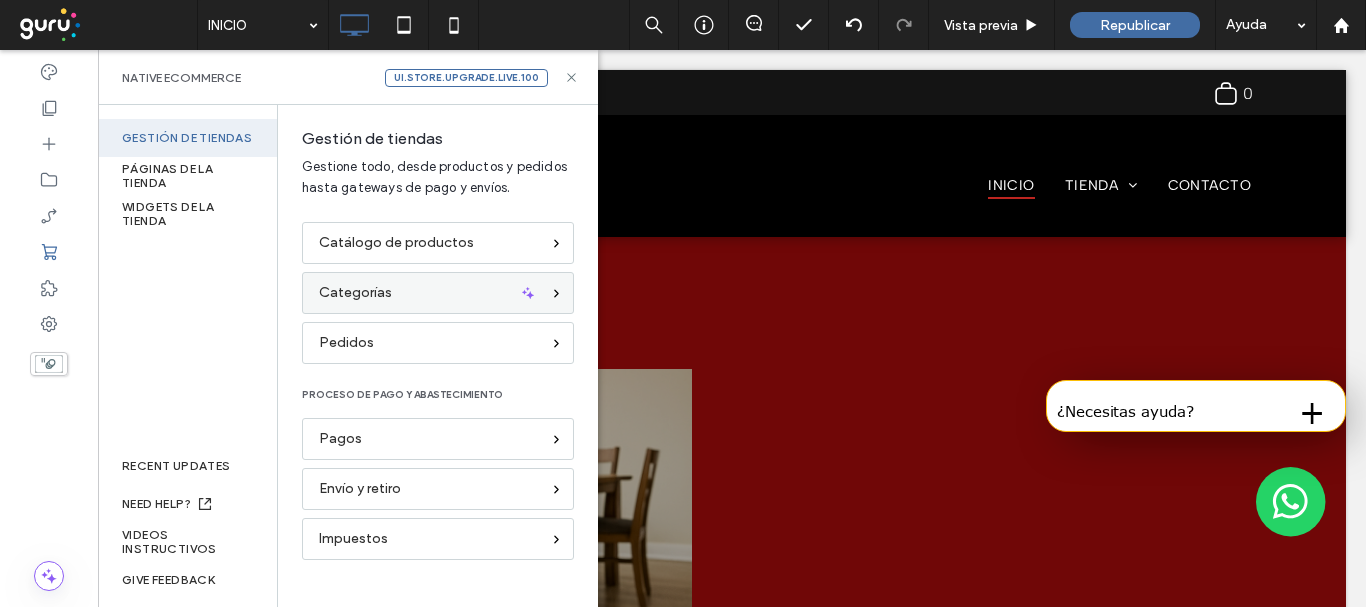 click on "Categorías" at bounding box center (429, 293) 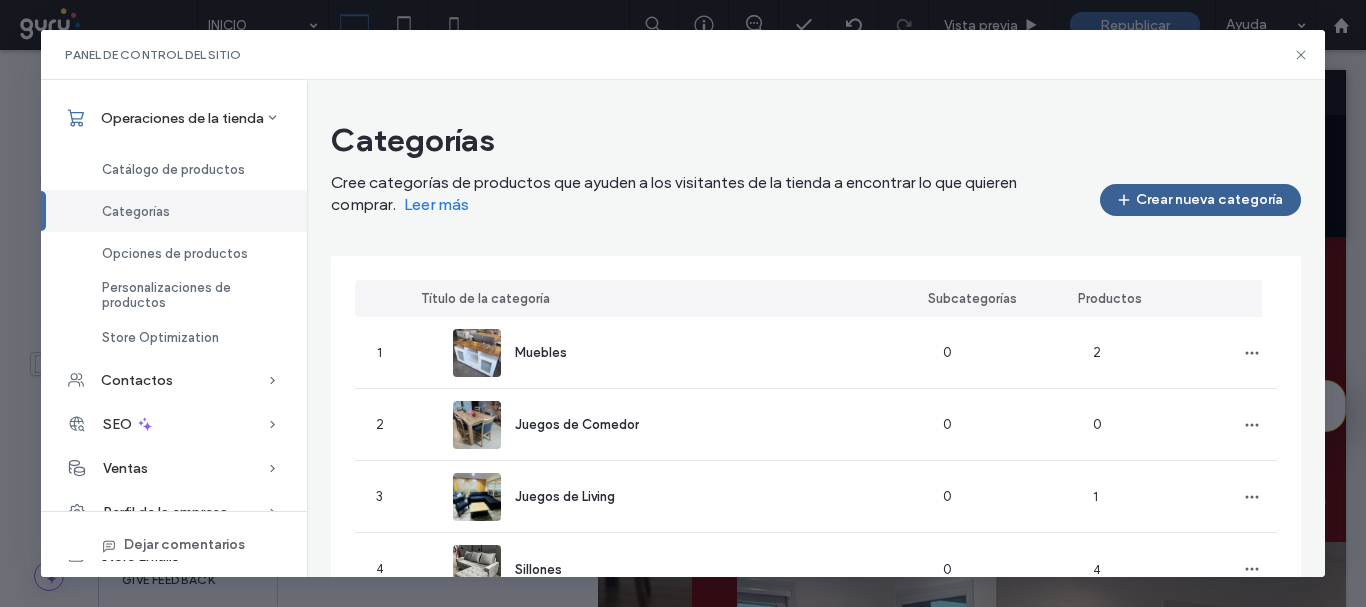 click on "Crear nueva categoría" at bounding box center [1200, 200] 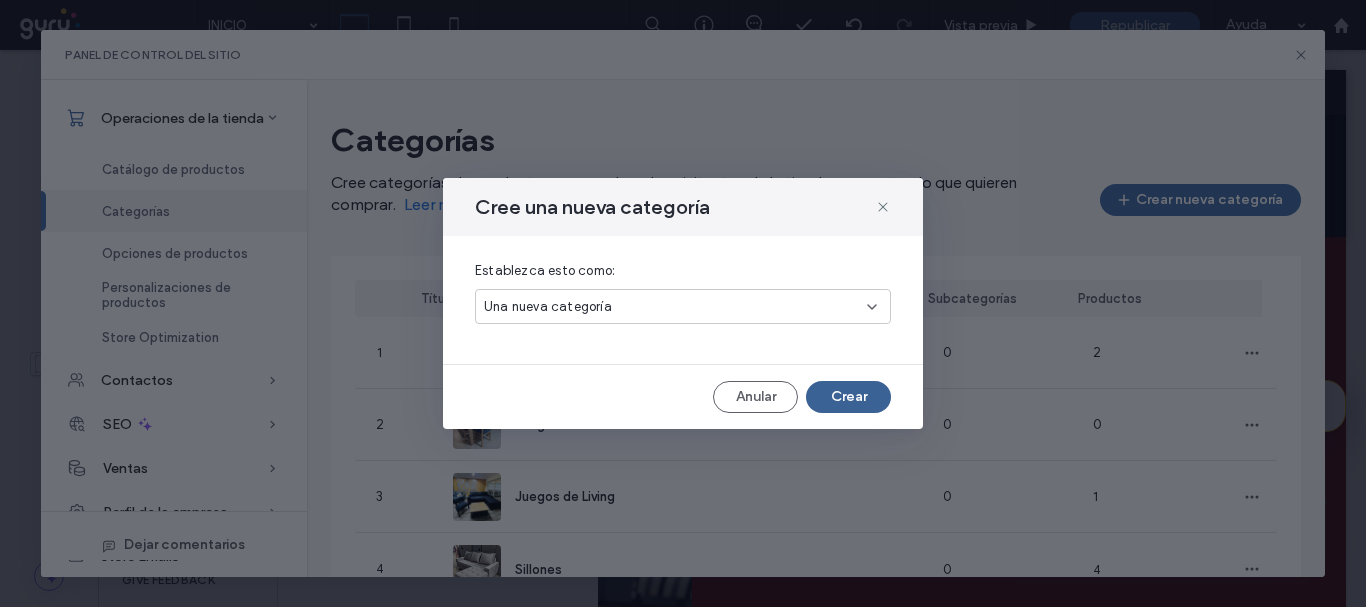 click on "Crear" at bounding box center (848, 397) 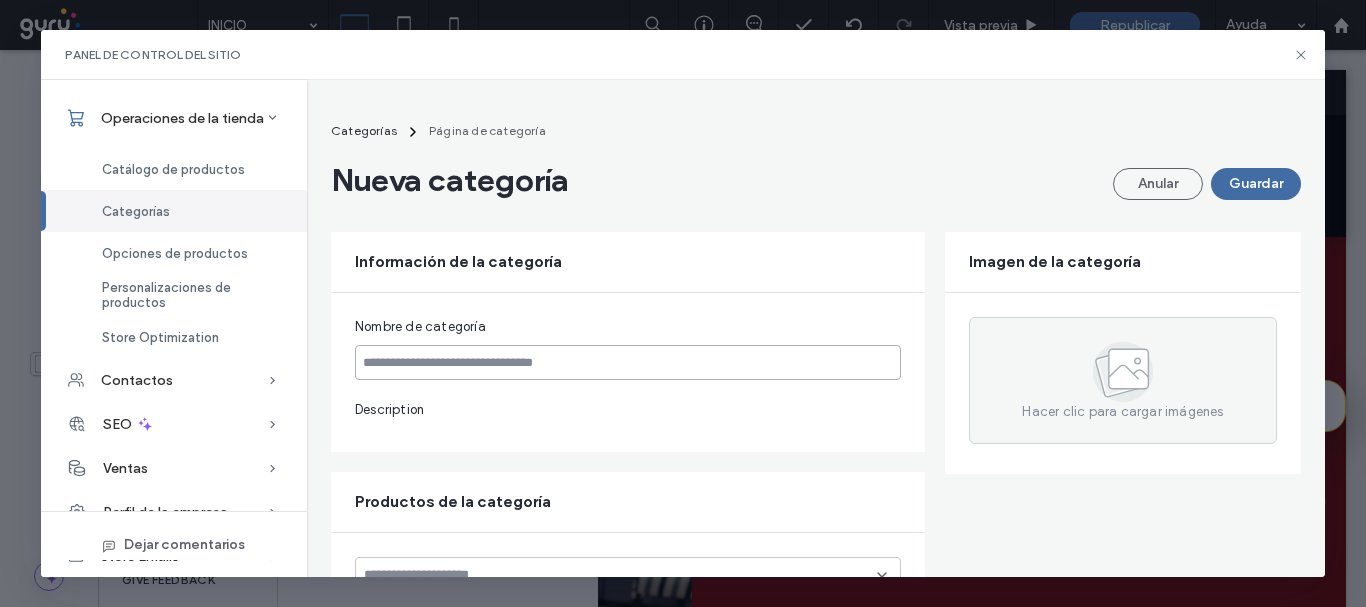 click at bounding box center [628, 362] 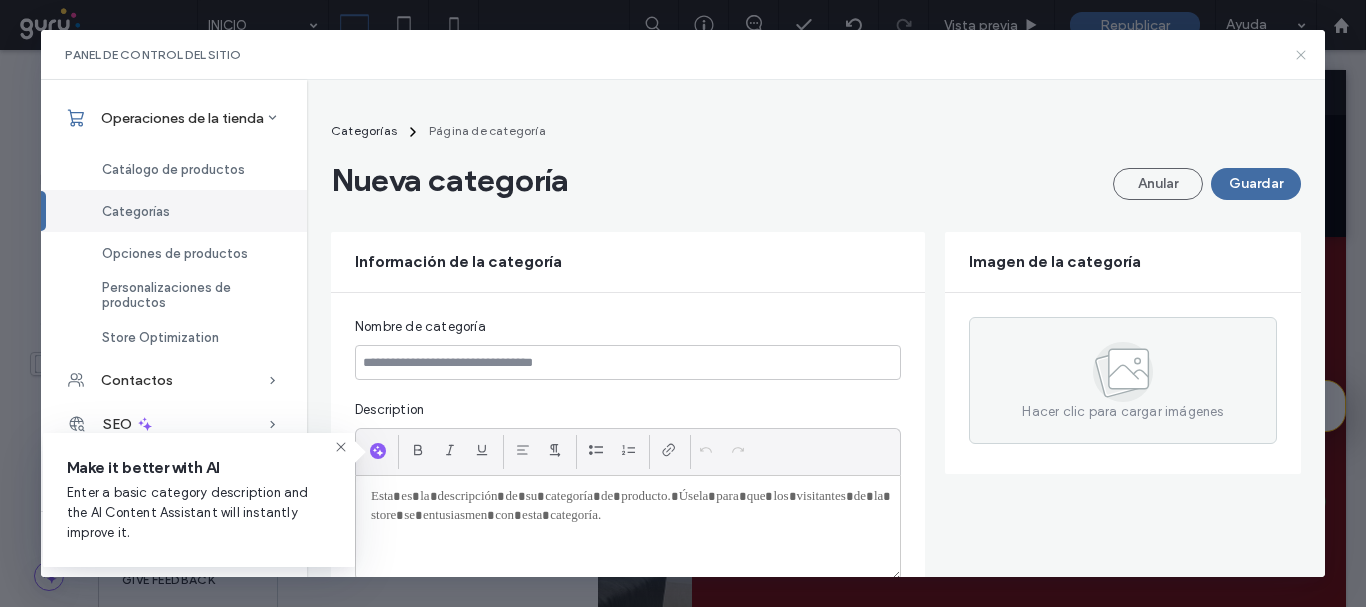 click 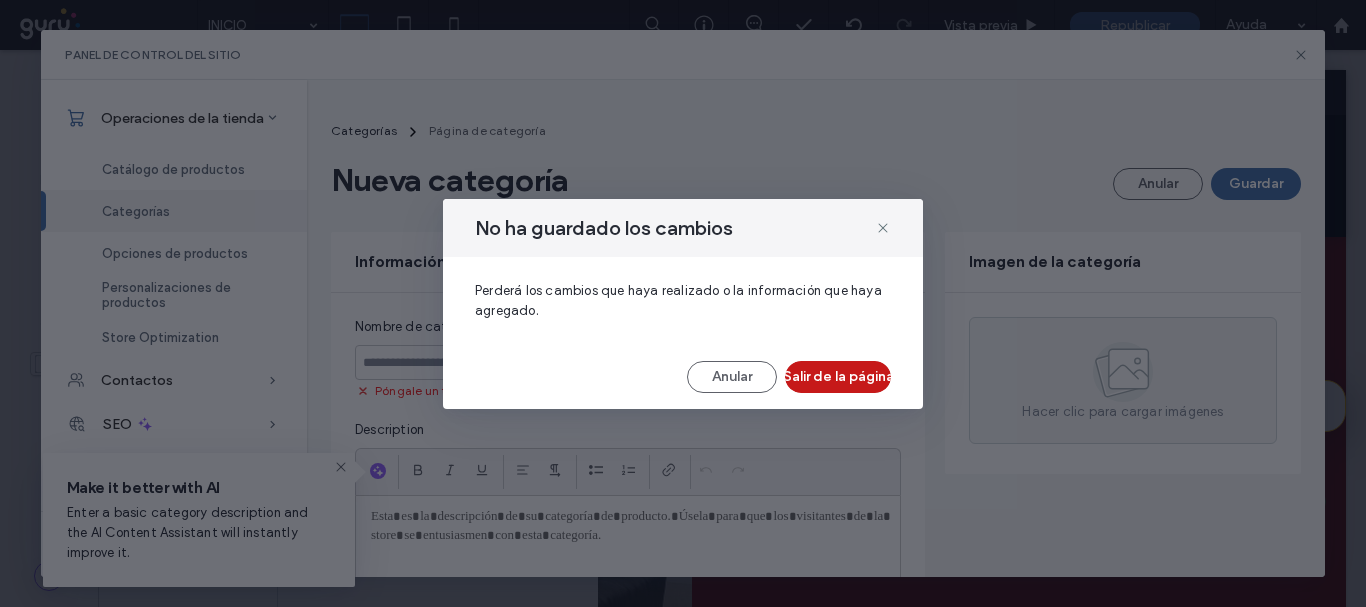 click on "Salir de la página" at bounding box center [838, 377] 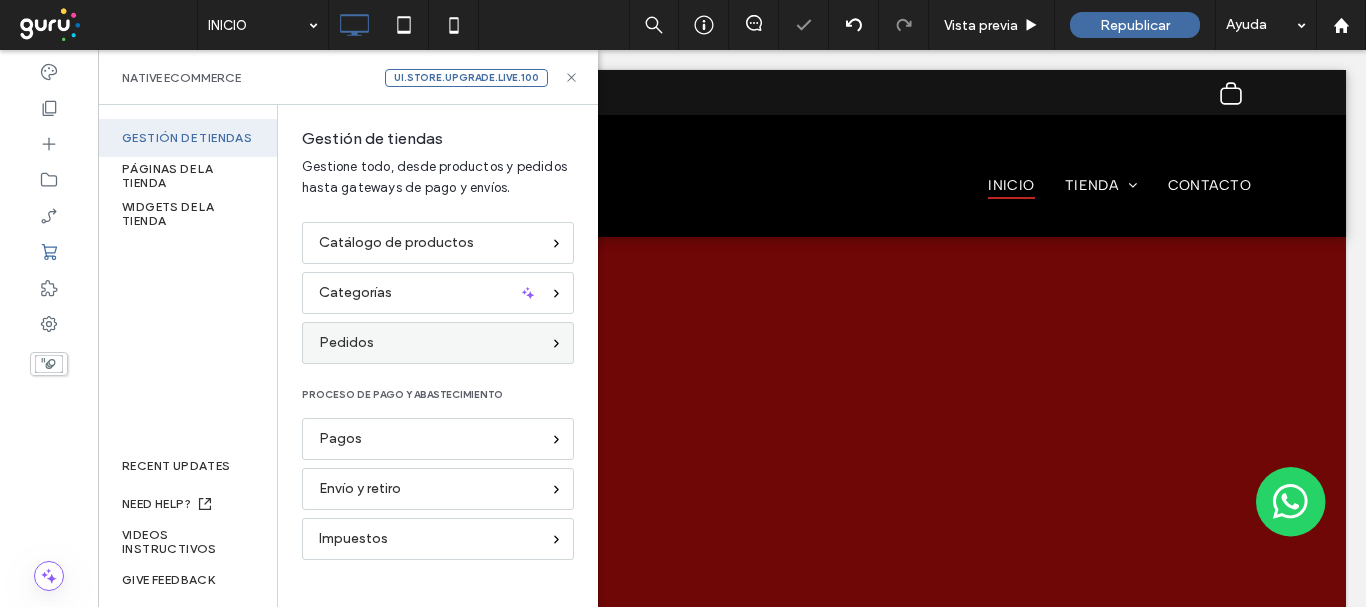scroll, scrollTop: 0, scrollLeft: 0, axis: both 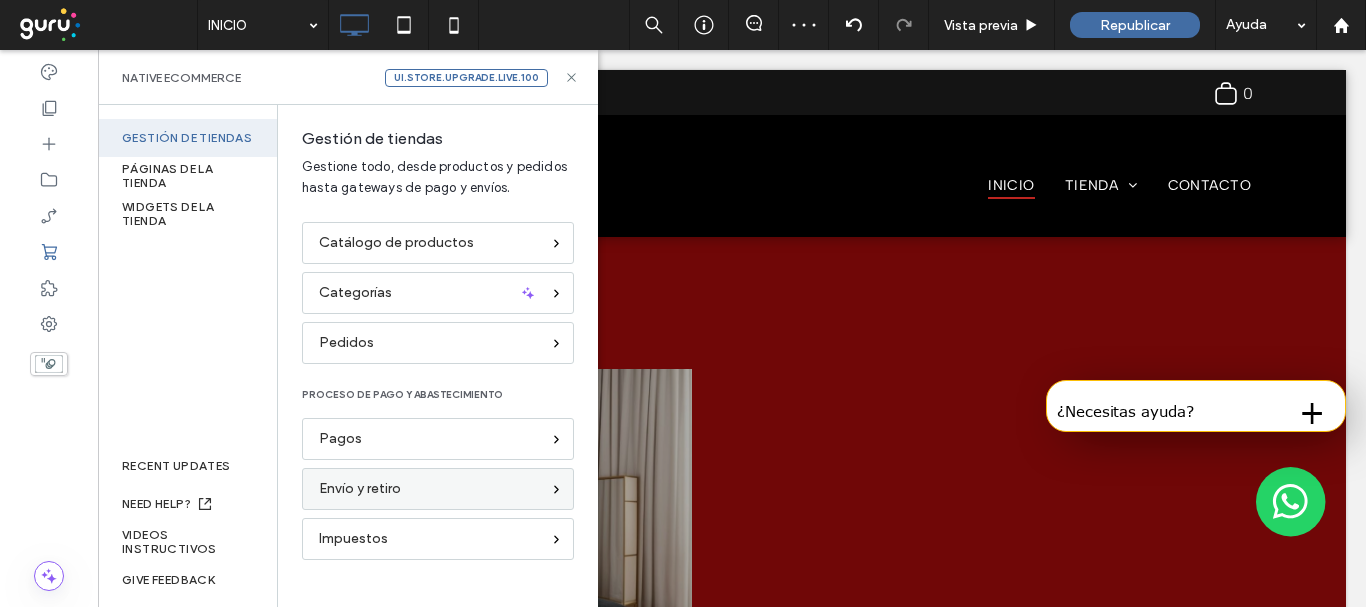 click on "Envío y retiro" at bounding box center (429, 489) 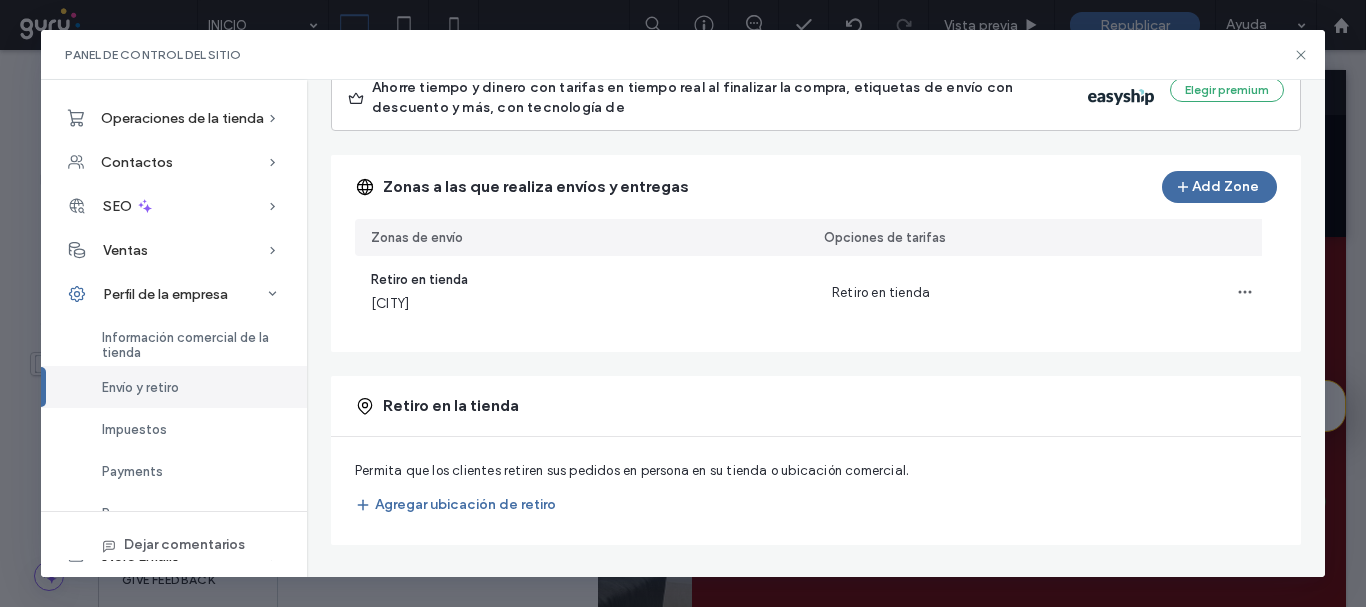 scroll, scrollTop: 150, scrollLeft: 0, axis: vertical 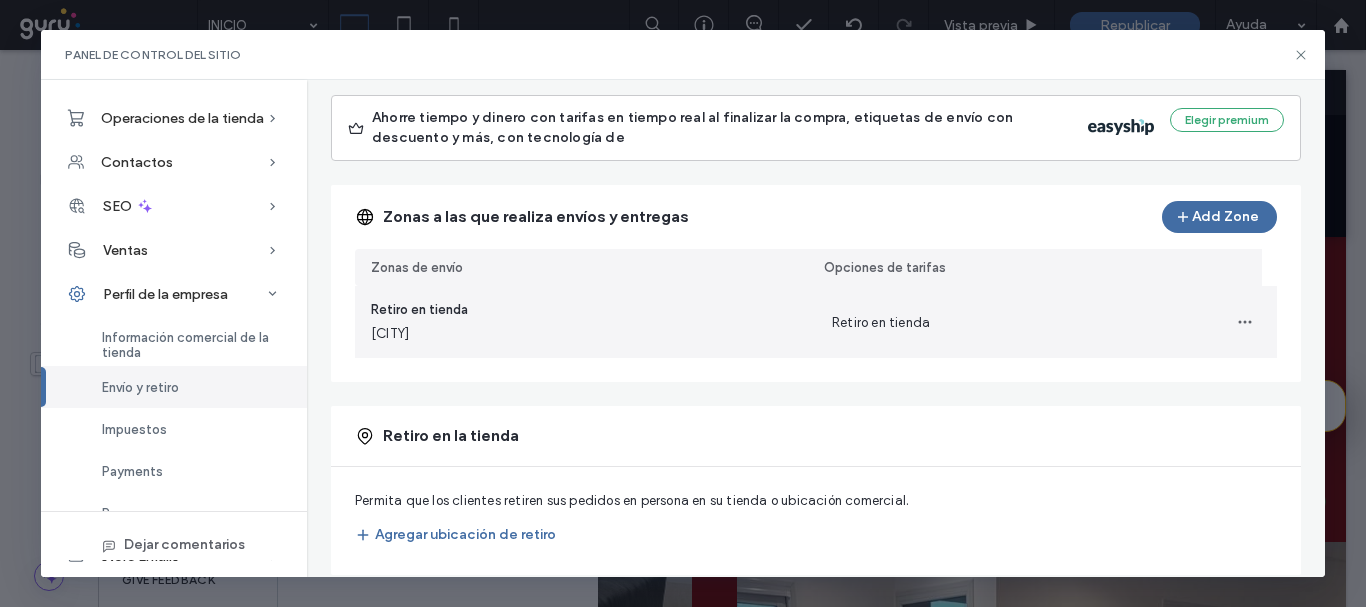 click on "Retiro en tienda" at bounding box center (419, 310) 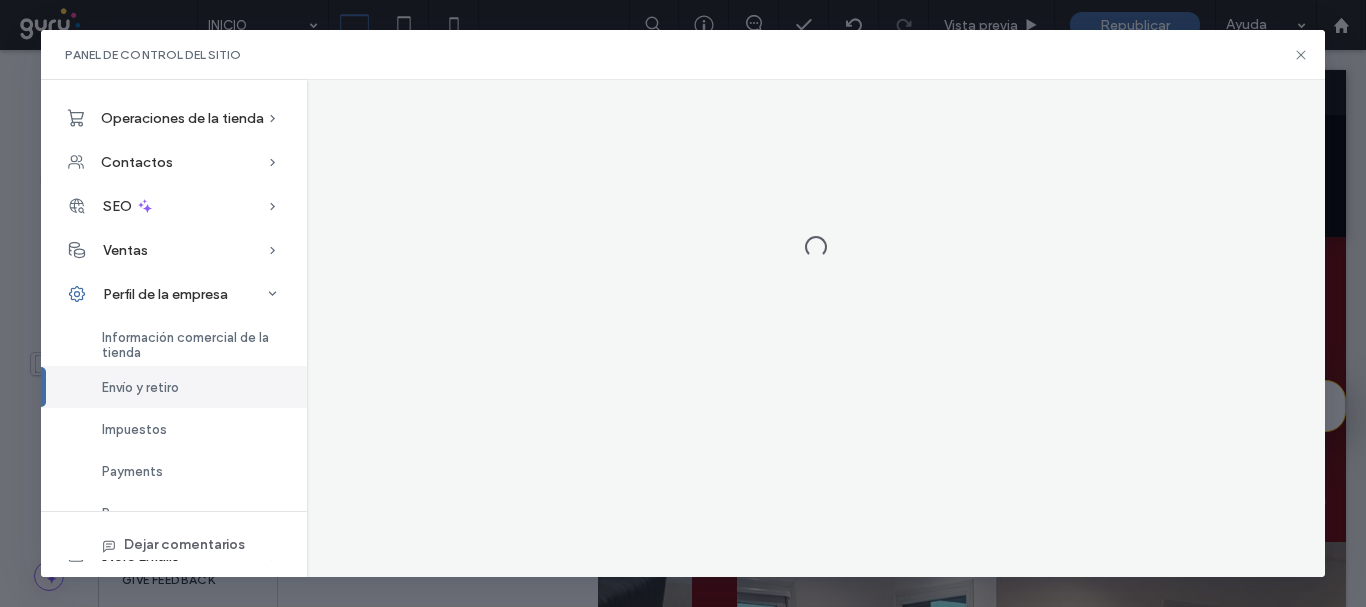 scroll, scrollTop: 0, scrollLeft: 0, axis: both 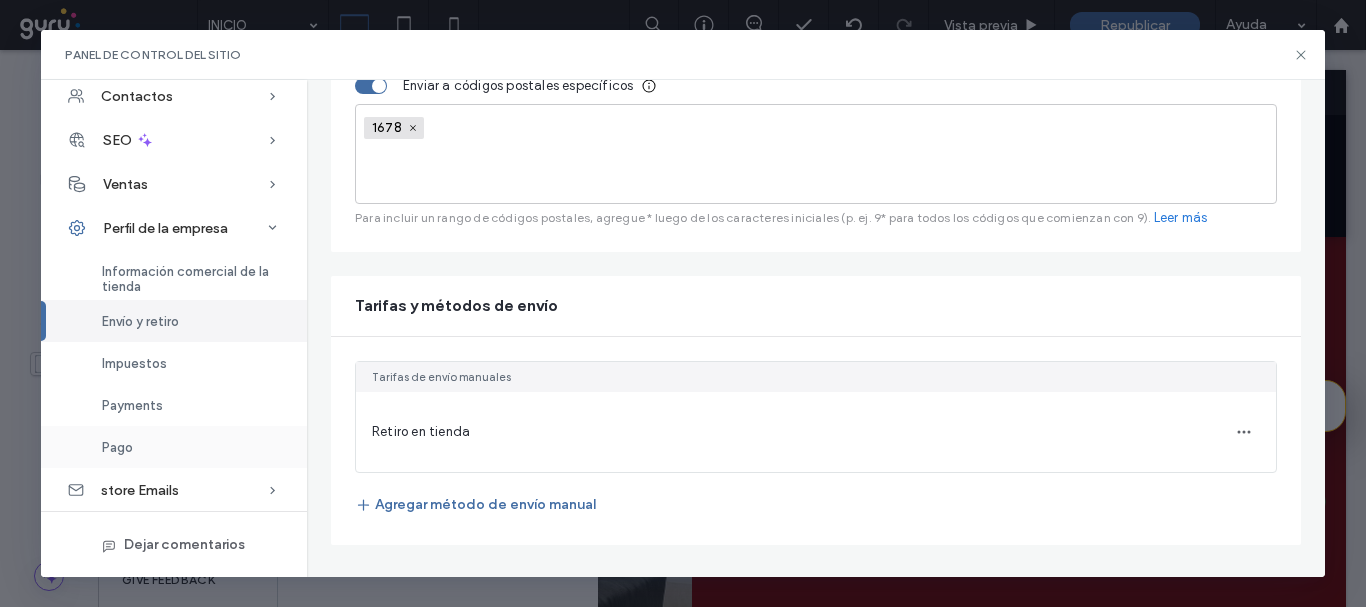 click on "Pago" at bounding box center [174, 447] 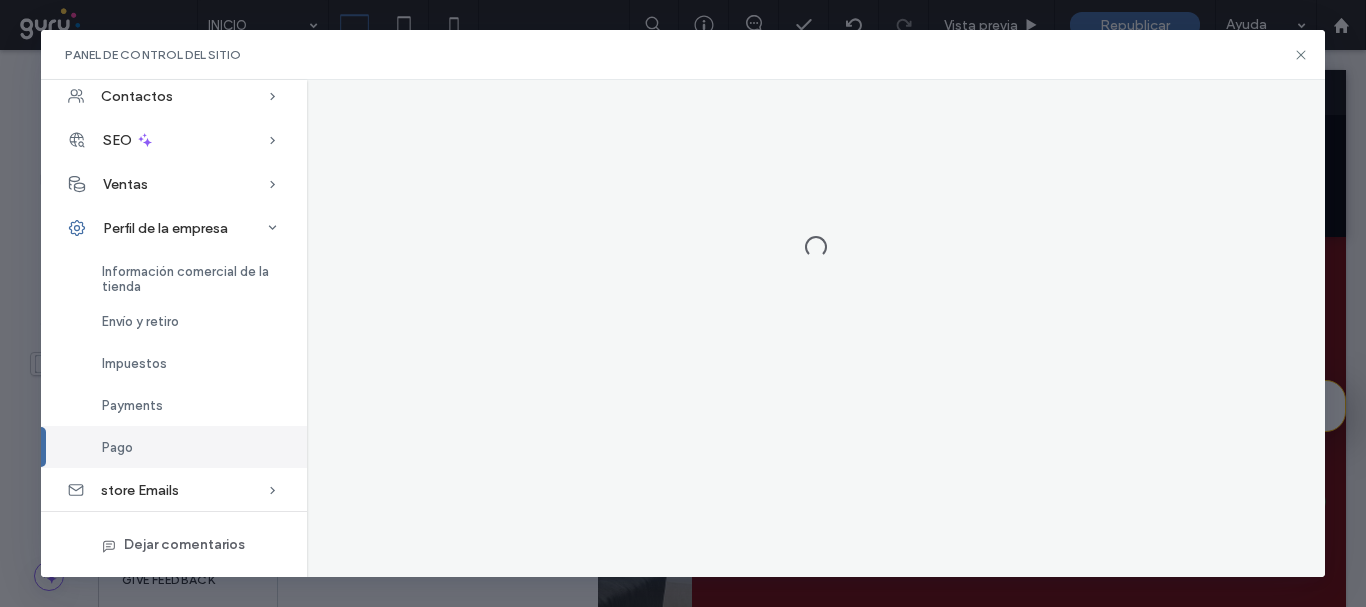 scroll, scrollTop: 0, scrollLeft: 0, axis: both 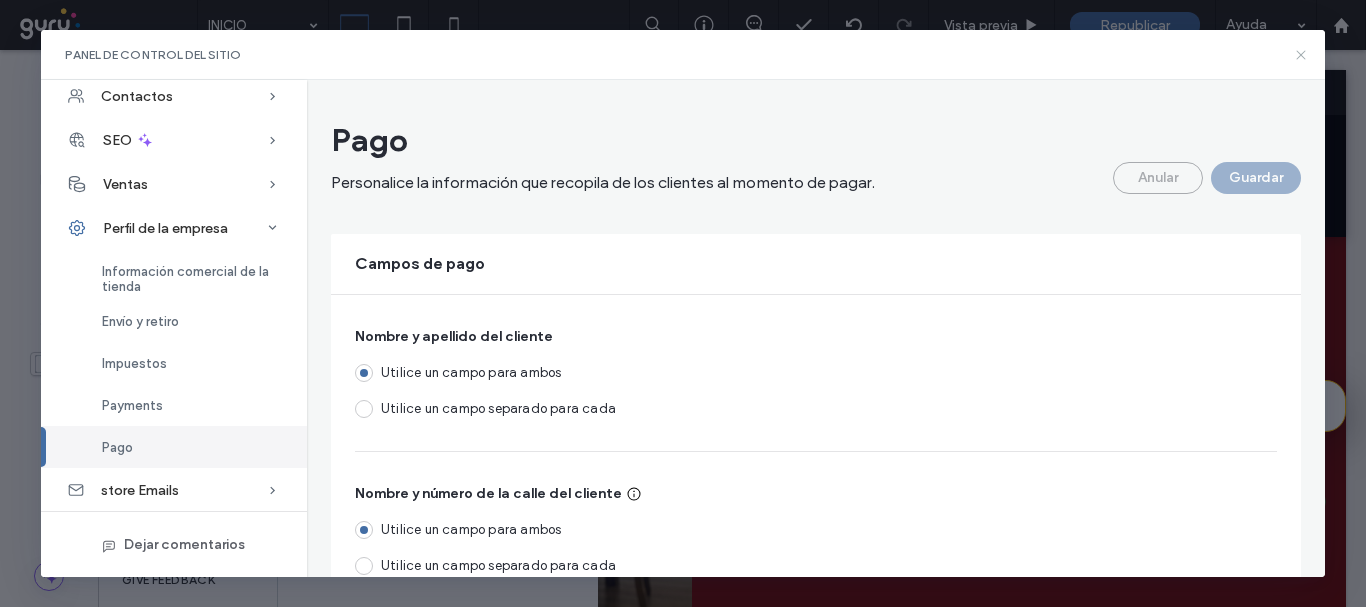 drag, startPoint x: 1302, startPoint y: 56, endPoint x: 574, endPoint y: 246, distance: 752.38556 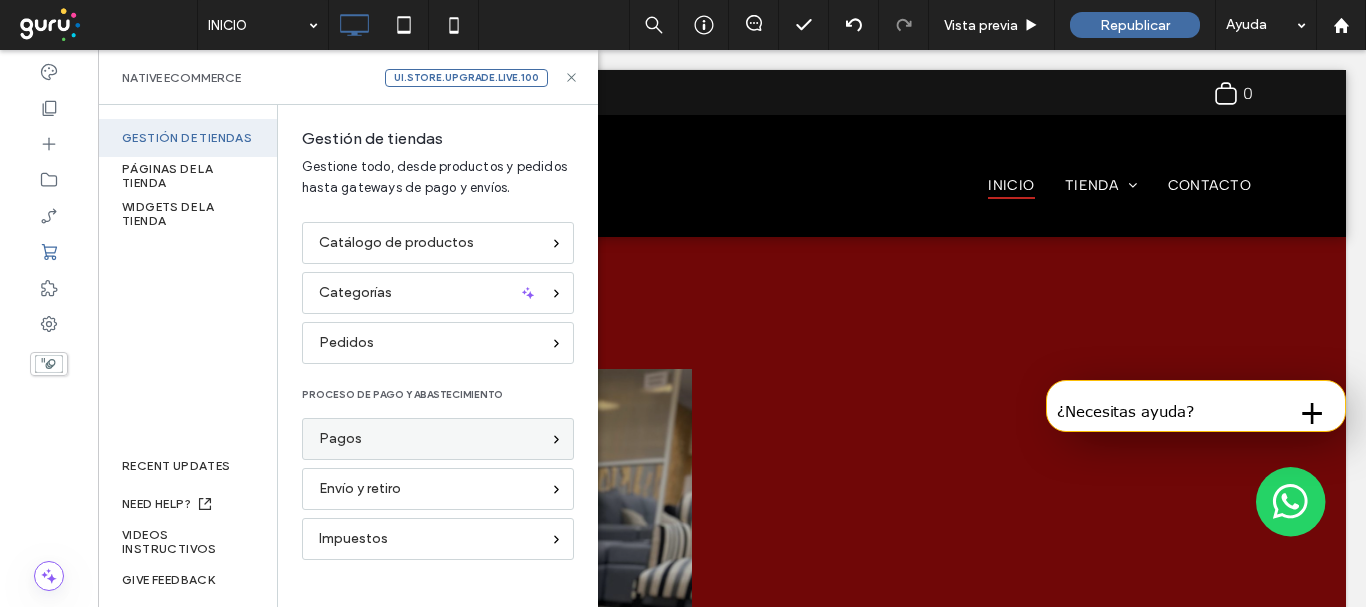 click on "Pagos" at bounding box center (429, 439) 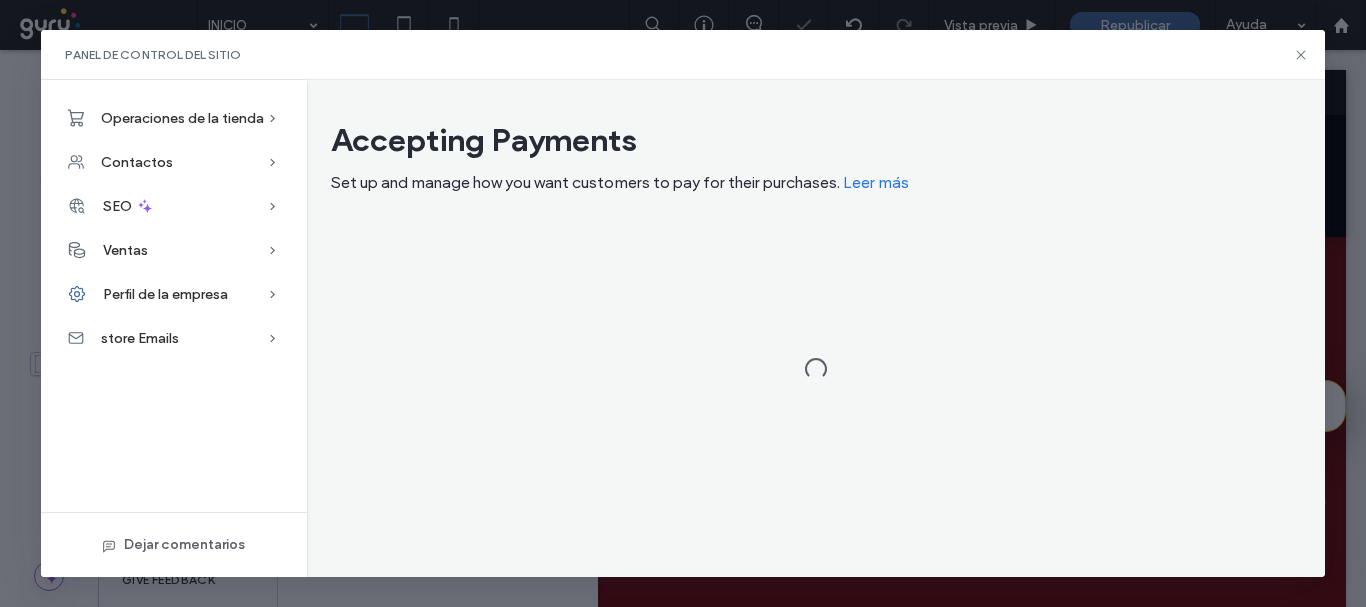 scroll, scrollTop: 0, scrollLeft: 0, axis: both 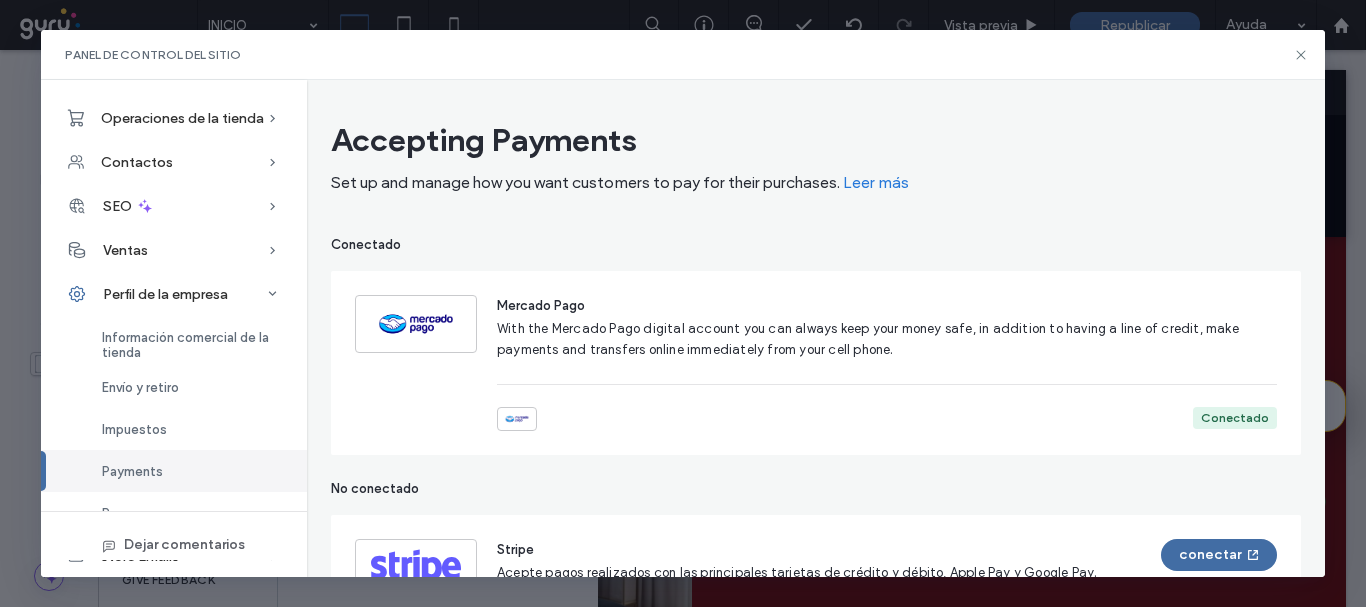 click on "With the Mercado Pago digital account you can always keep your money safe, in addition to having a line of credit, make payments and transfers online immediately from your cell phone." at bounding box center [868, 339] 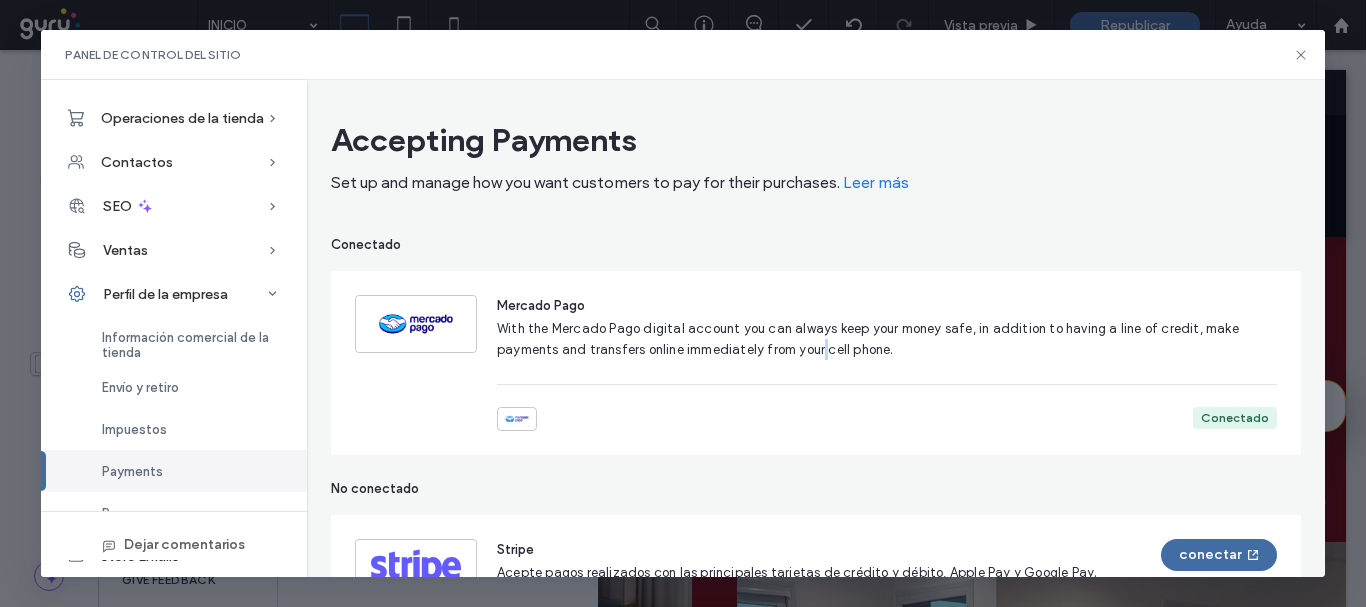 click on "With the Mercado Pago digital account you can always keep your money safe, in addition to having a line of credit, make payments and transfers online immediately from your cell phone." at bounding box center (868, 339) 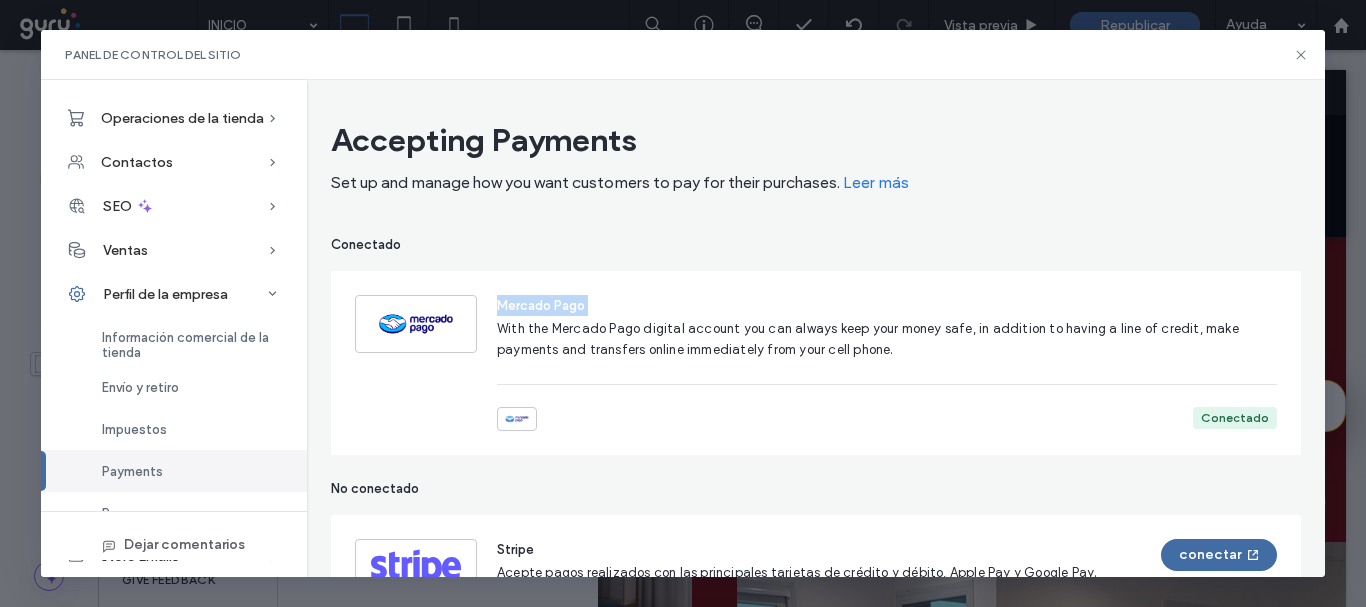 click on "With the Mercado Pago digital account you can always keep your money safe, in addition to having a line of credit, make payments and transfers online immediately from your cell phone." at bounding box center (868, 339) 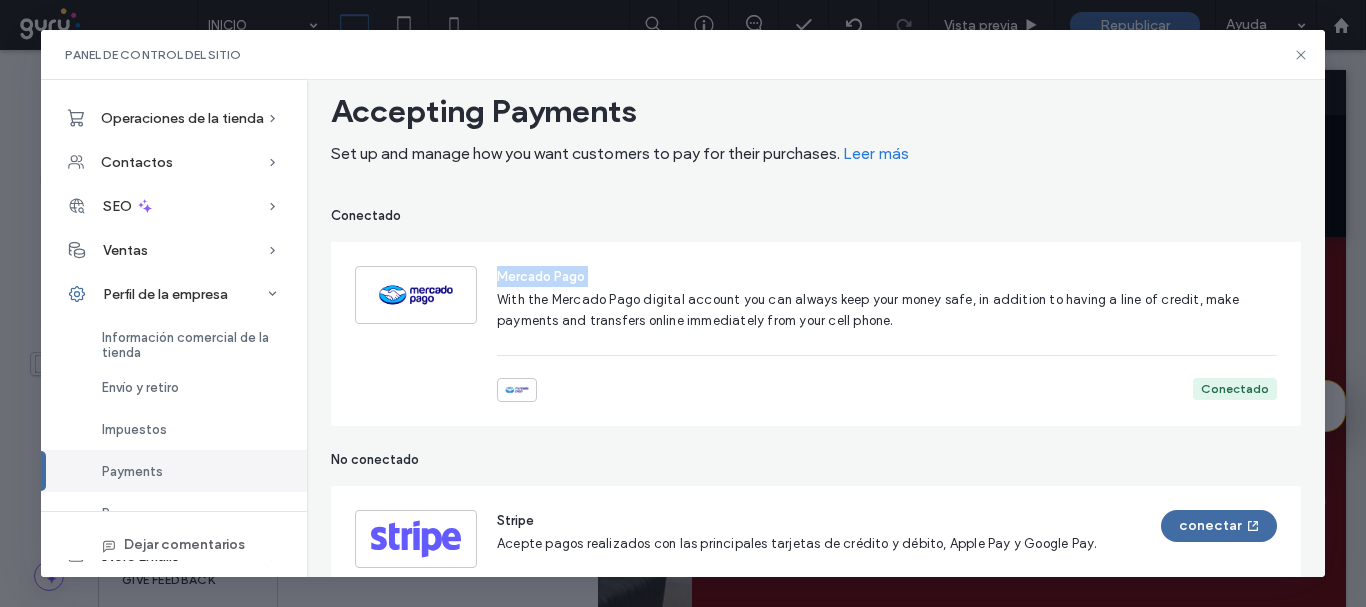 scroll, scrollTop: 0, scrollLeft: 0, axis: both 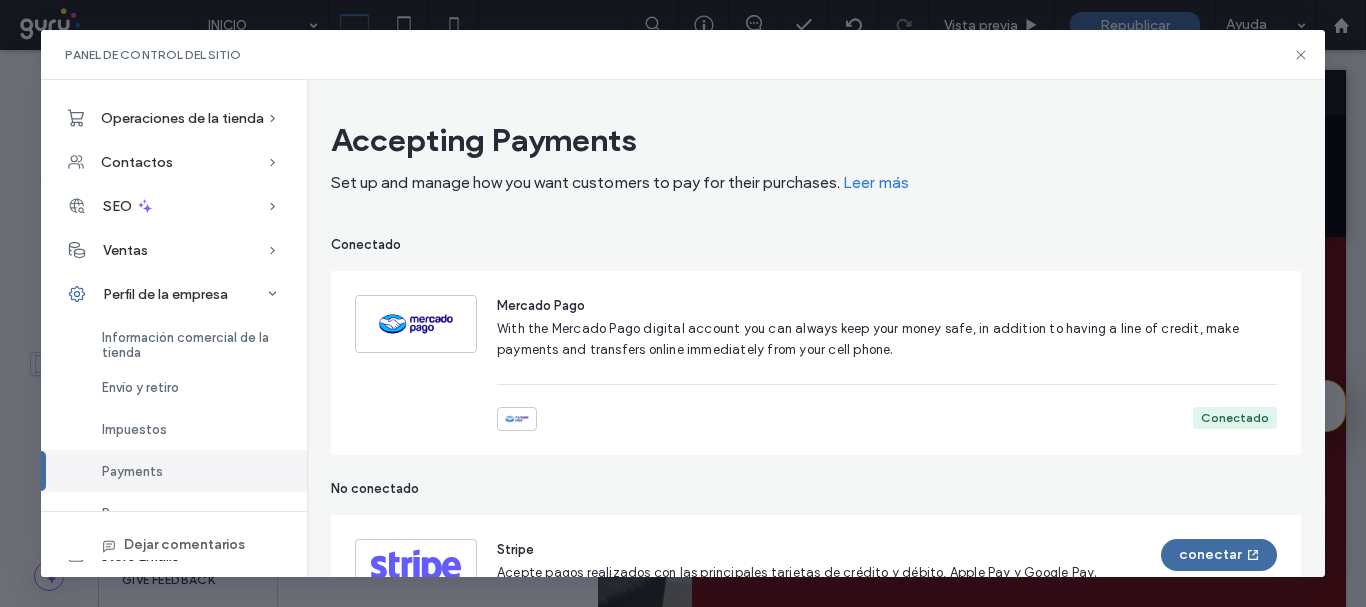 click on "Mercado Pago" at bounding box center [875, 305] 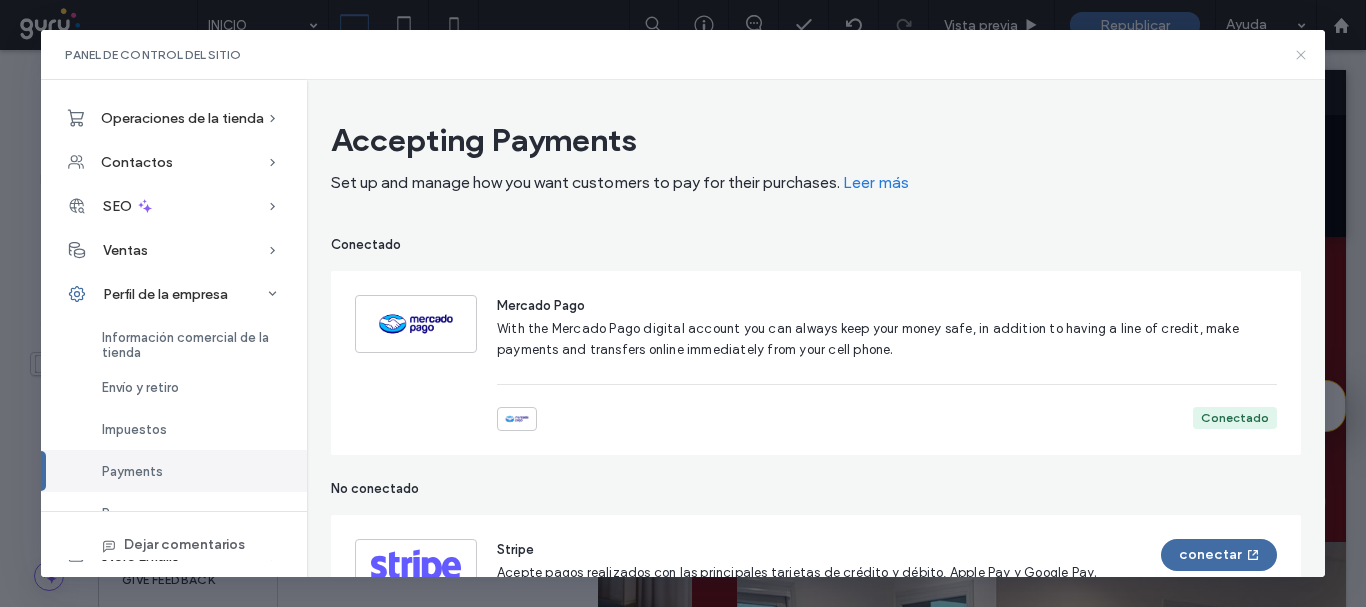 click 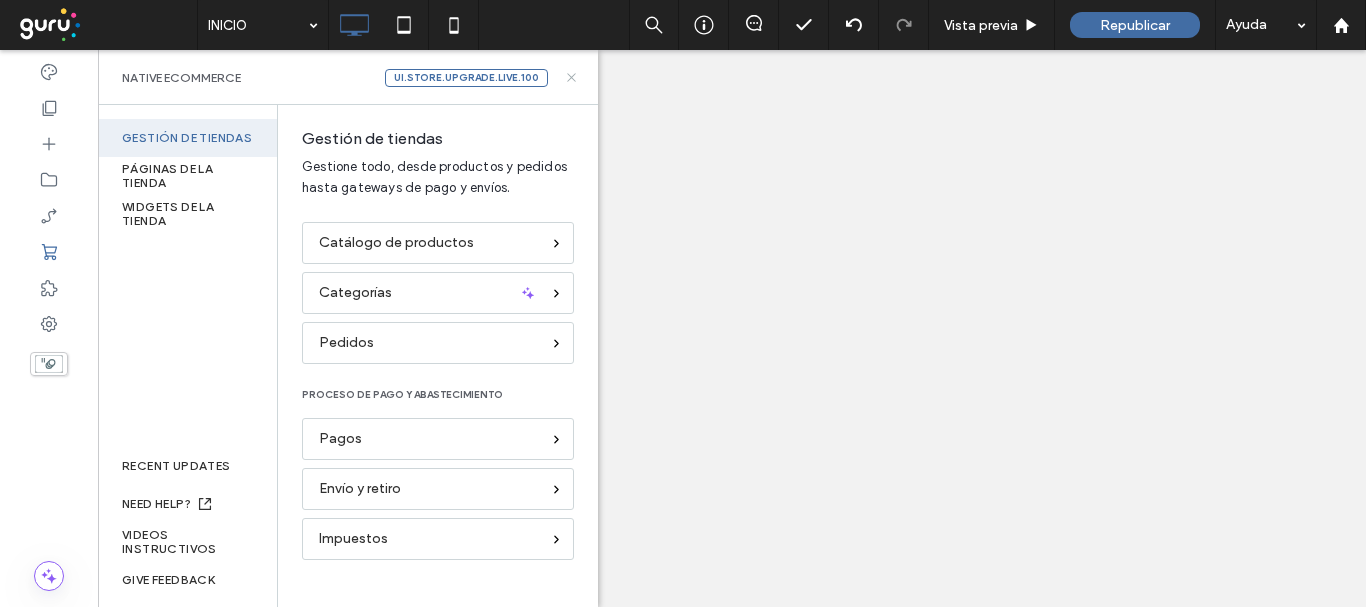 click 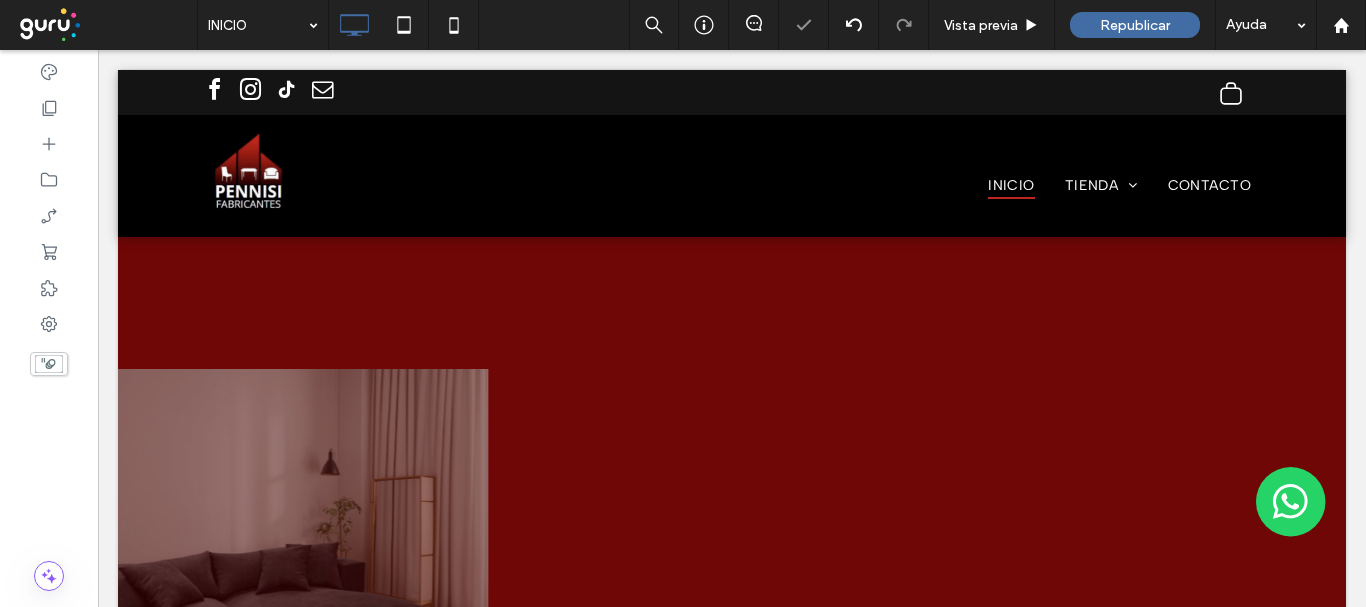 scroll, scrollTop: 0, scrollLeft: 0, axis: both 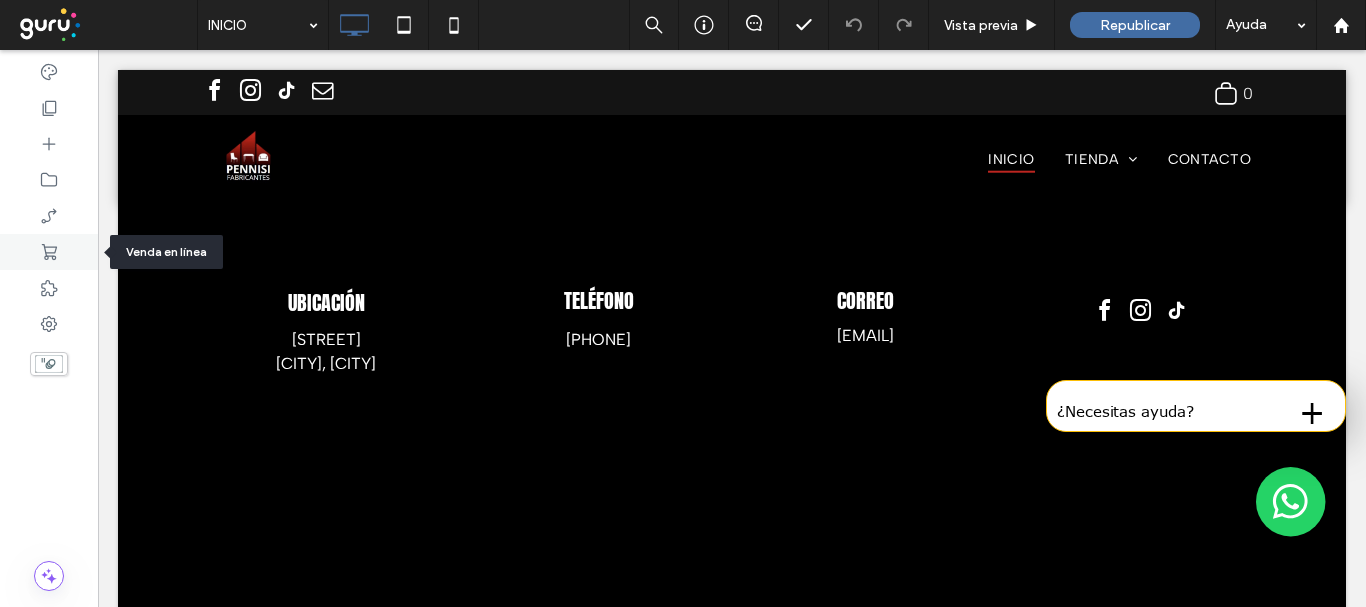 click at bounding box center (49, 252) 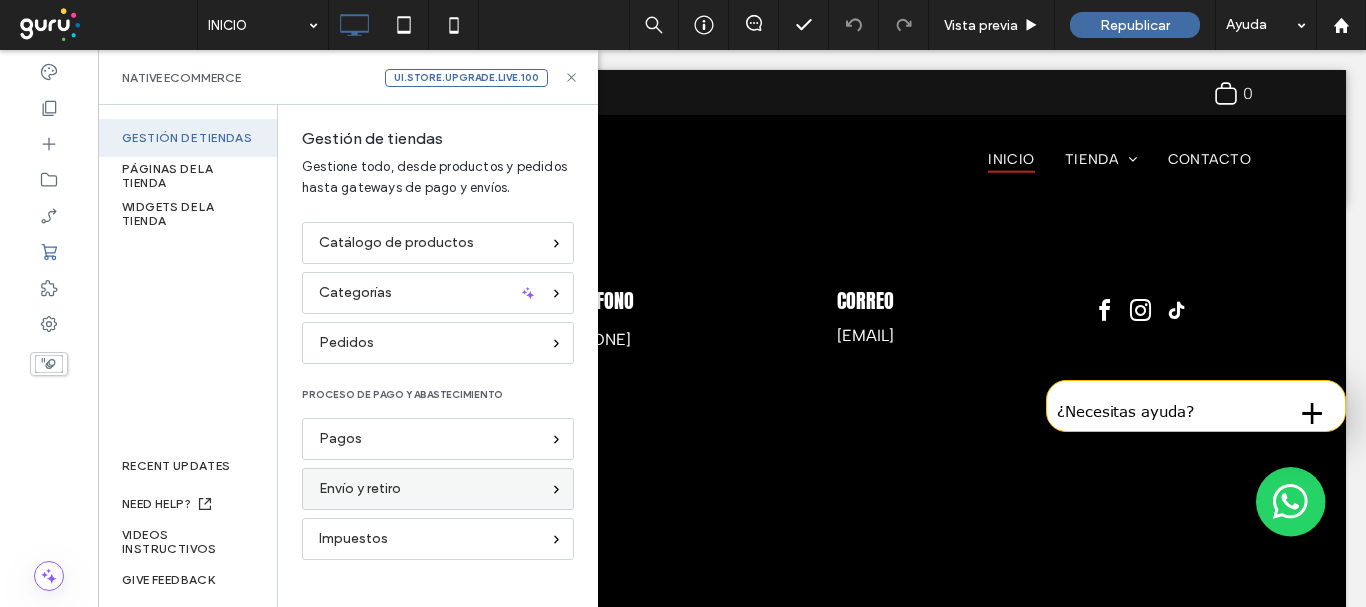 click on "Envío y retiro" at bounding box center (438, 489) 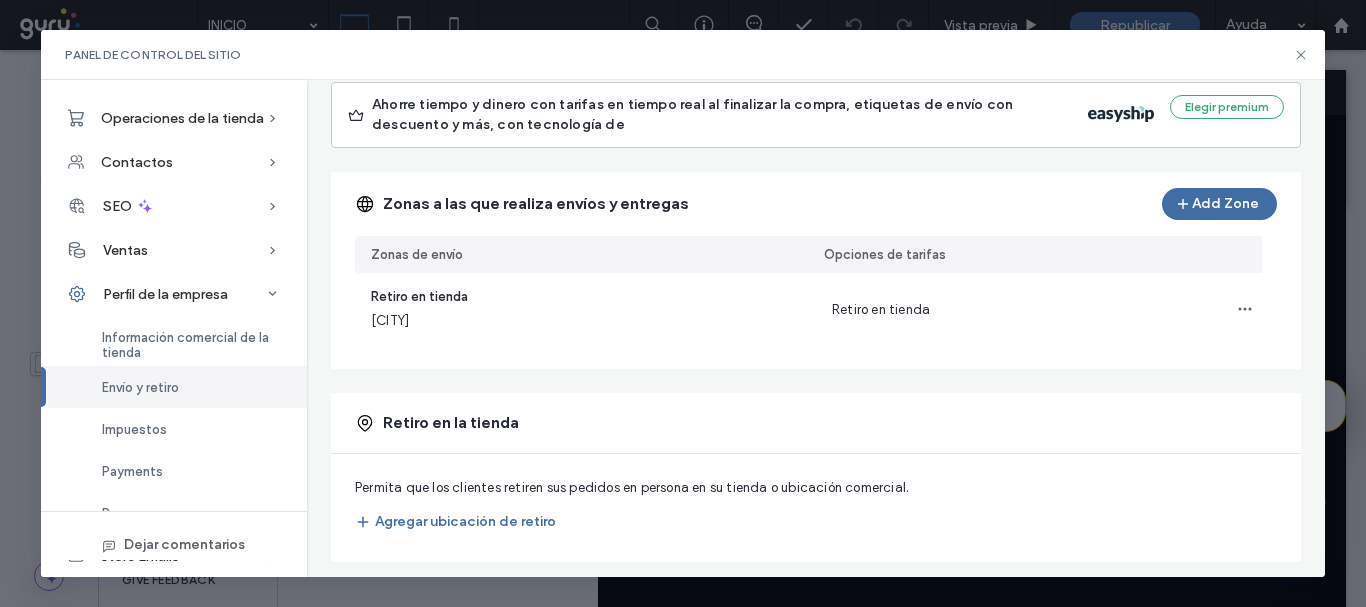 scroll, scrollTop: 161, scrollLeft: 0, axis: vertical 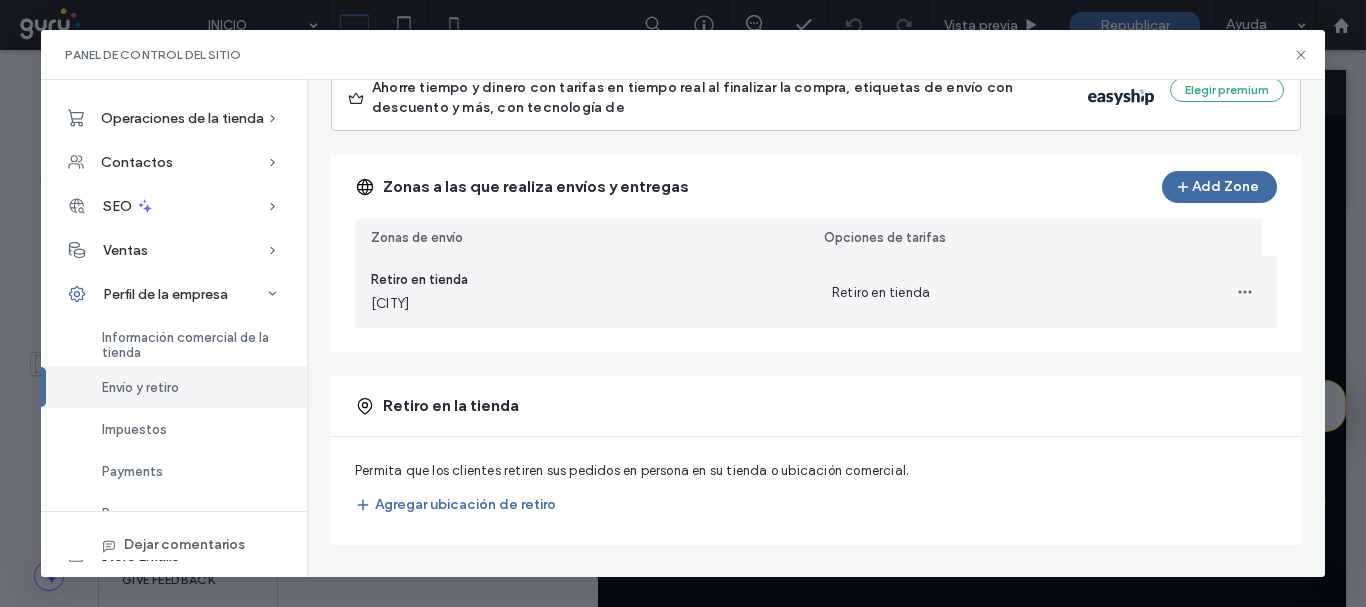 click on "Retiro en tienda" at bounding box center (1046, 292) 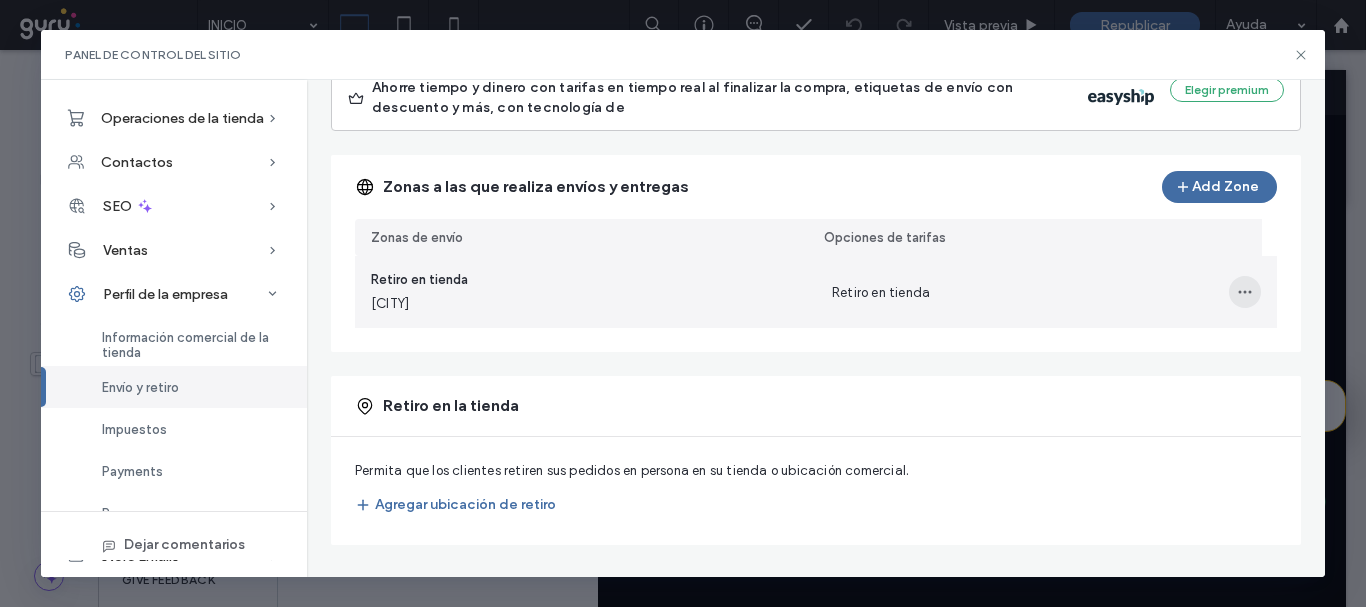 click at bounding box center [1245, 292] 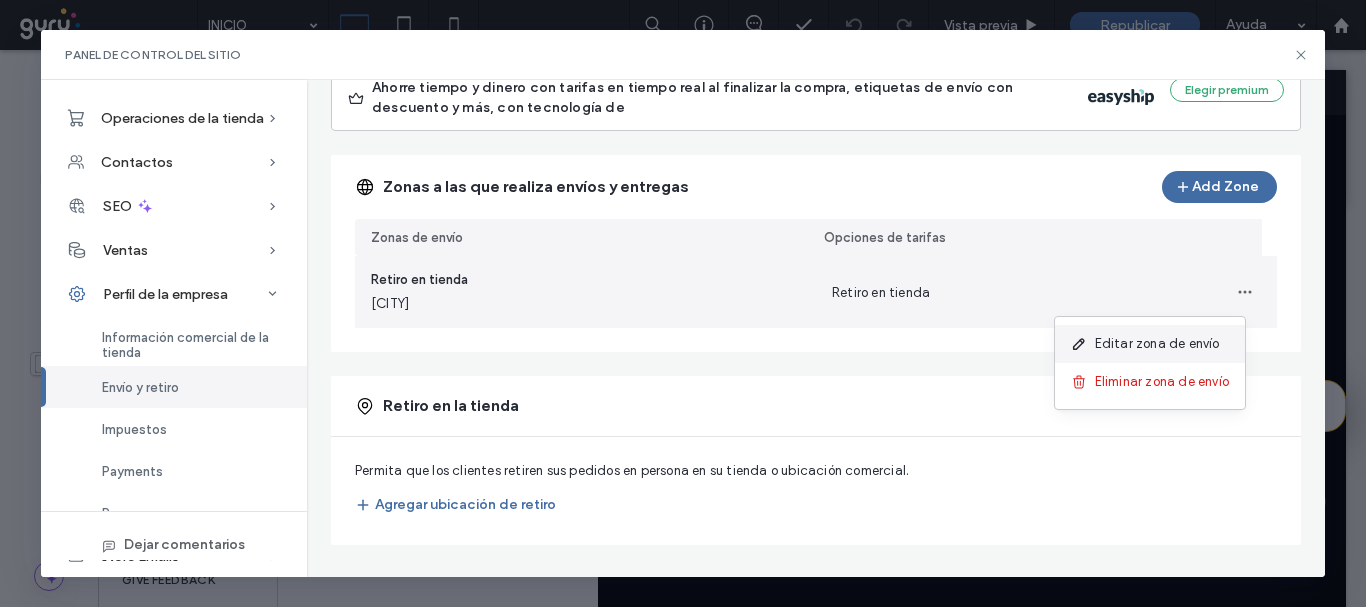 click on "Editar zona de envío" at bounding box center (1150, 344) 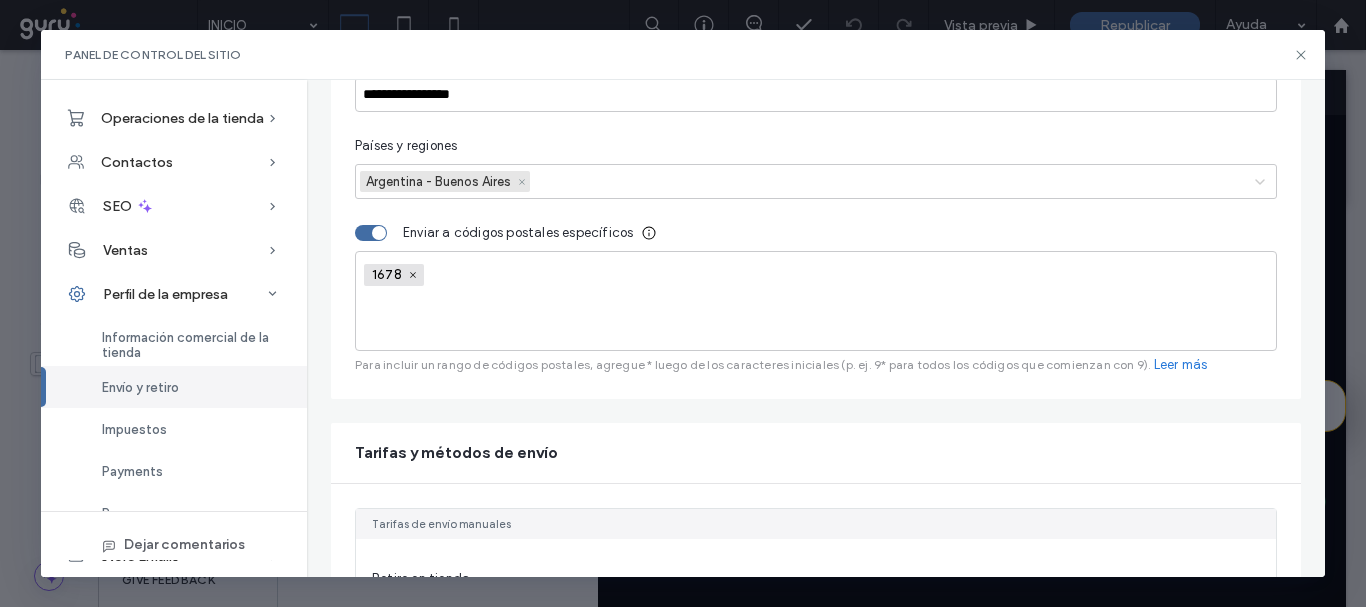 scroll, scrollTop: 292, scrollLeft: 0, axis: vertical 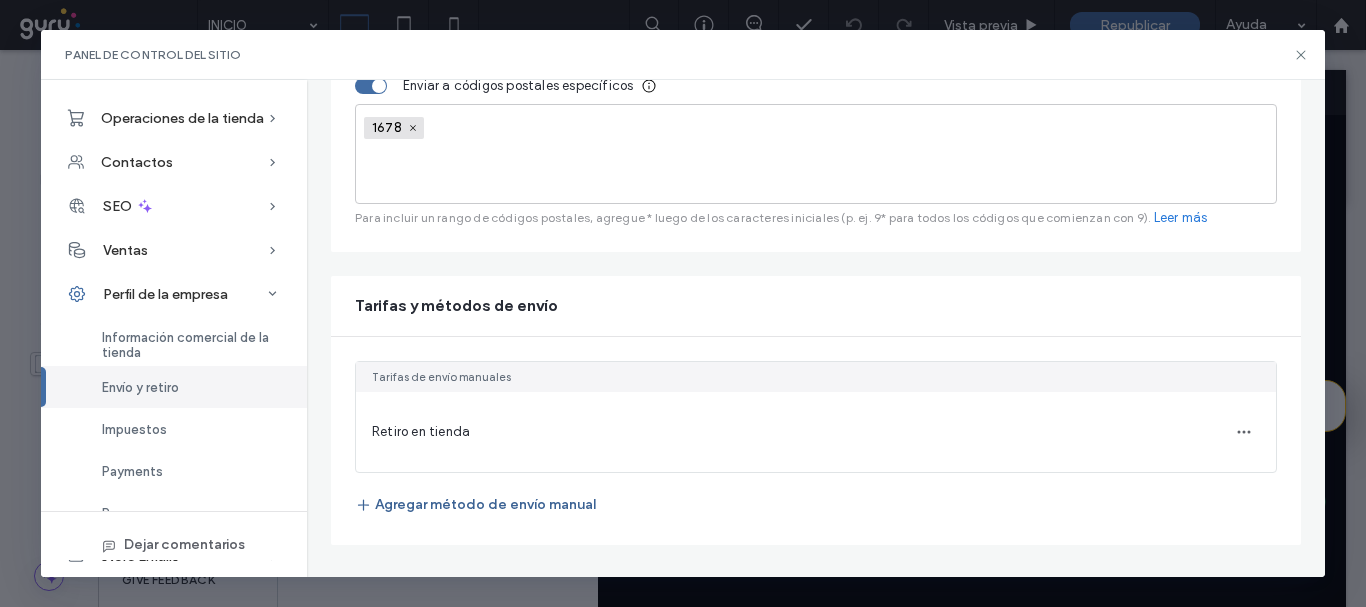 click on "Agregar método de envío manual" at bounding box center [475, 505] 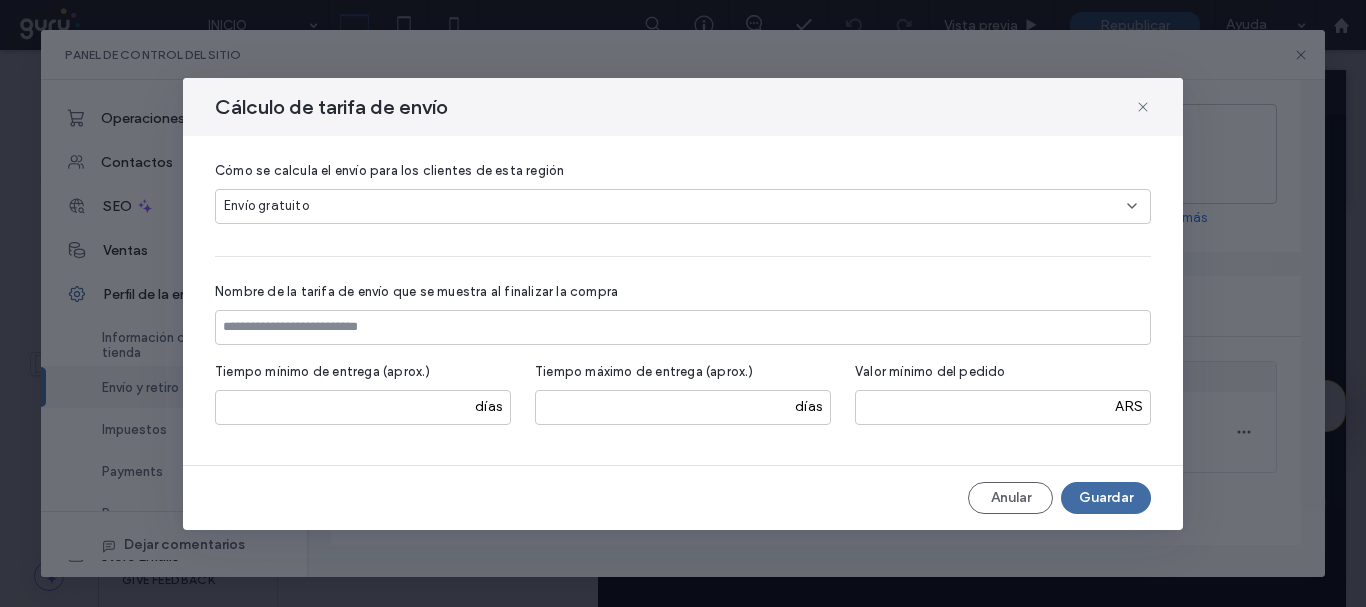 click on "Envío gratuito" at bounding box center (675, 206) 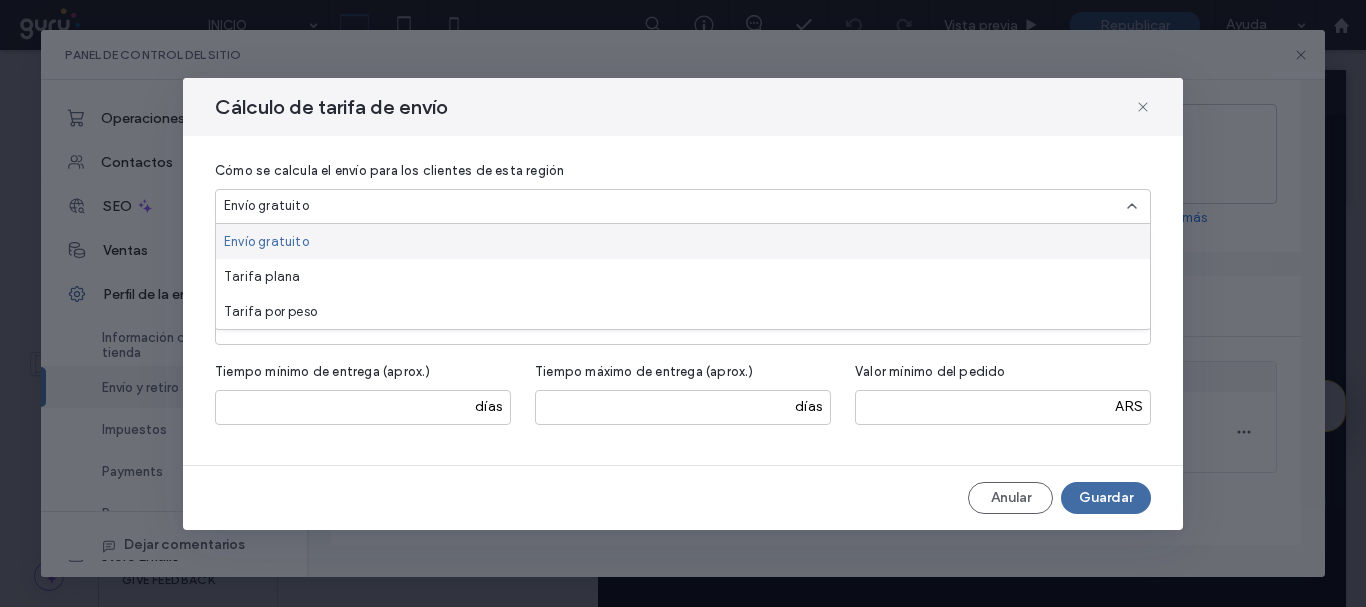 click on "Envío gratuito" at bounding box center [675, 206] 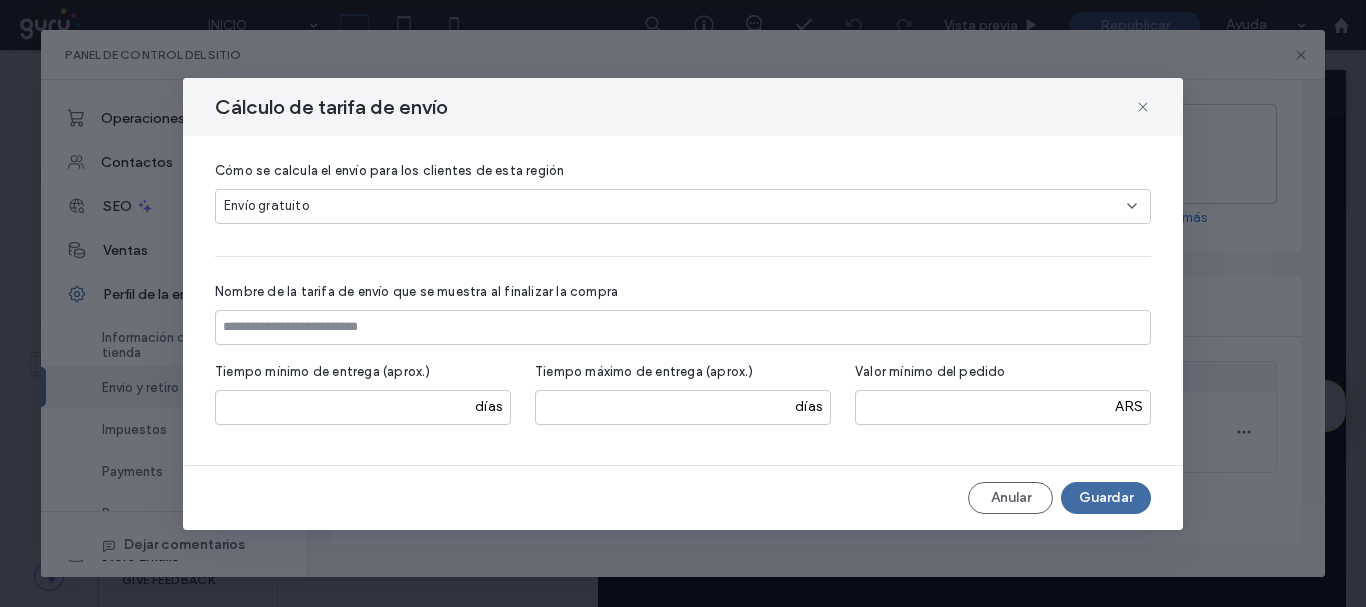 click on "Envío gratuito" at bounding box center [675, 206] 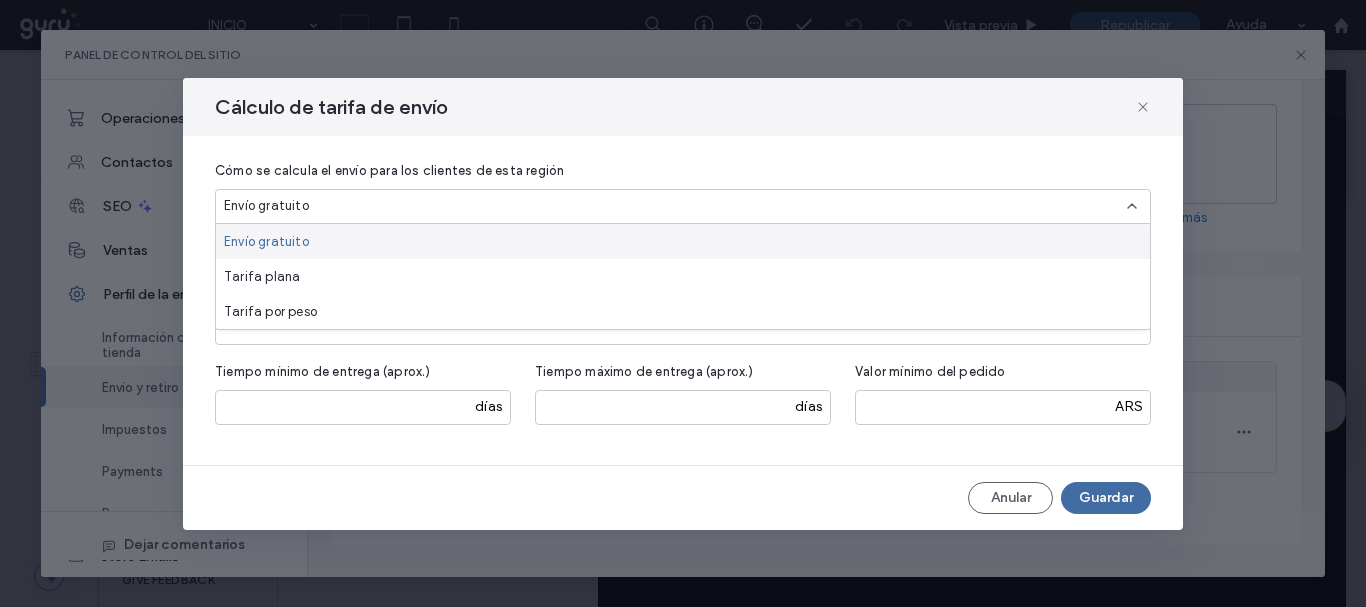 click on "Envío gratuito" at bounding box center [683, 241] 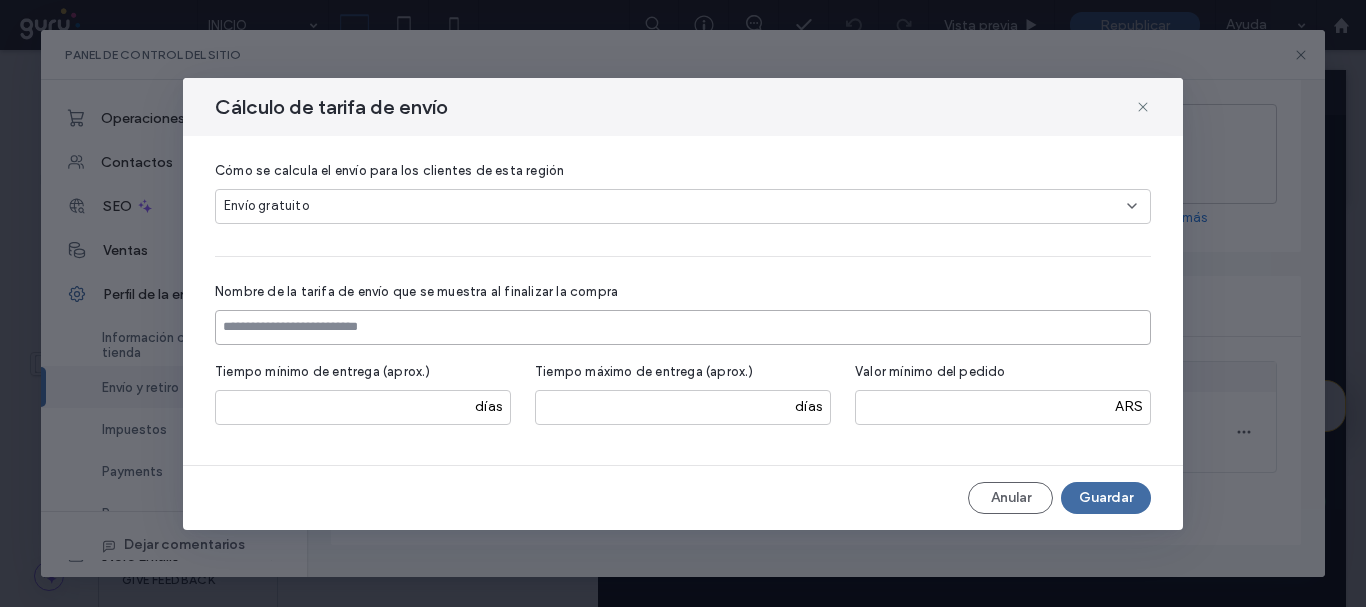 click at bounding box center (683, 327) 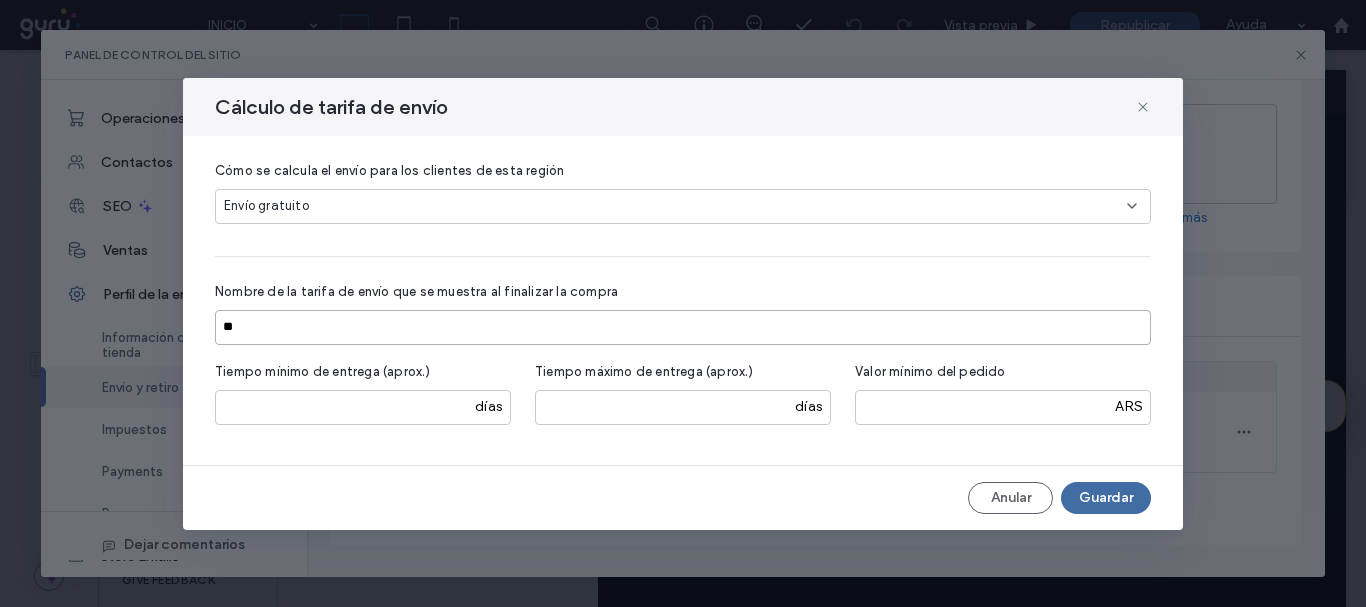 type on "*" 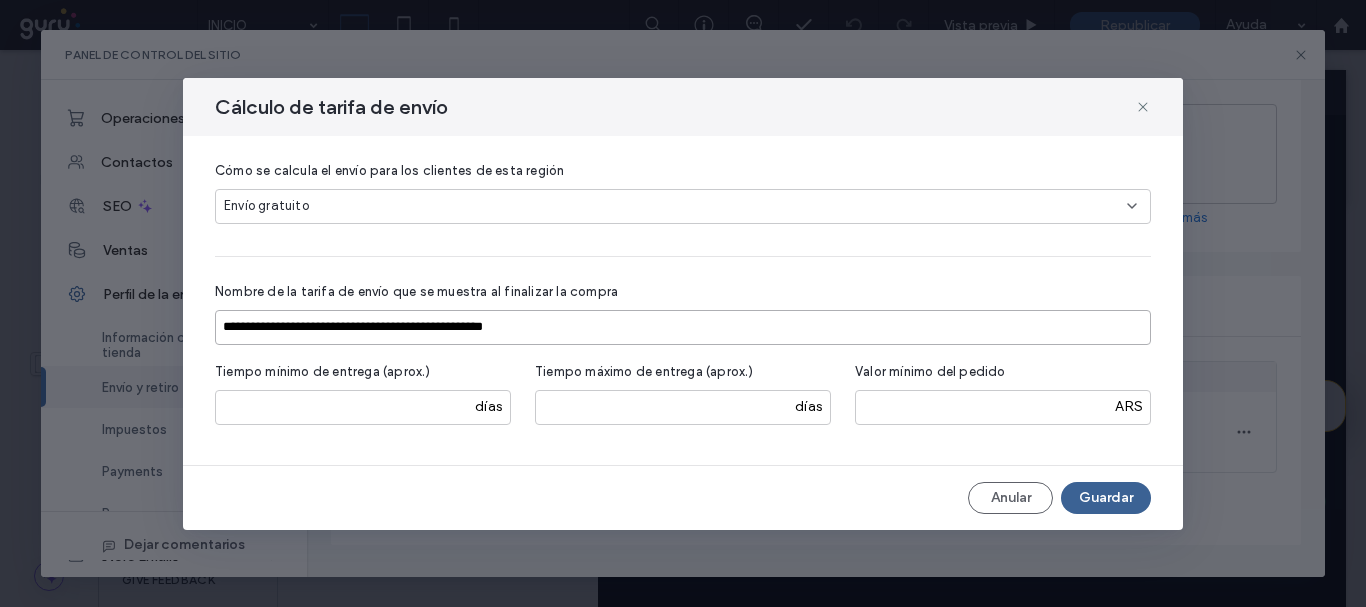 type on "**********" 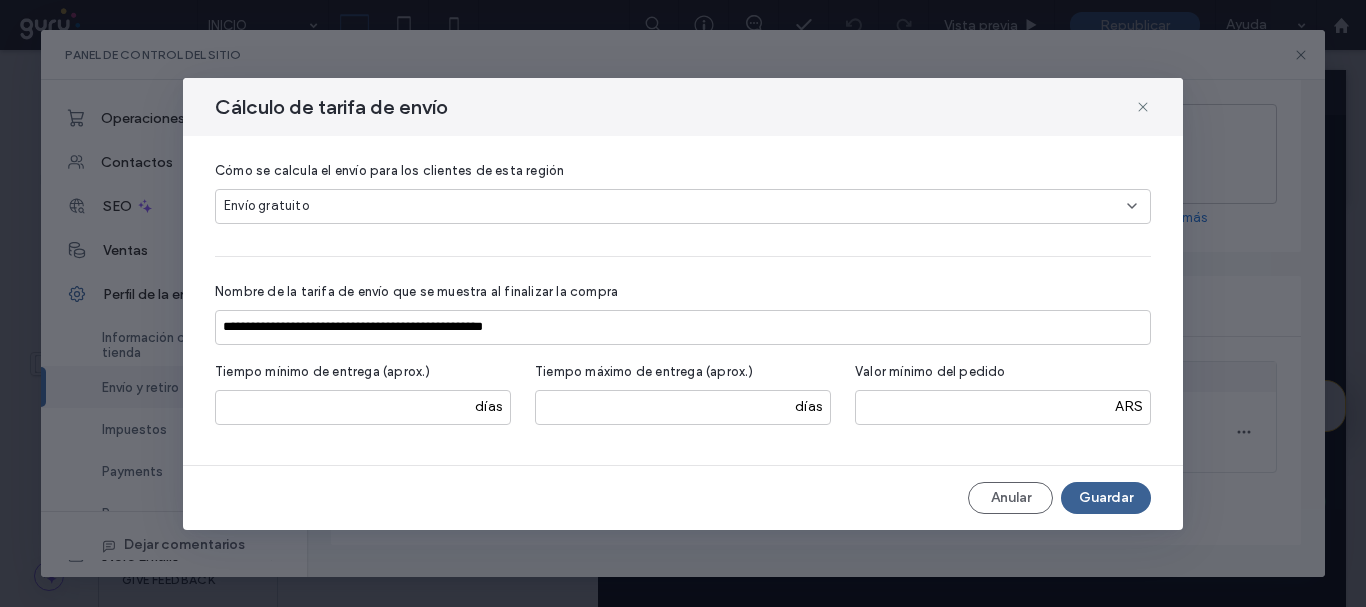 click on "Guardar" at bounding box center [1106, 498] 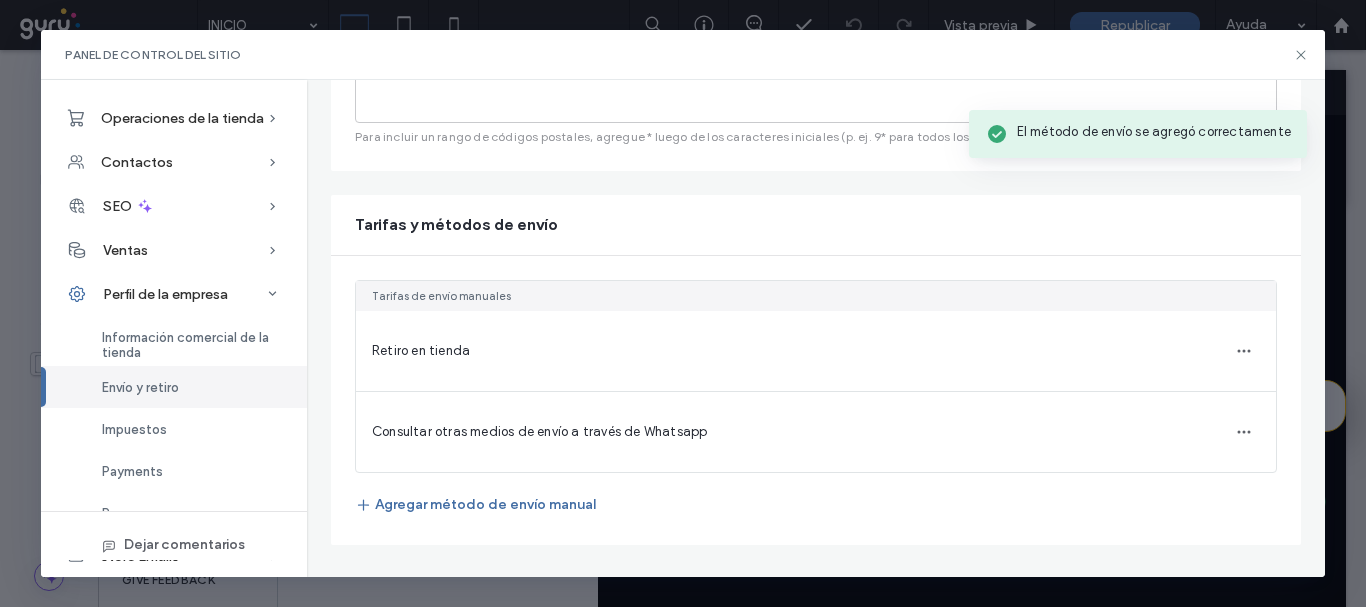 scroll, scrollTop: 0, scrollLeft: 0, axis: both 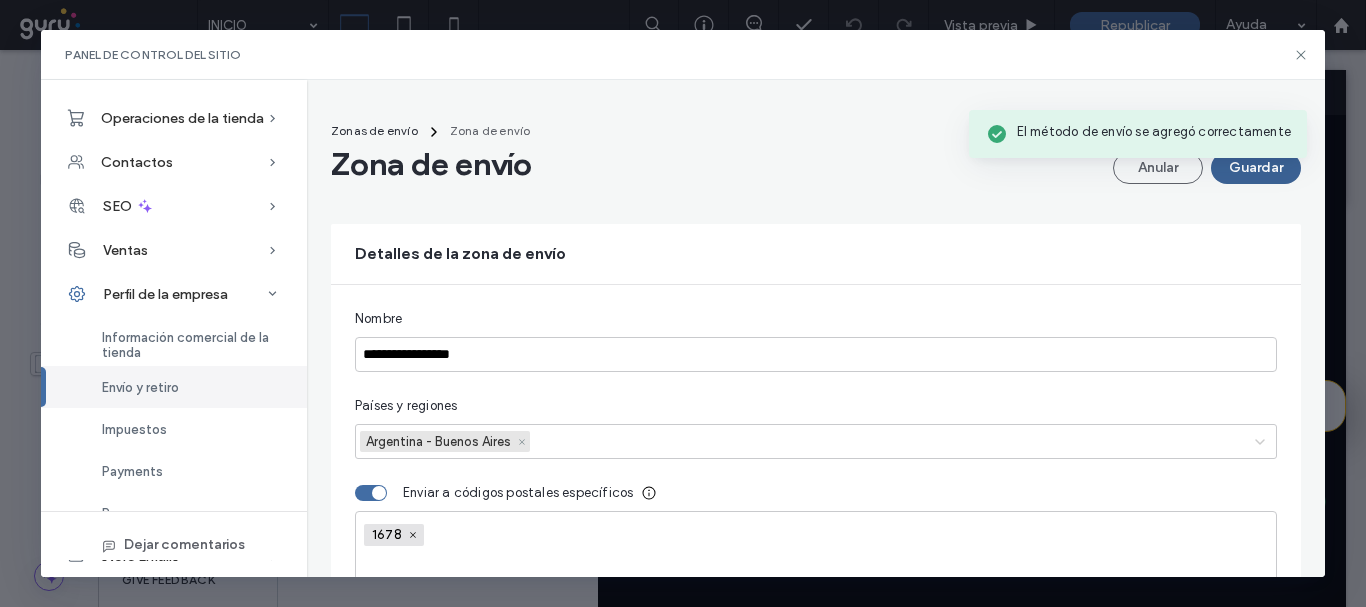 click on "Guardar" at bounding box center (1256, 168) 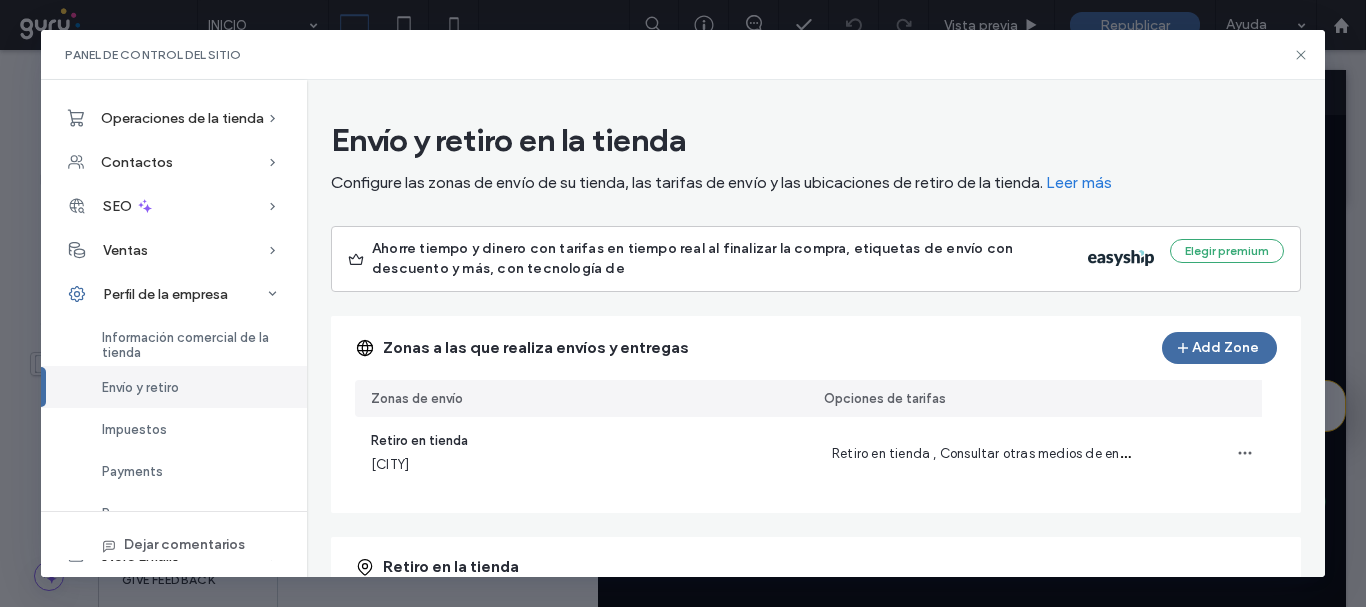 click on "Panel de control del sitio" at bounding box center (683, 55) 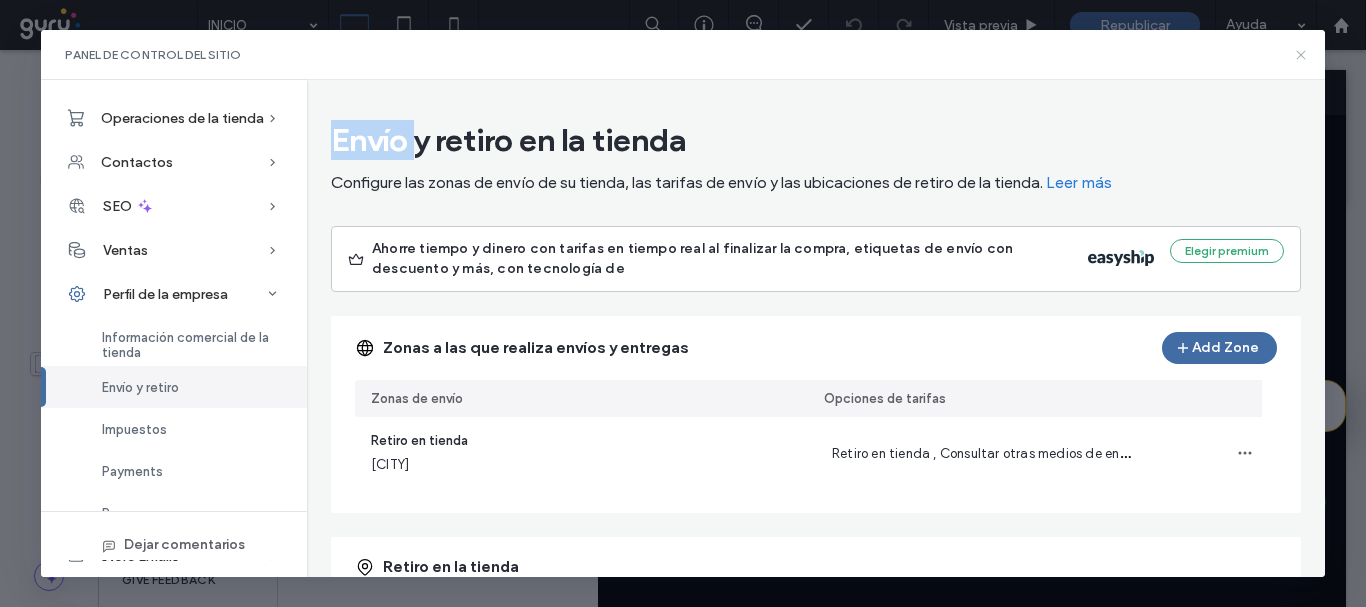 click 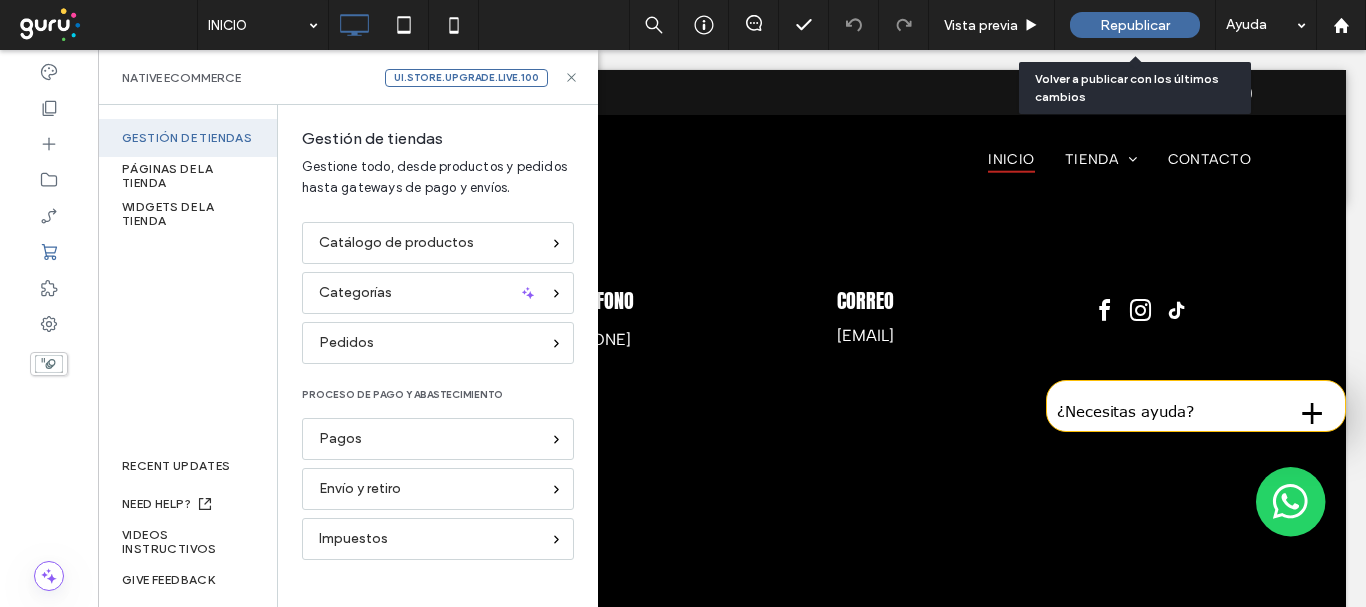 click on "Republicar" at bounding box center (1135, 25) 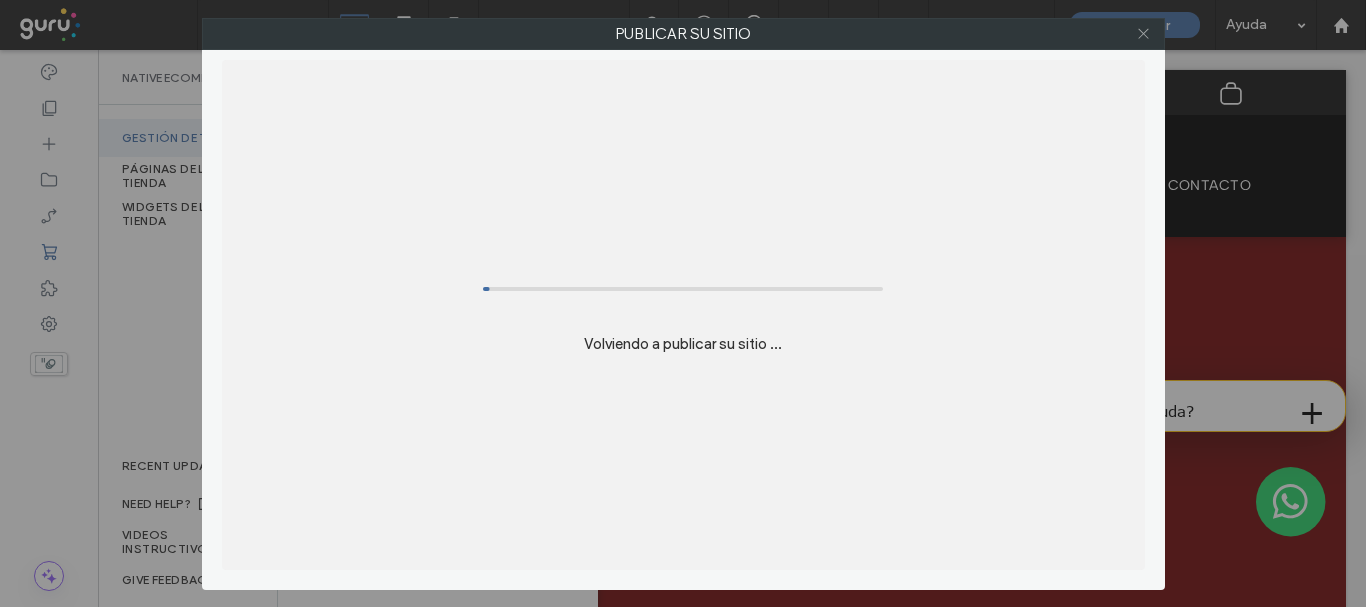 scroll, scrollTop: 0, scrollLeft: 0, axis: both 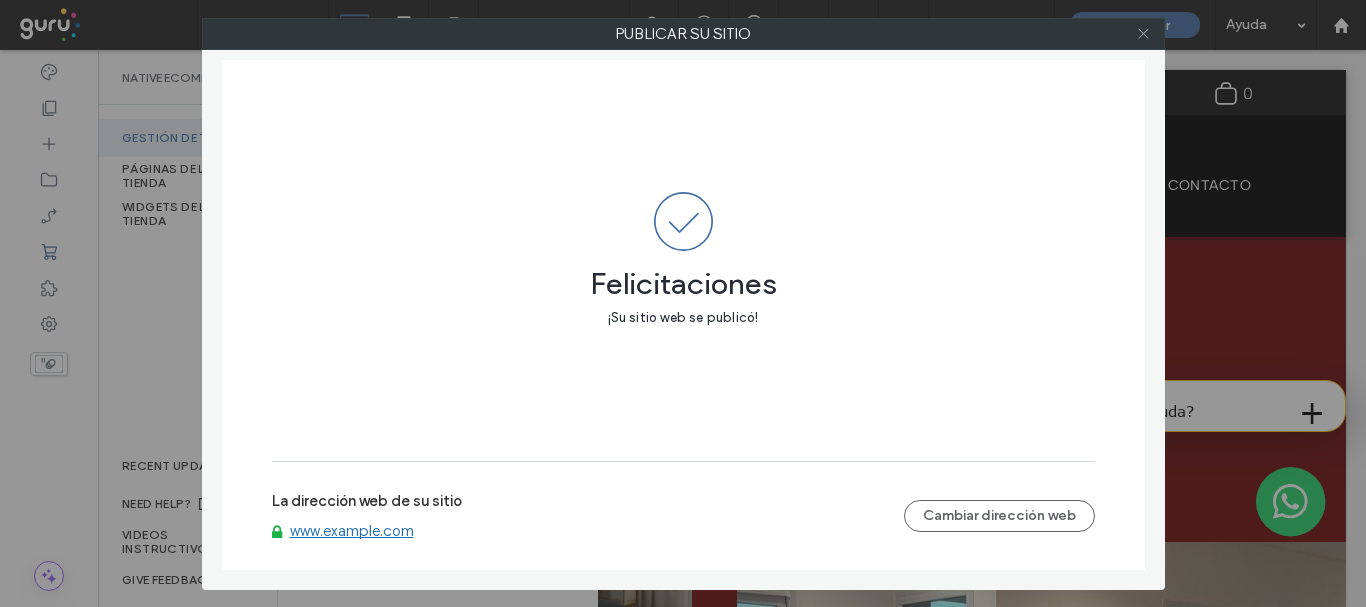 click 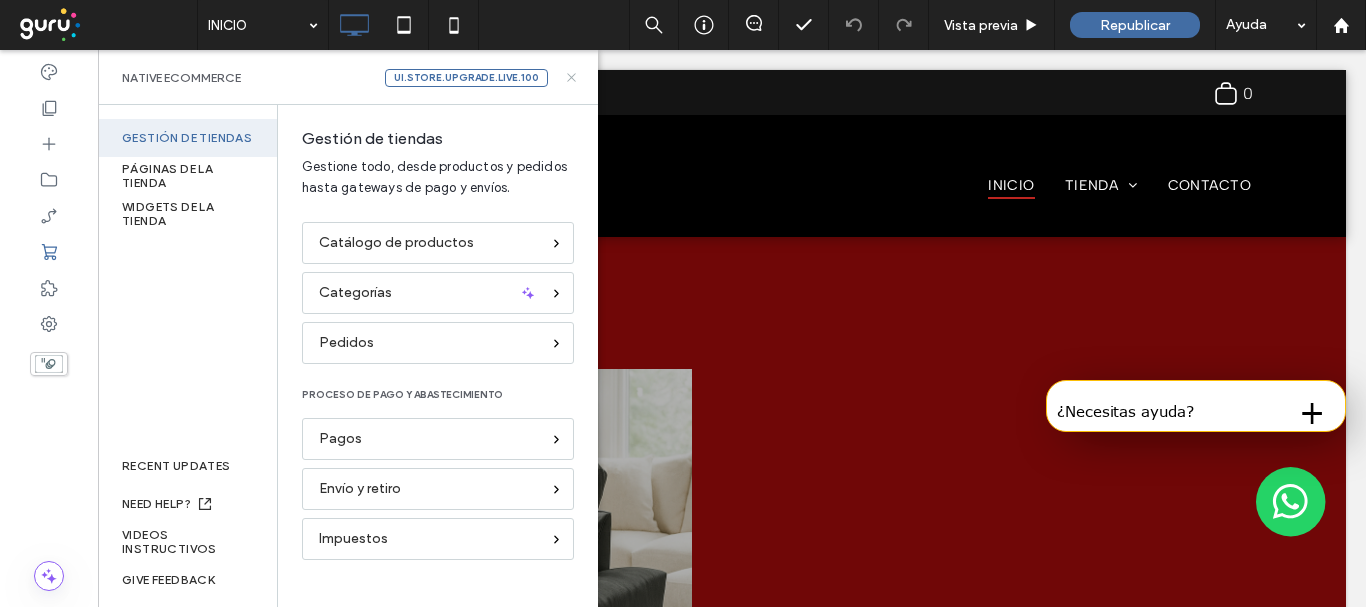 click 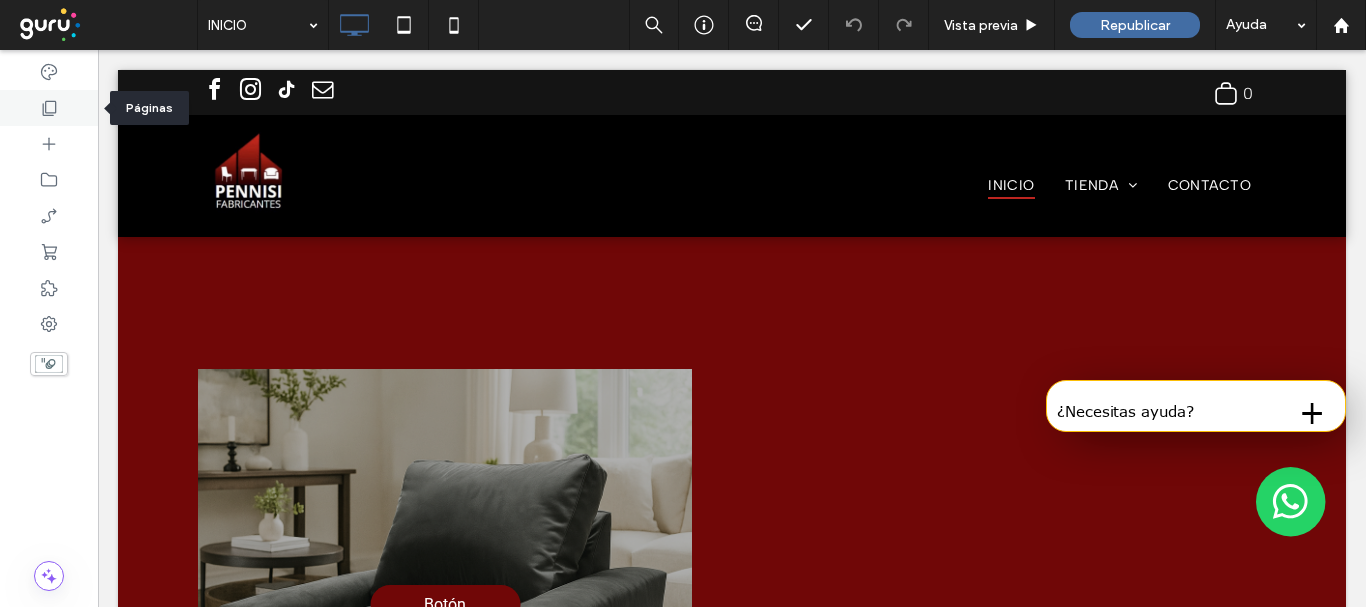 click 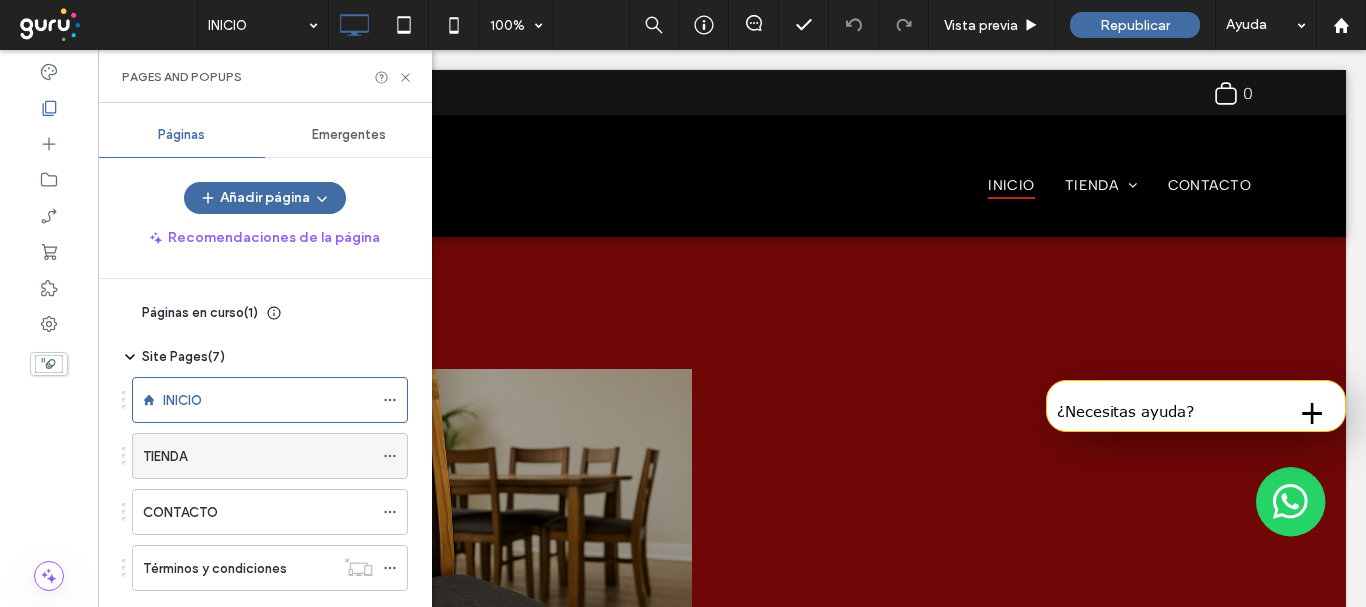 click on "TIENDA" at bounding box center [258, 456] 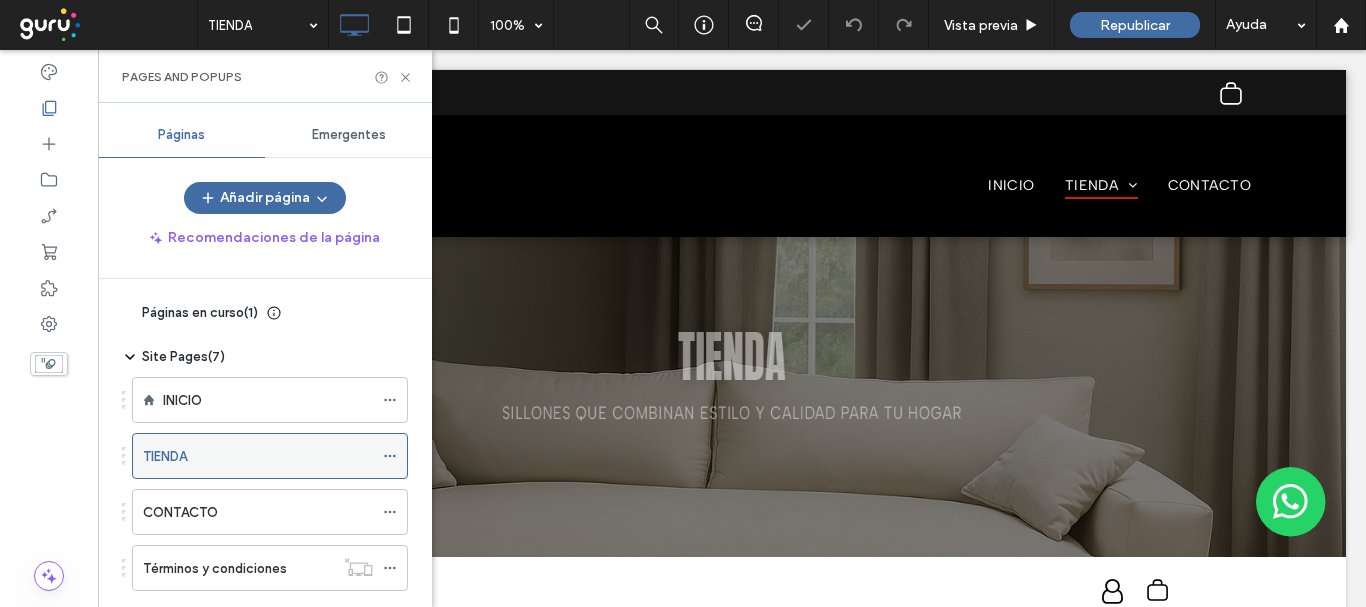 scroll, scrollTop: 0, scrollLeft: 0, axis: both 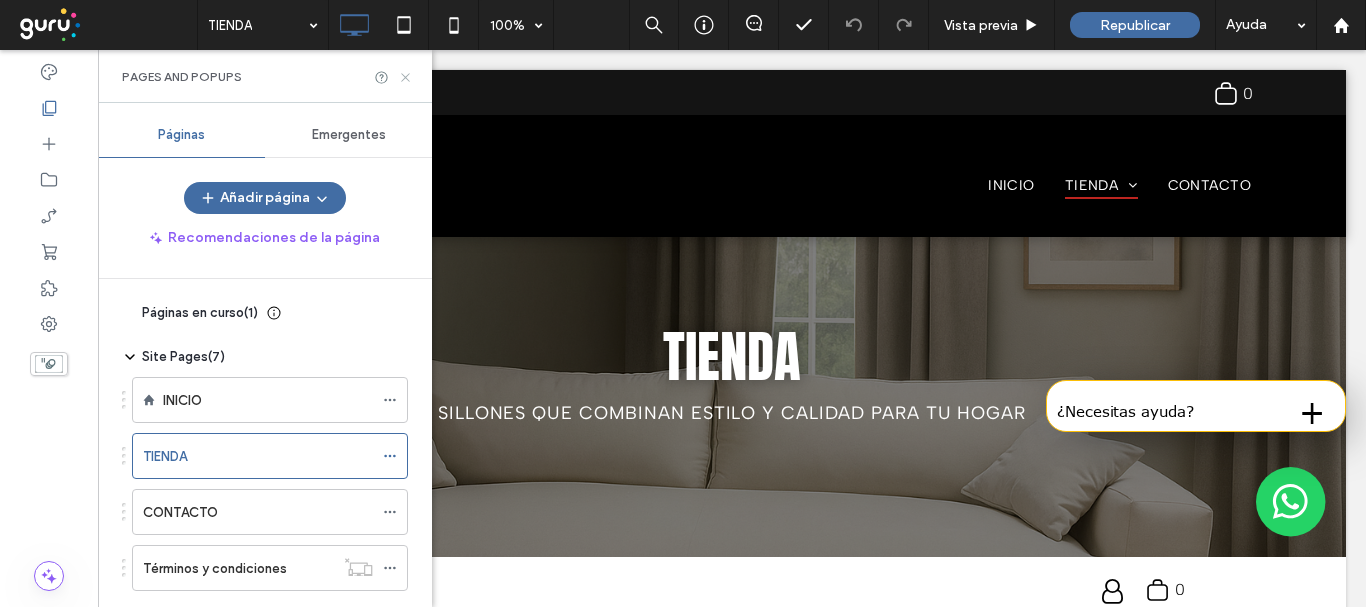 drag, startPoint x: 408, startPoint y: 80, endPoint x: 609, endPoint y: 43, distance: 204.3771 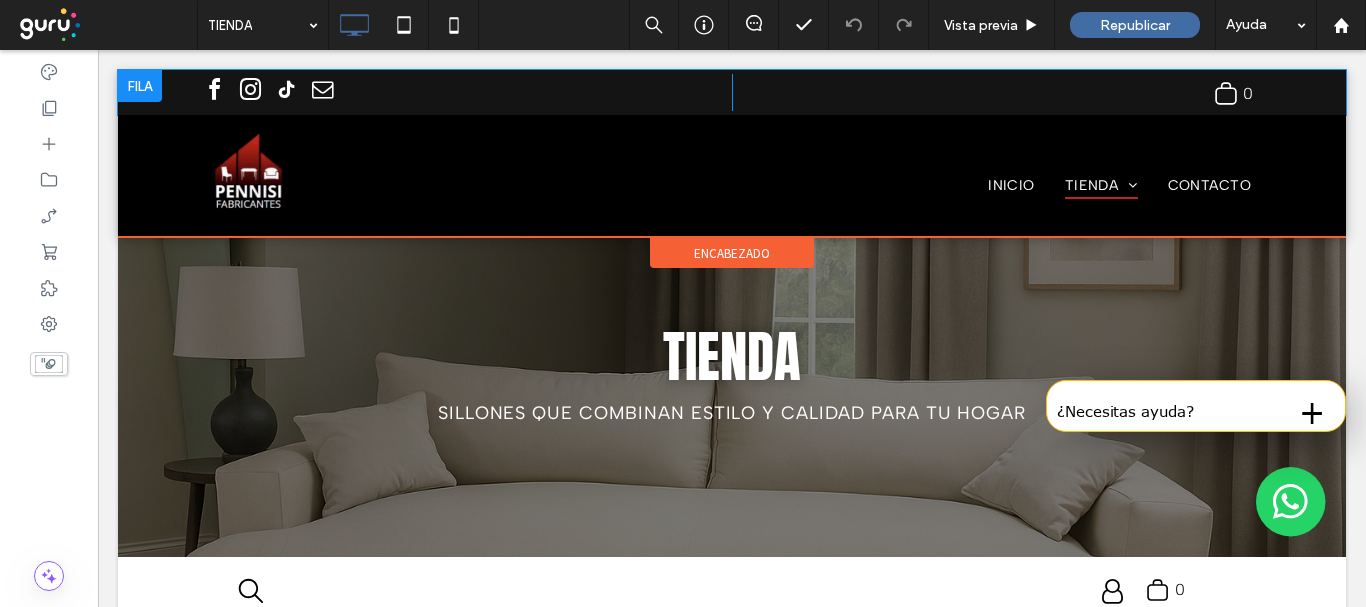 click at bounding box center [140, 86] 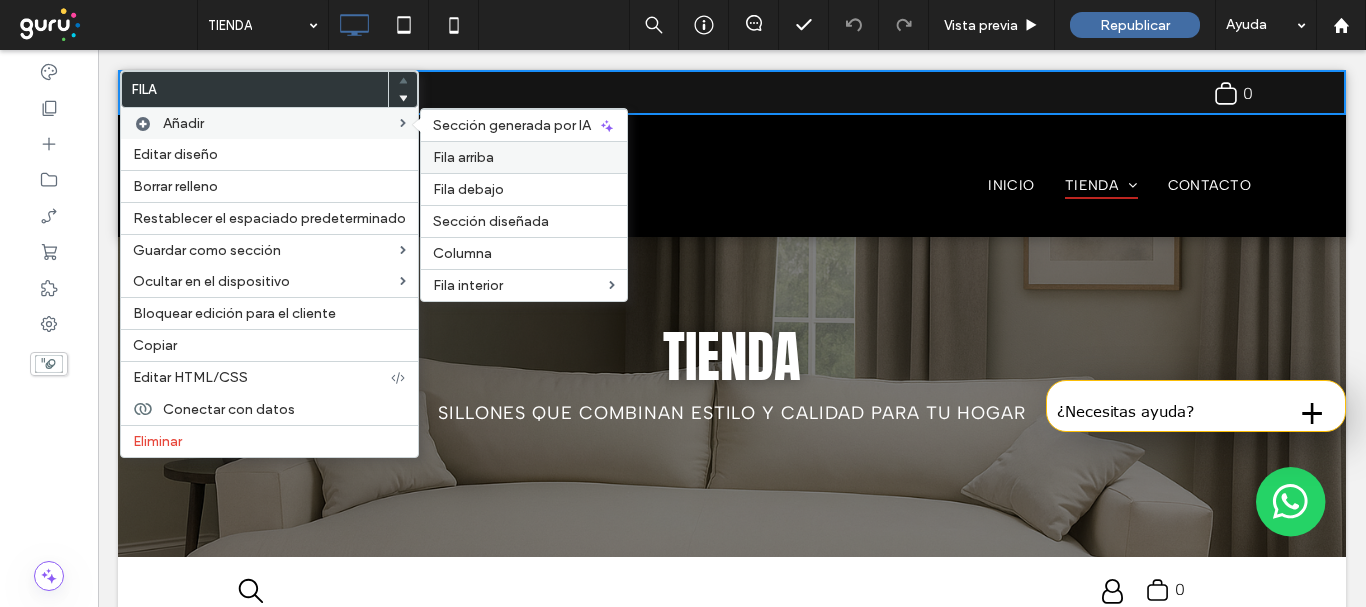 click on "Fila arriba" at bounding box center (524, 157) 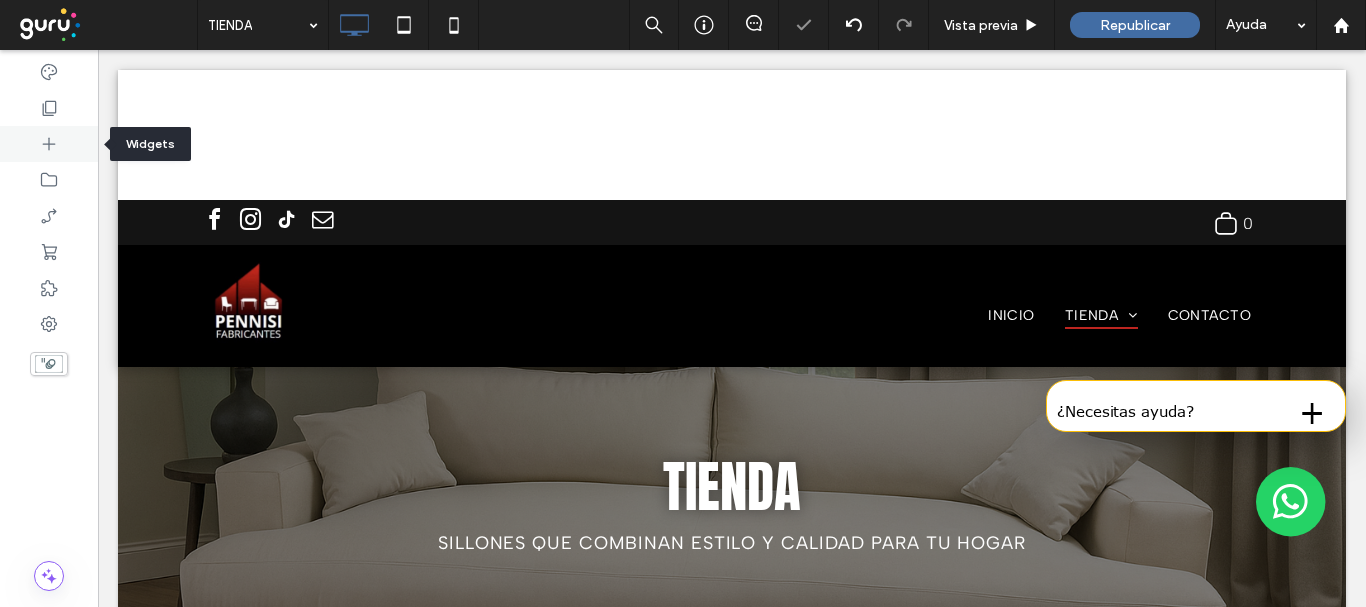 click at bounding box center [49, 144] 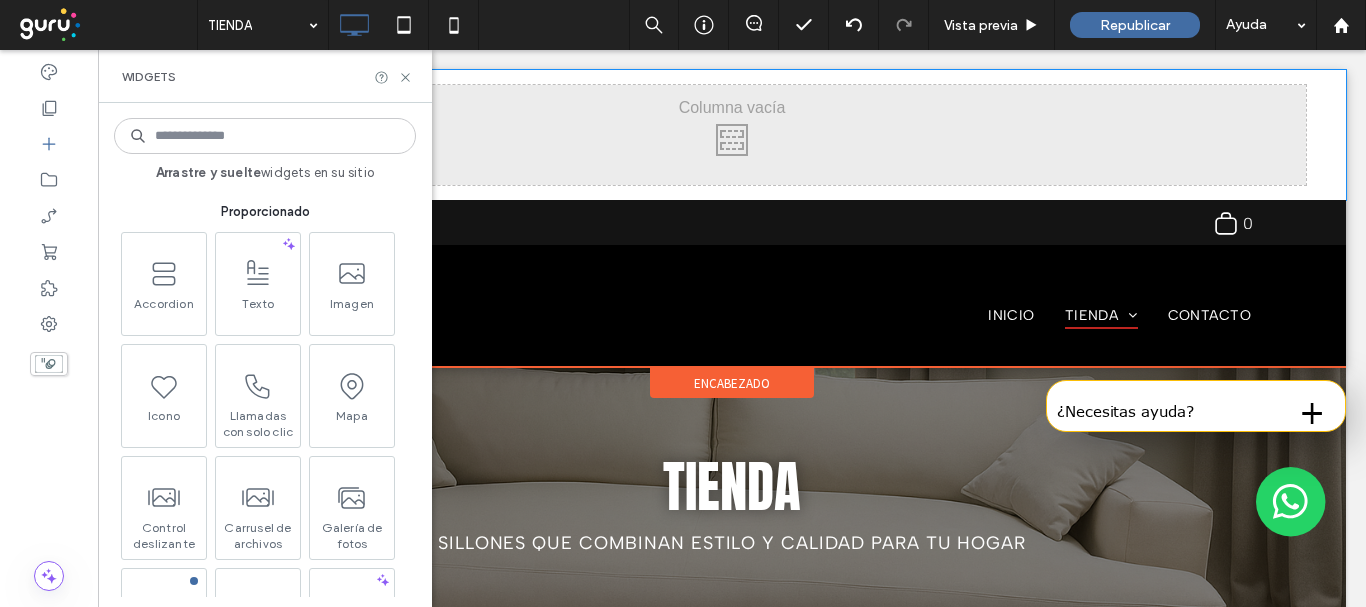 click on "Click To Paste     Click To Paste" at bounding box center (732, 135) 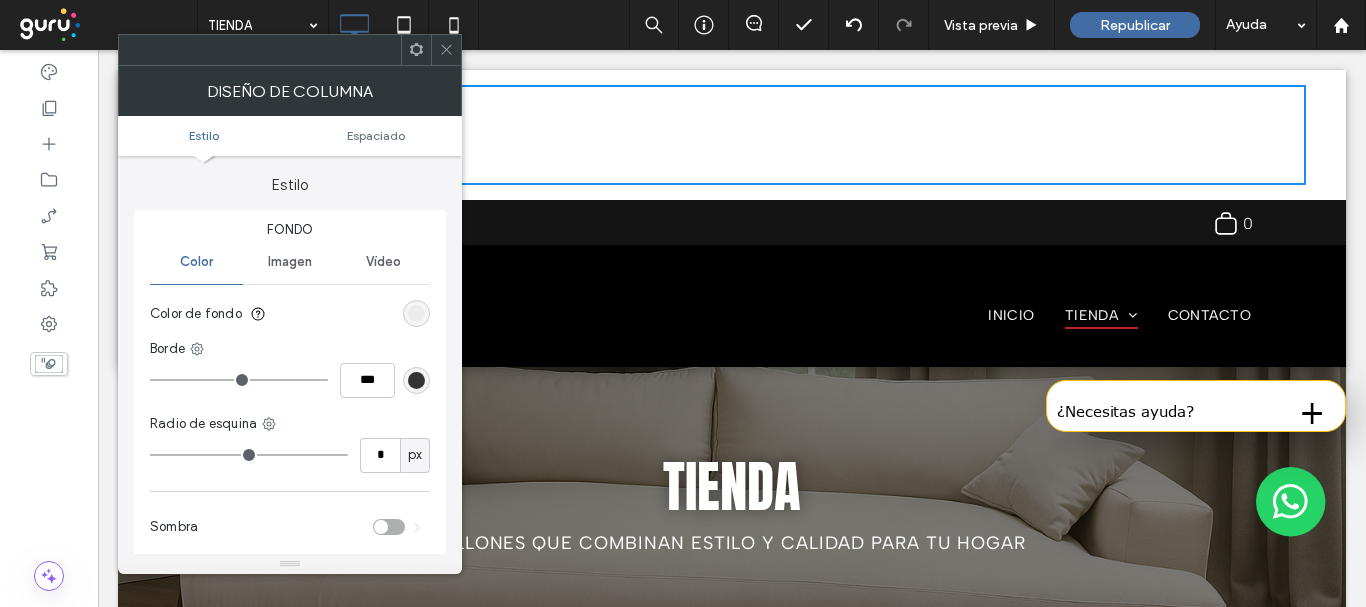 click 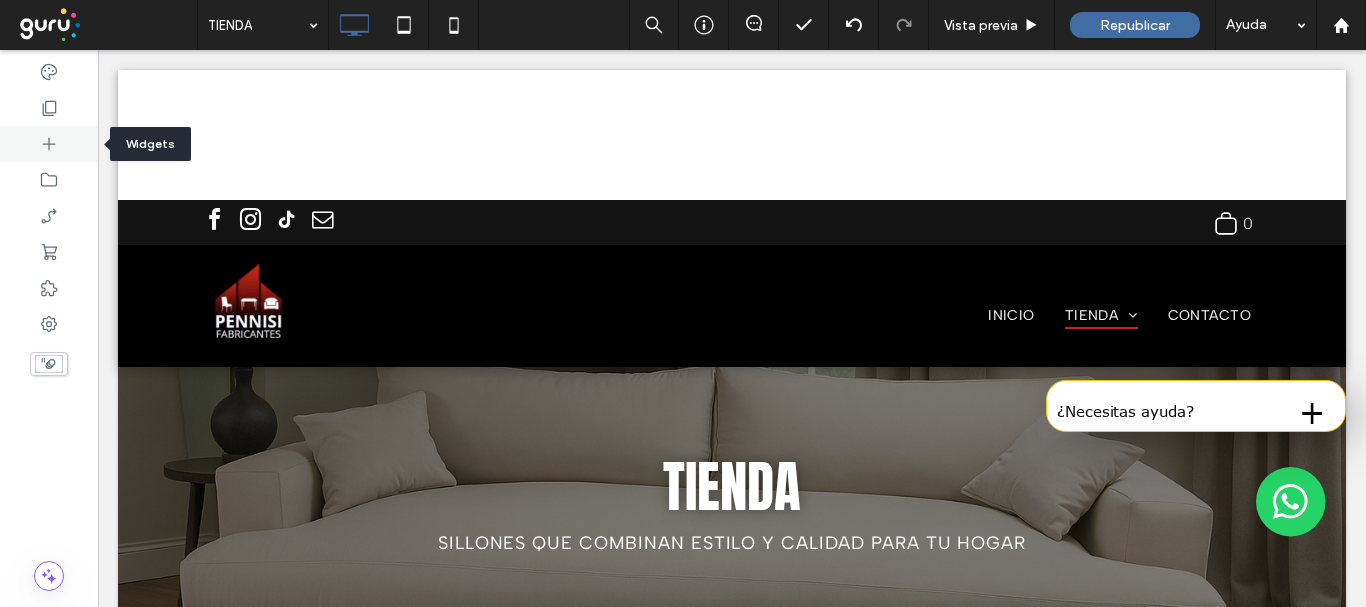 click at bounding box center (49, 144) 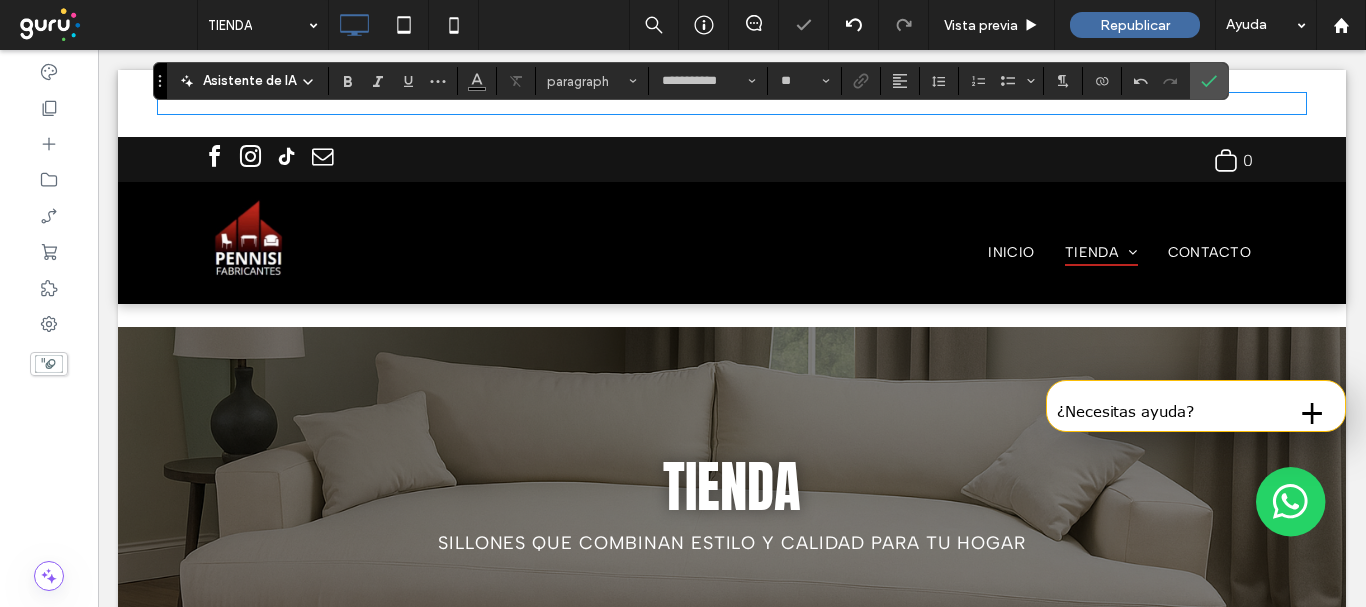 type on "**********" 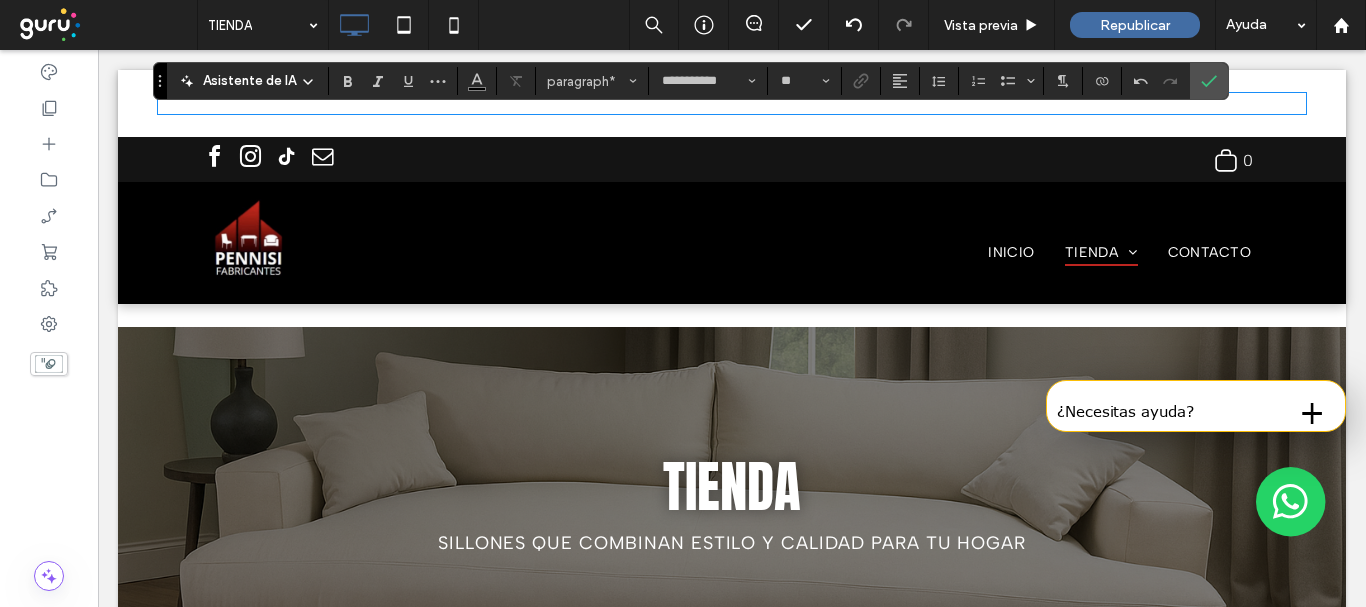 type 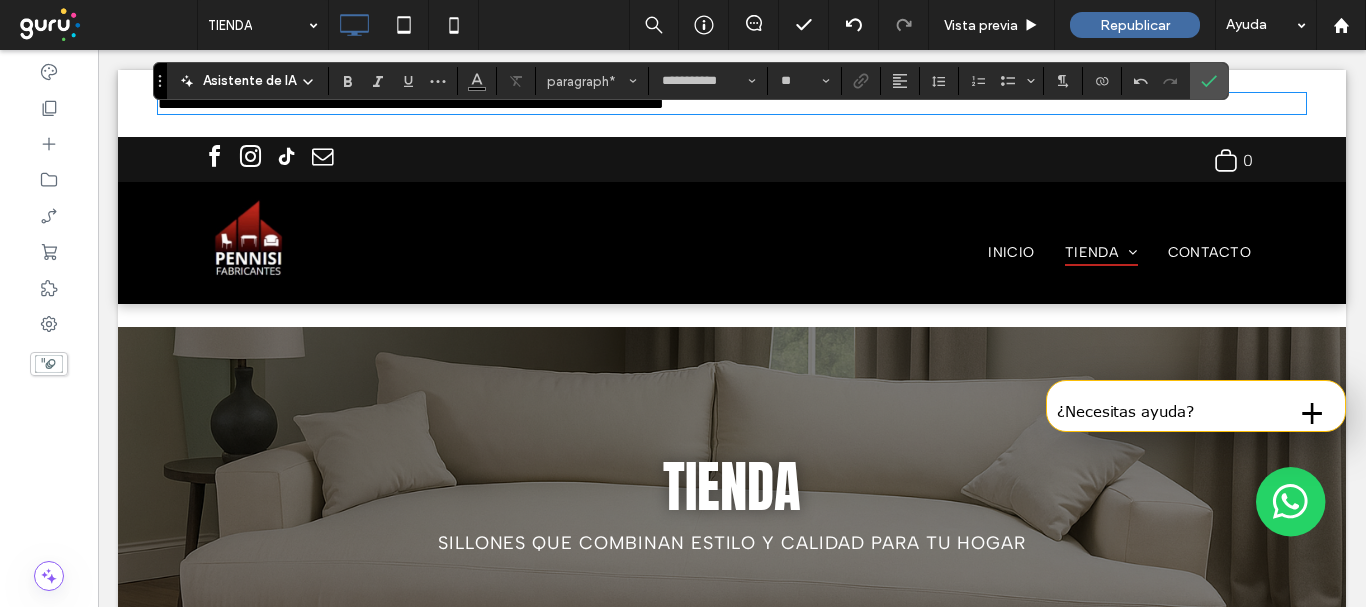 click on "**********" at bounding box center [411, 103] 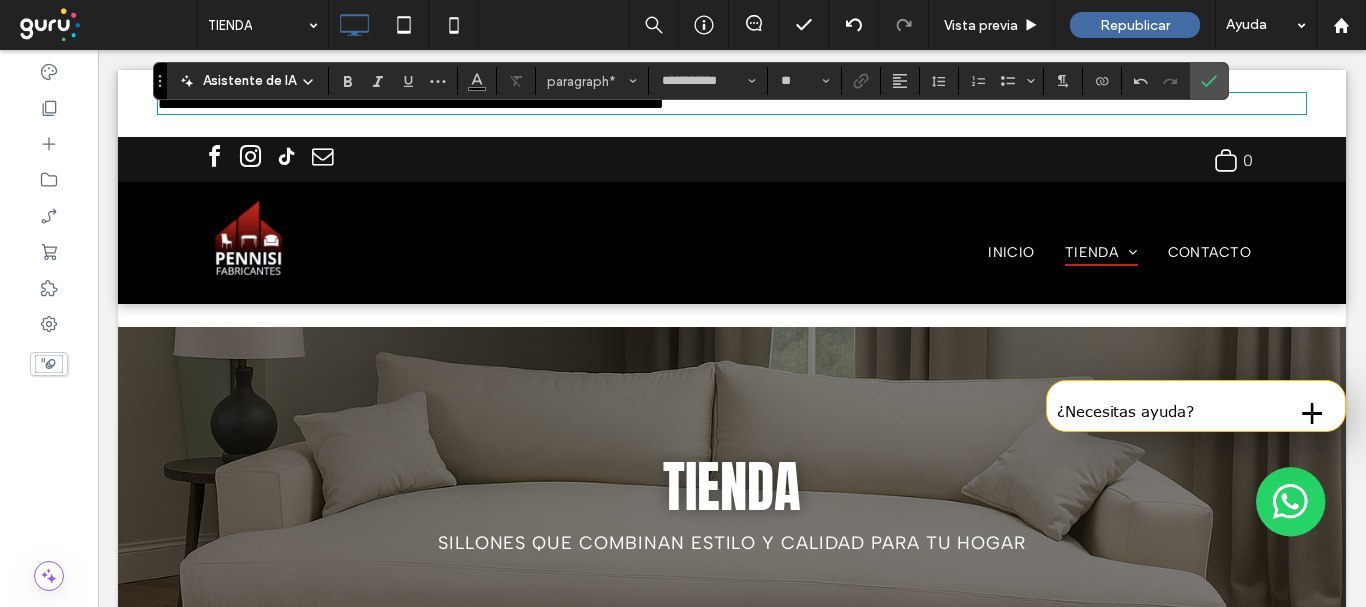 click on "**********" at bounding box center (411, 103) 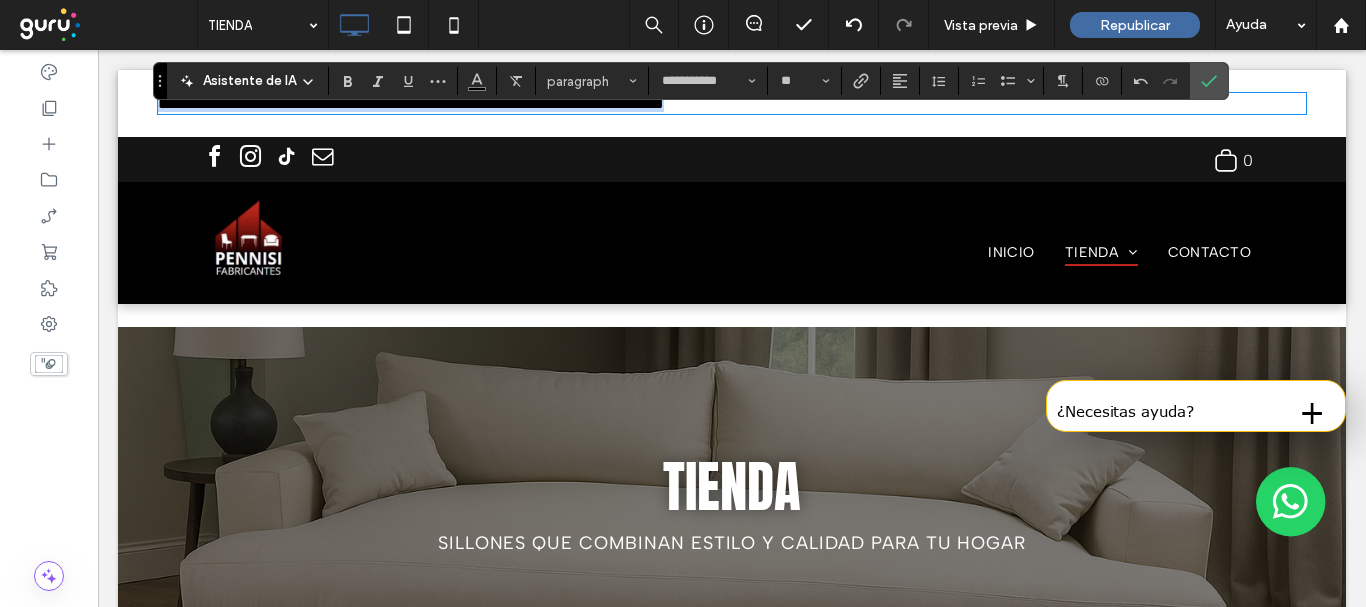 click on "**********" at bounding box center [411, 103] 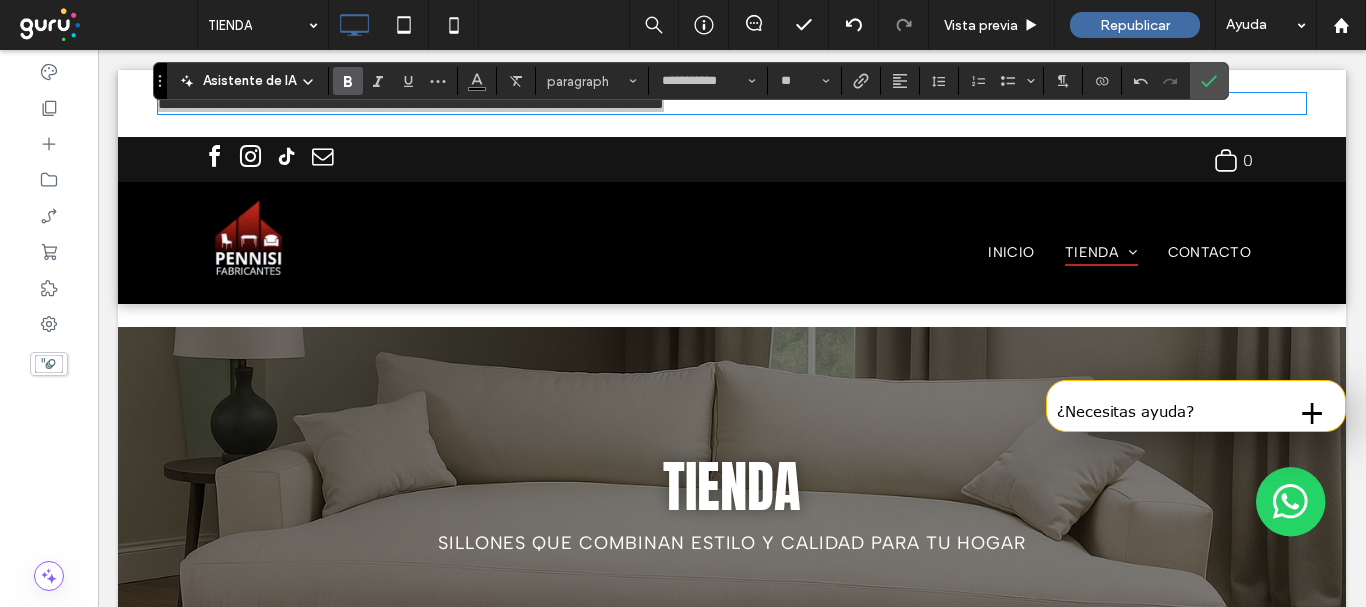click at bounding box center [348, 81] 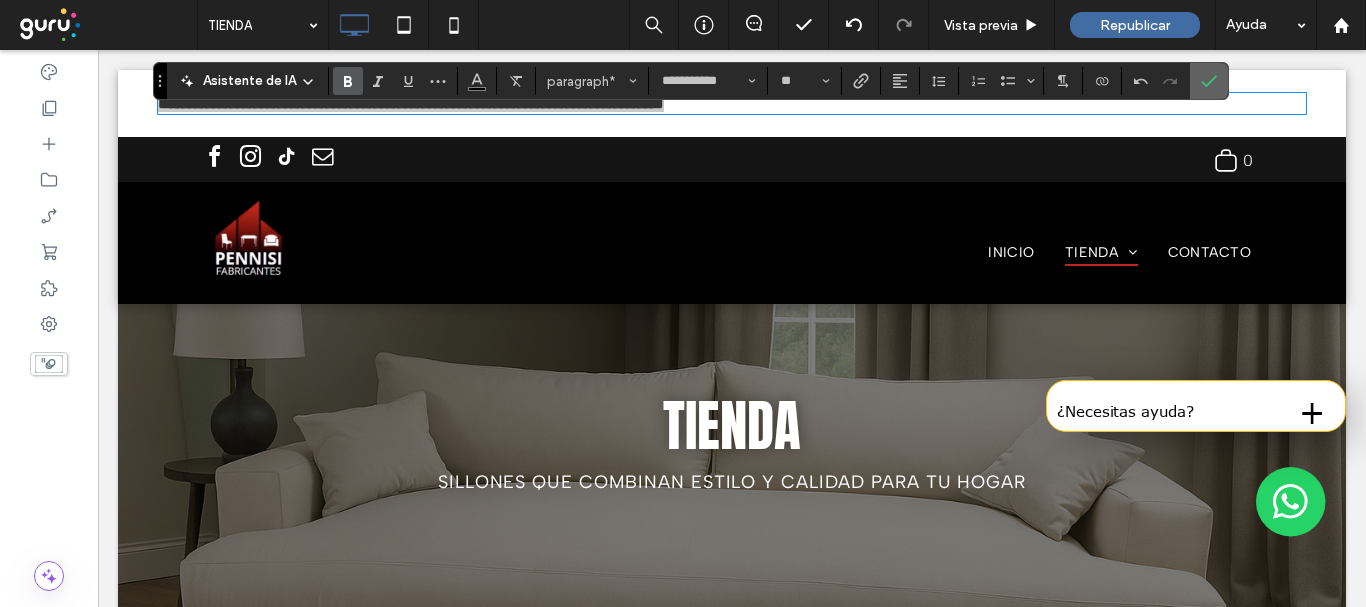 click 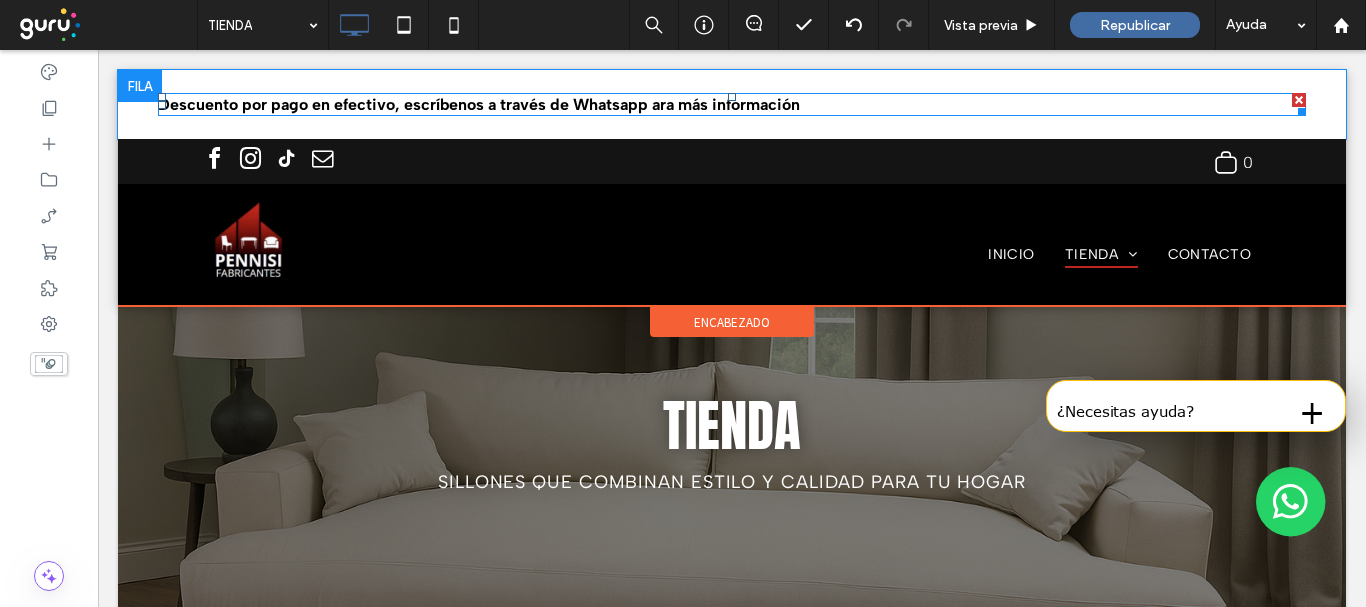 click on "Descuento por pago en efectivo, escríbenos a través de Whatsapp ara más información" at bounding box center (479, 104) 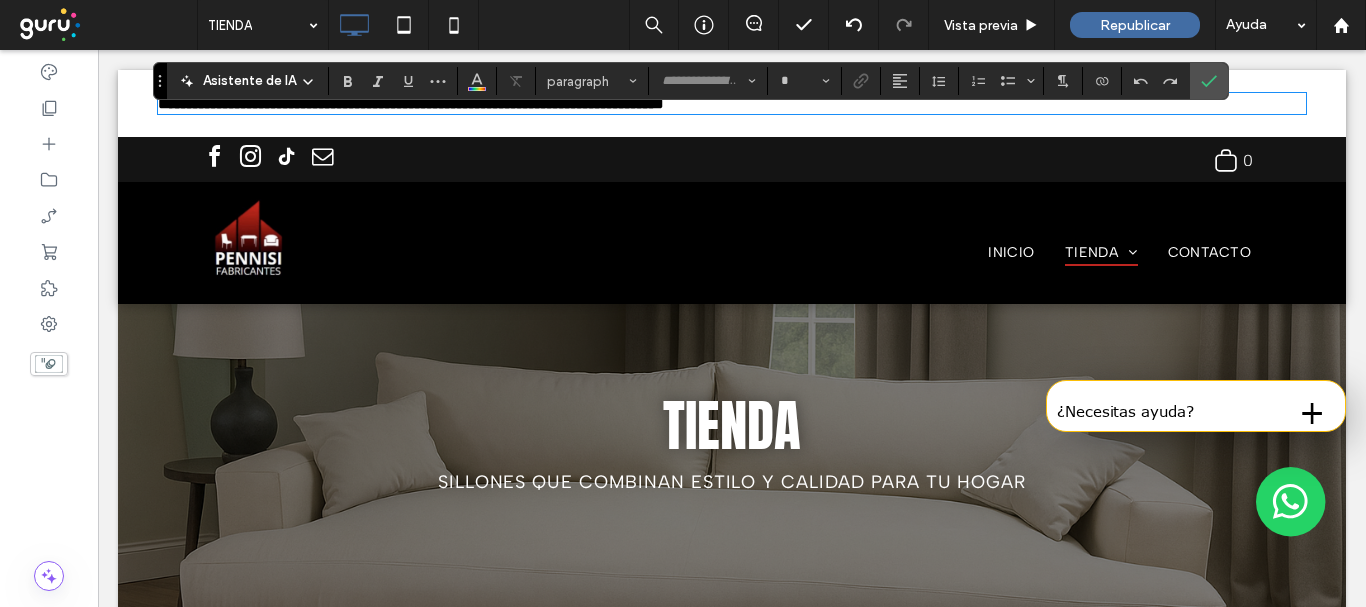 type on "**********" 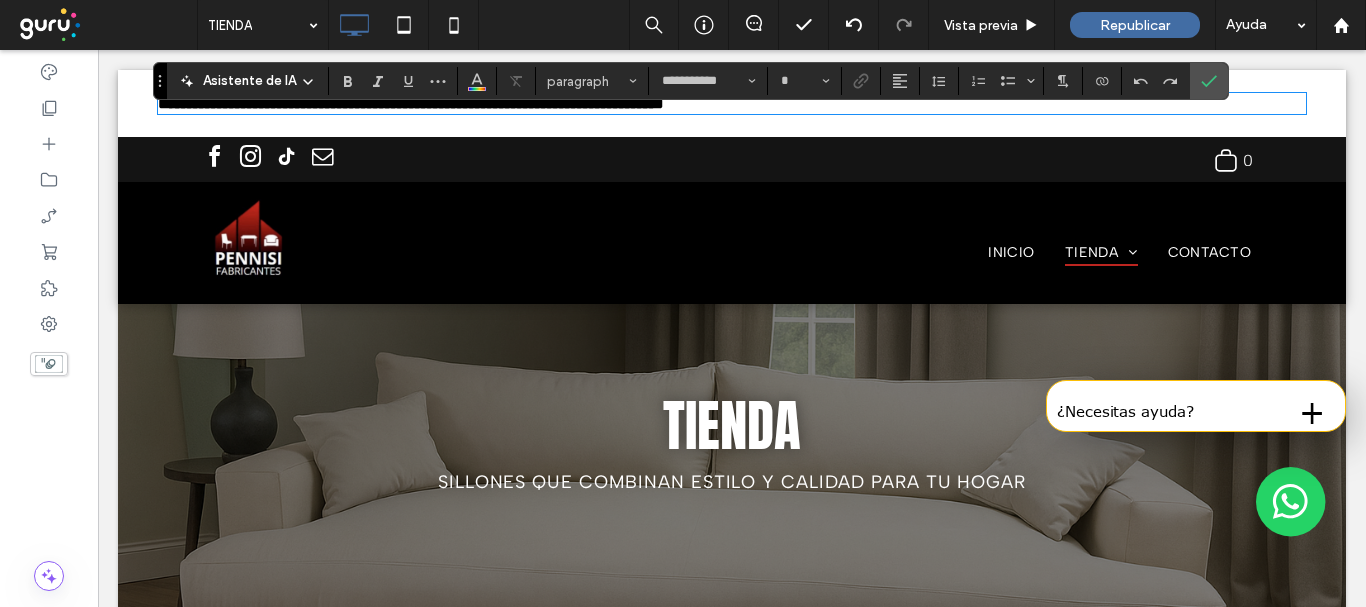 type on "**" 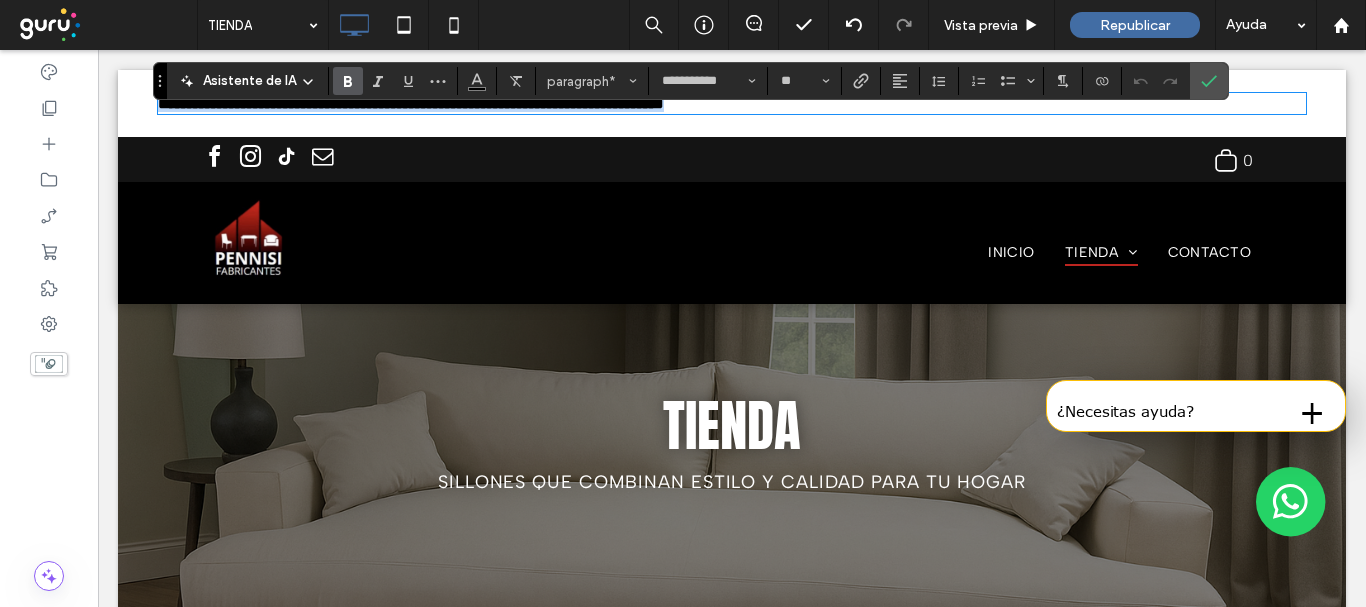 click on "**********" at bounding box center [411, 103] 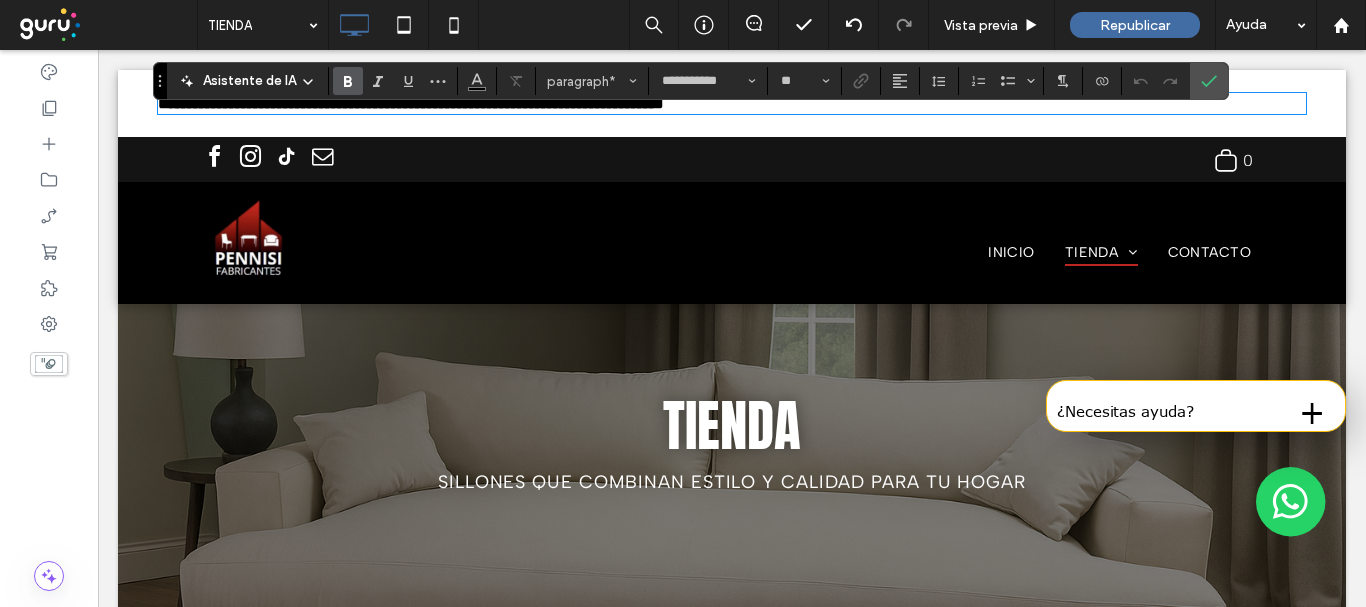 type 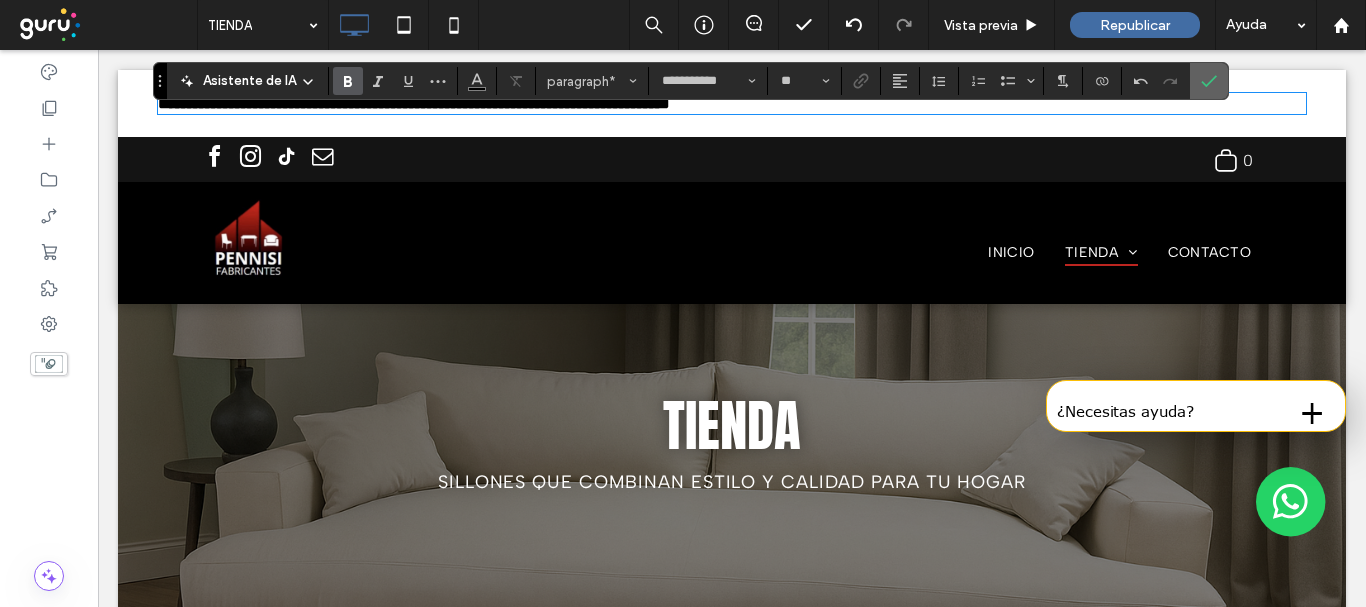 click 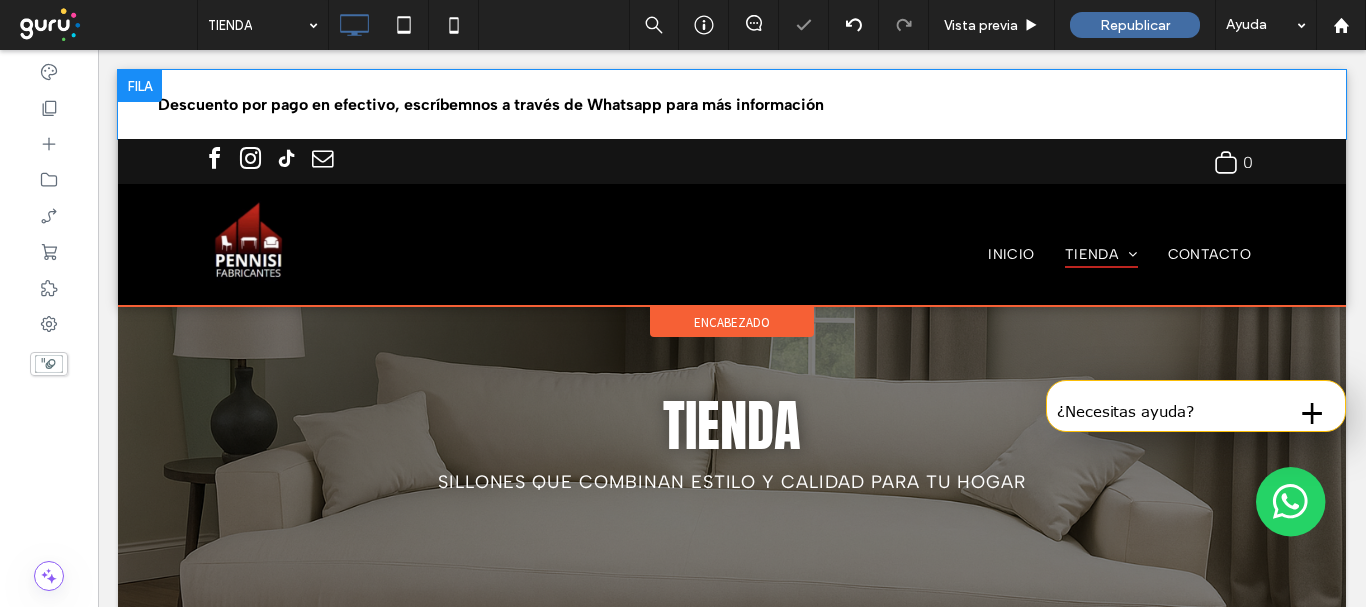 click at bounding box center (140, 86) 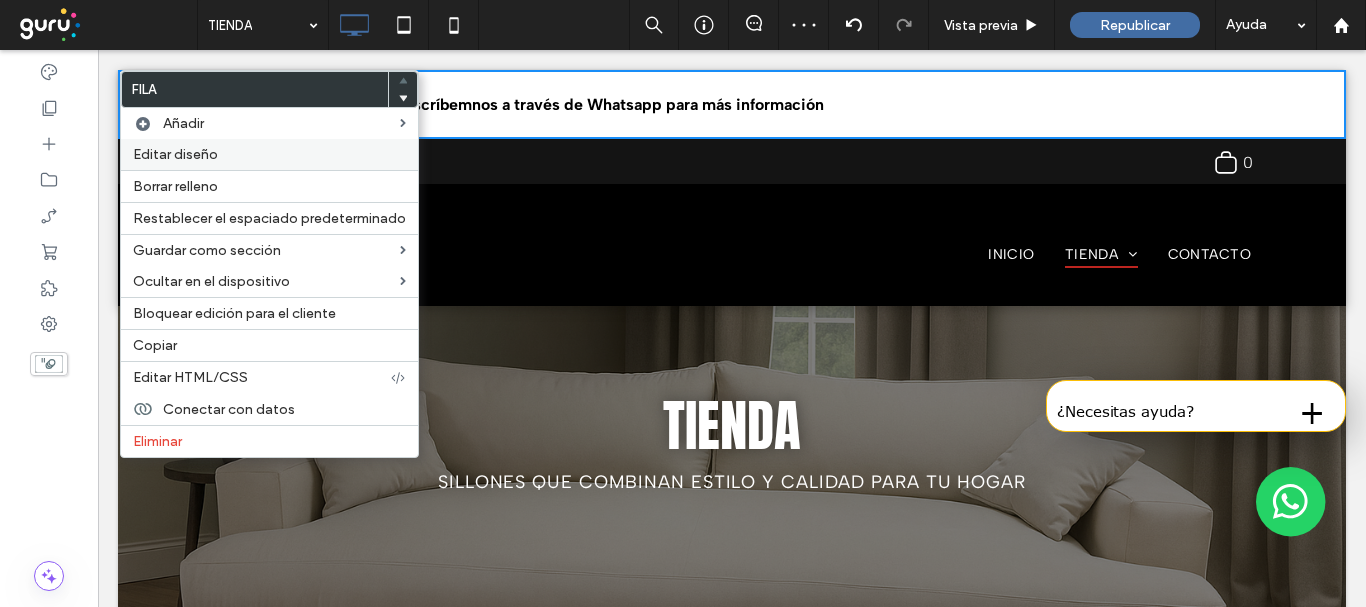 click on "Editar diseño" at bounding box center (269, 154) 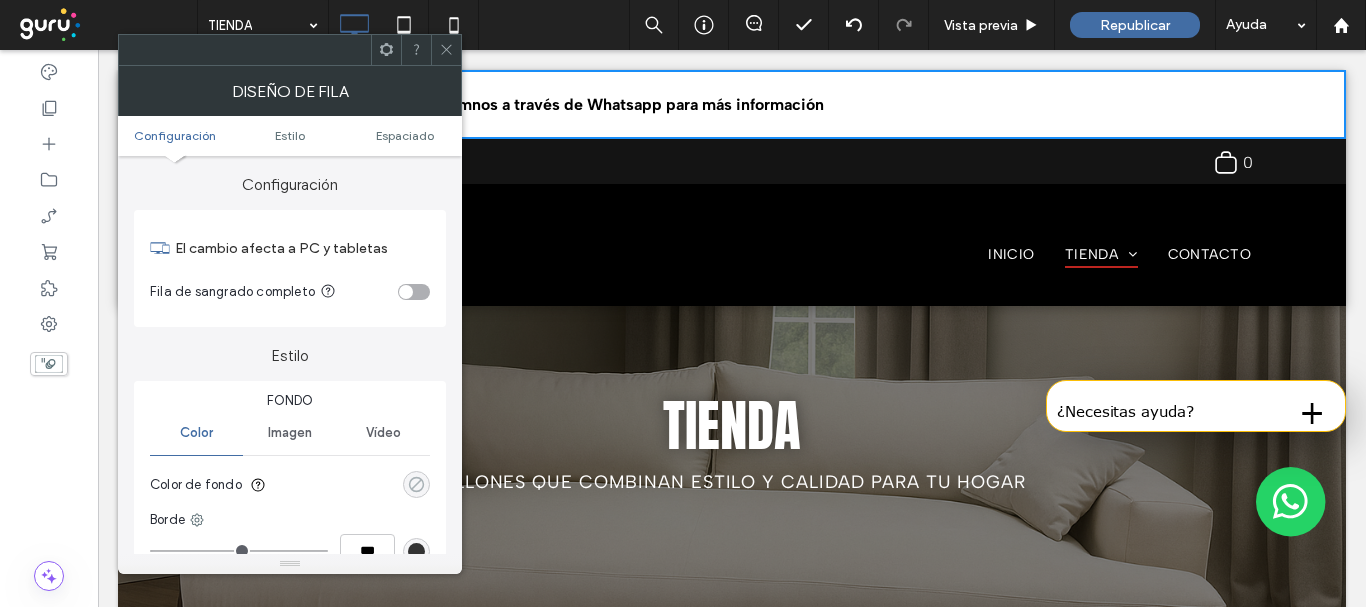 click at bounding box center (416, 484) 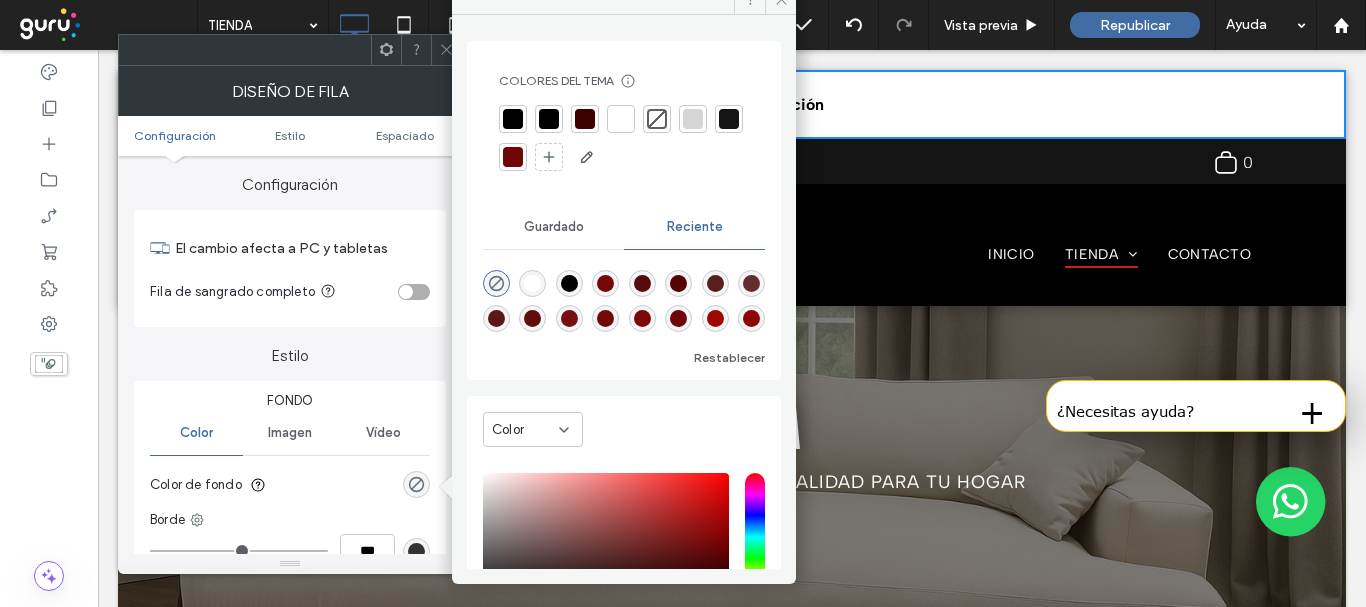 click at bounding box center (513, 157) 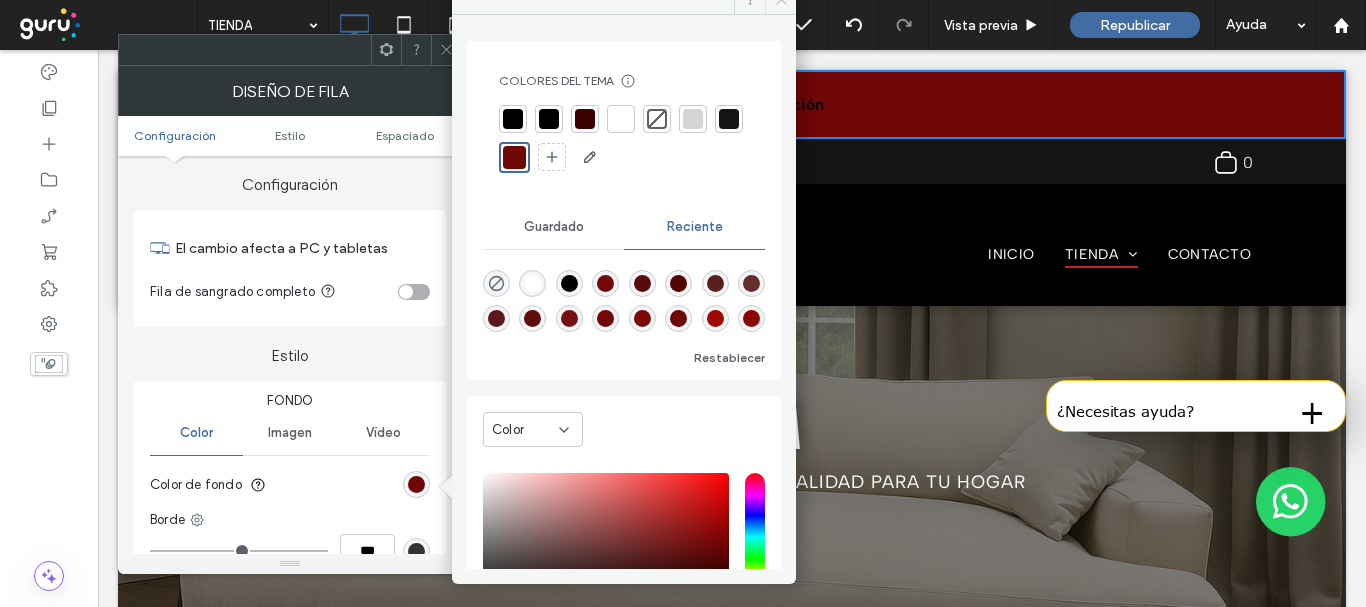 click at bounding box center (780, -1) 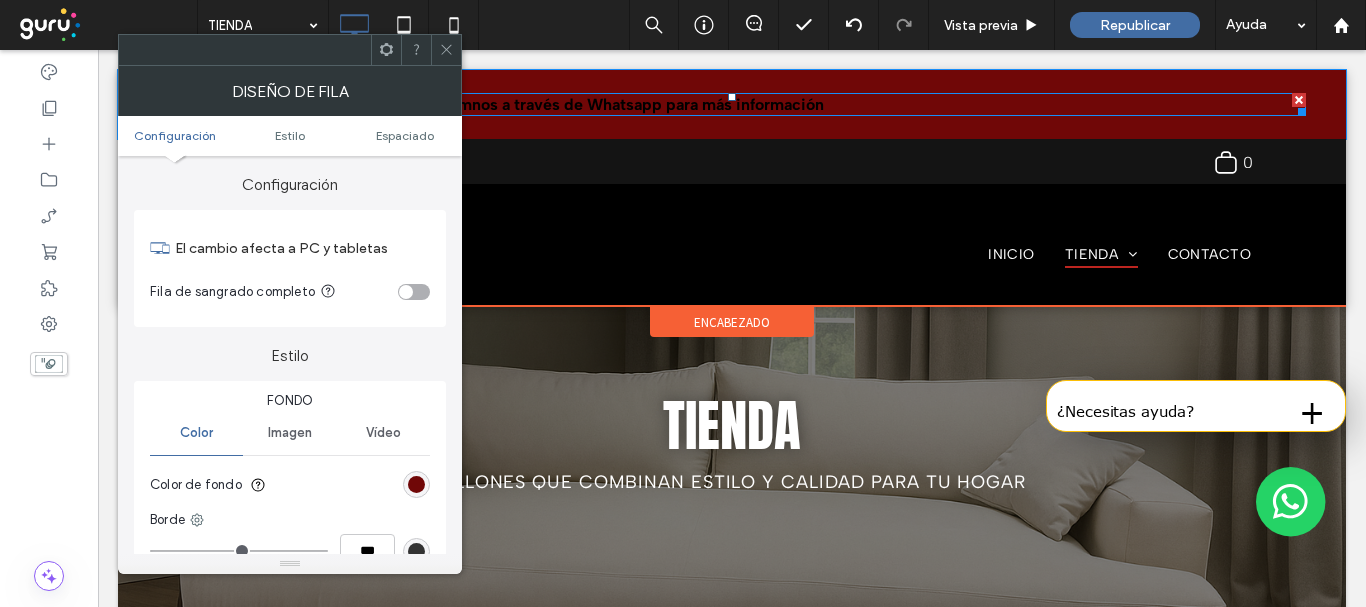 click on "Descuento por pago en efectivo, escríbemnos a través de Whatsapp para más información" at bounding box center (491, 104) 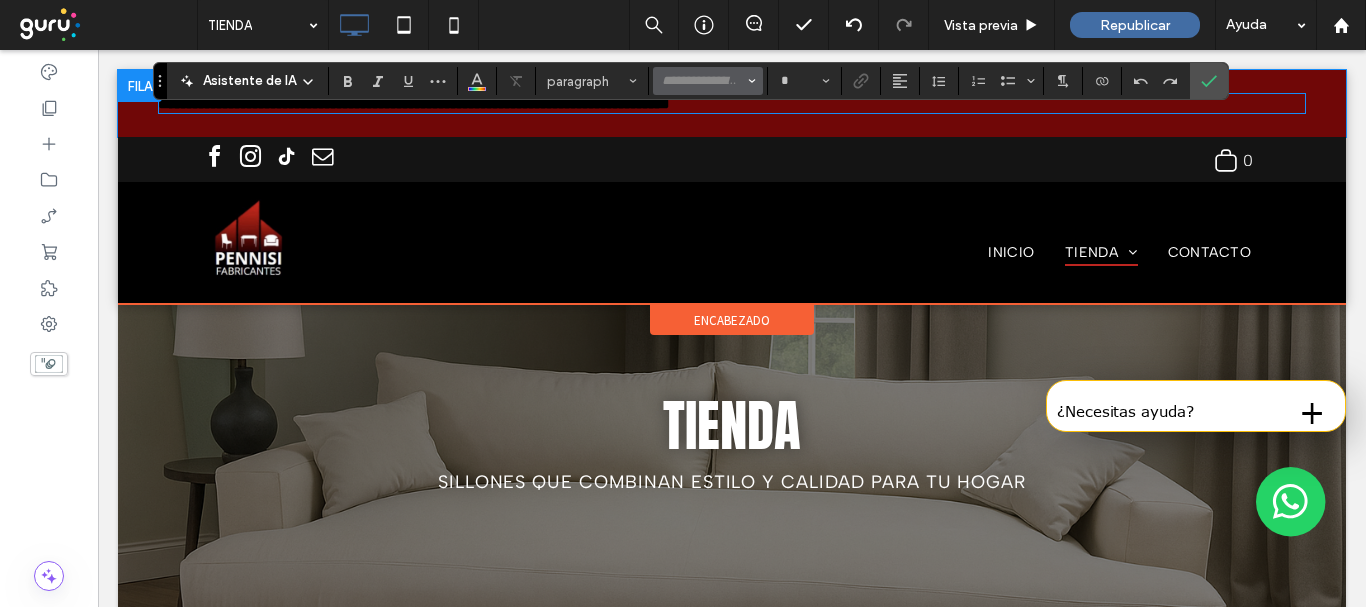 type on "**********" 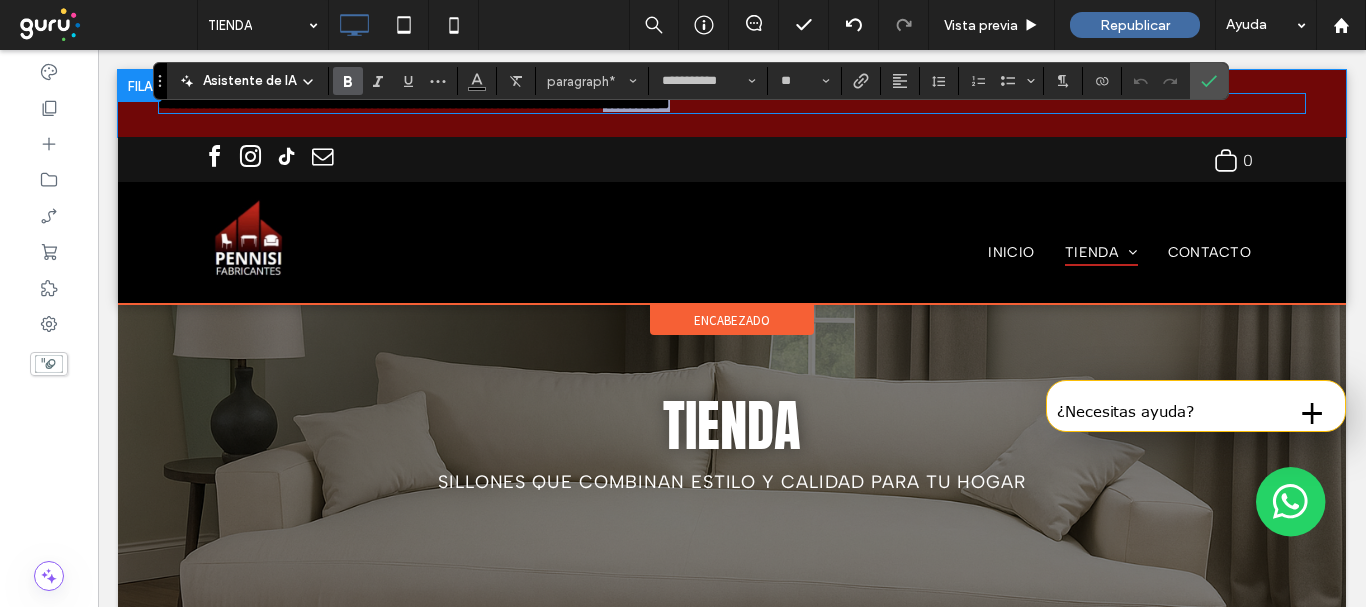 click on "**********" at bounding box center (414, 103) 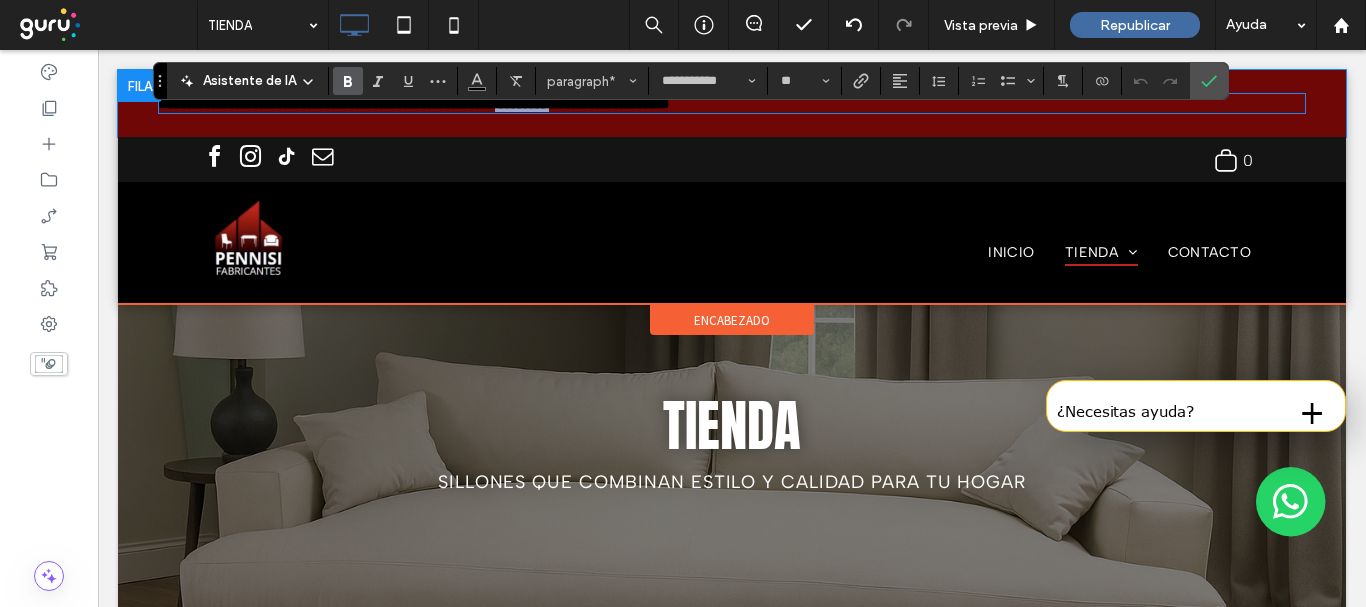 click on "**********" at bounding box center [414, 103] 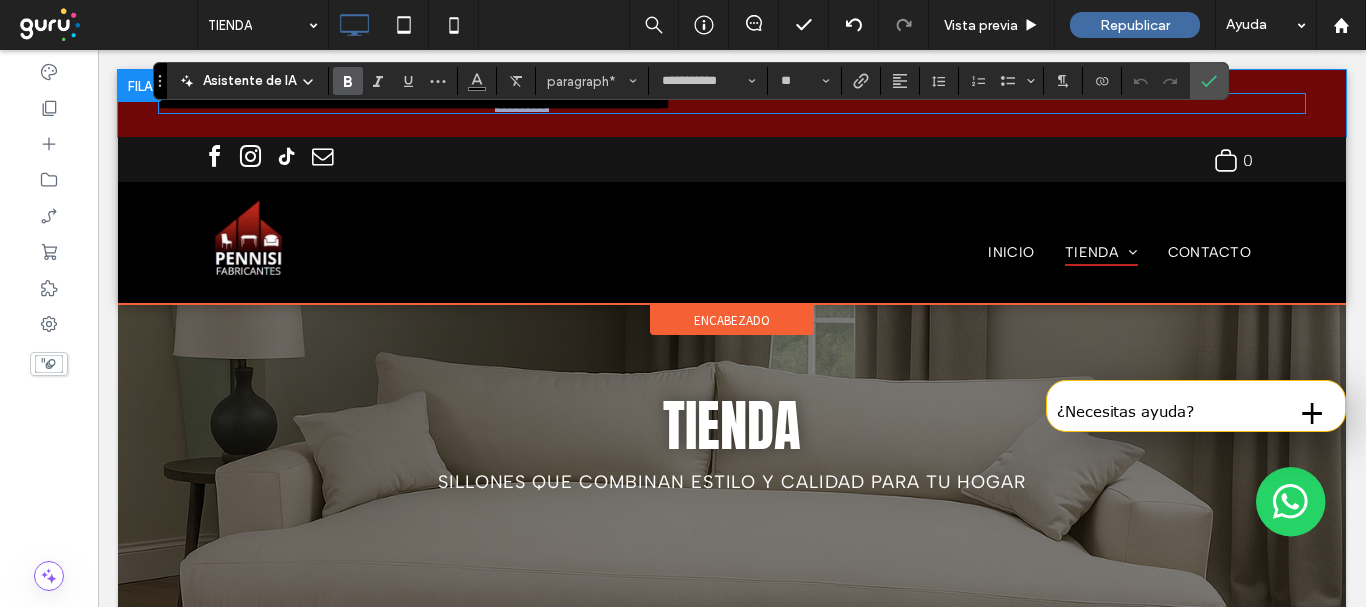 click on "**********" at bounding box center (414, 103) 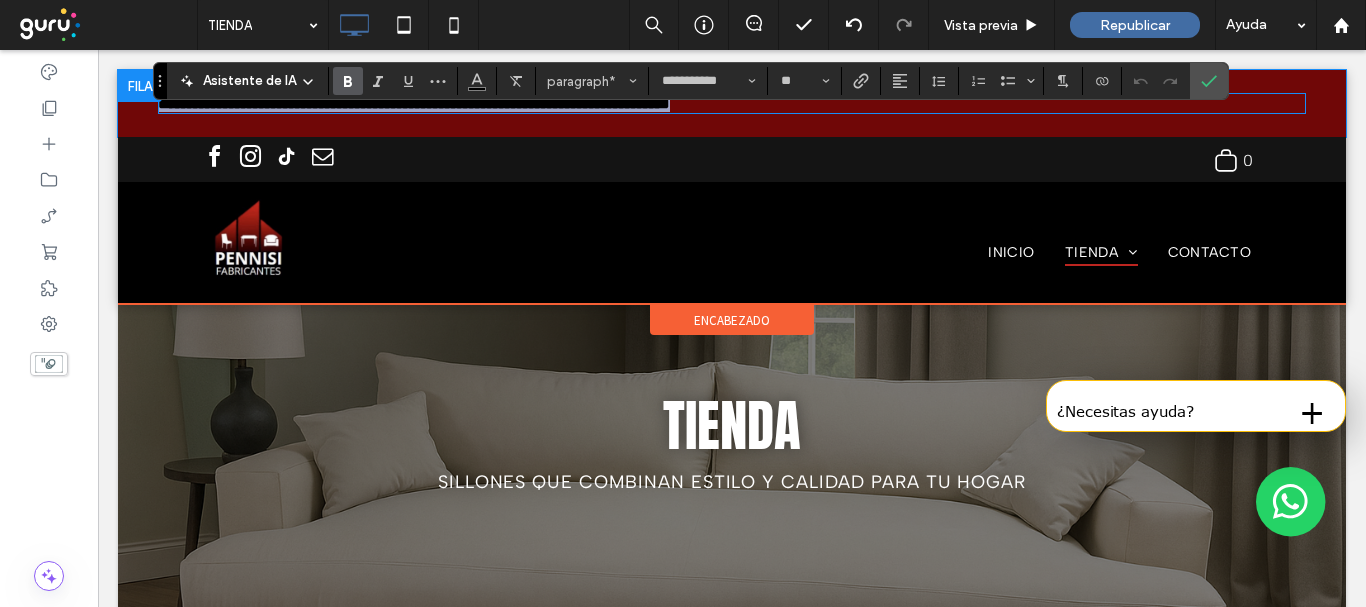 click on "**********" at bounding box center [414, 103] 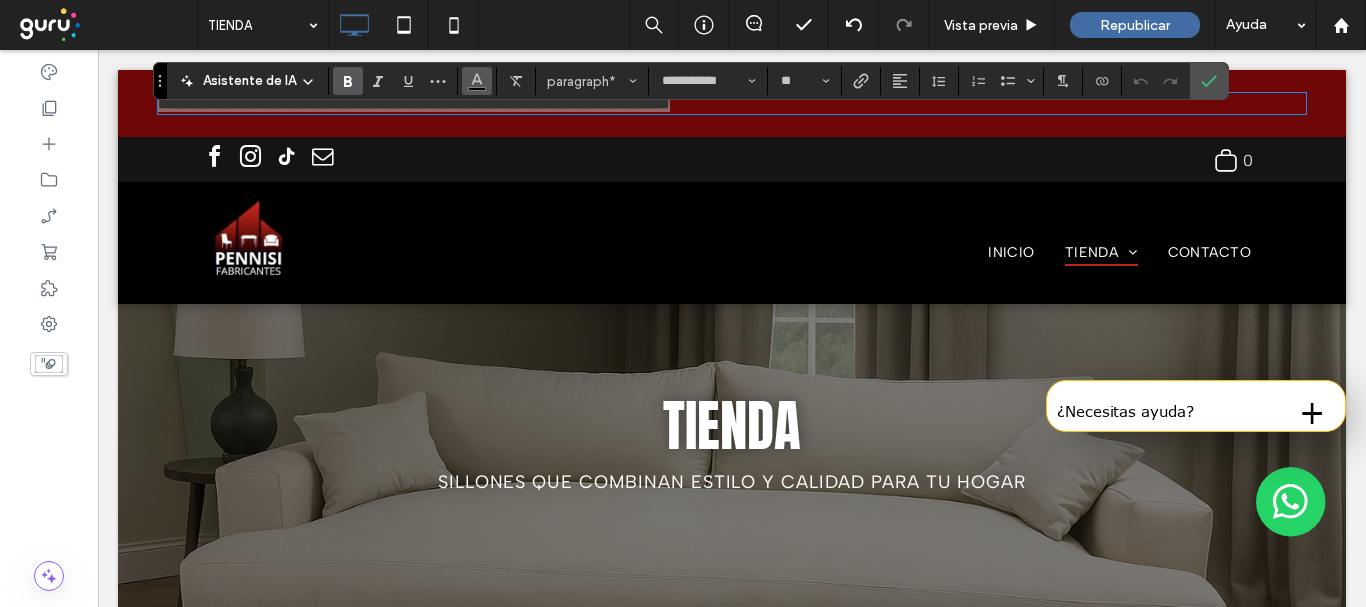 click 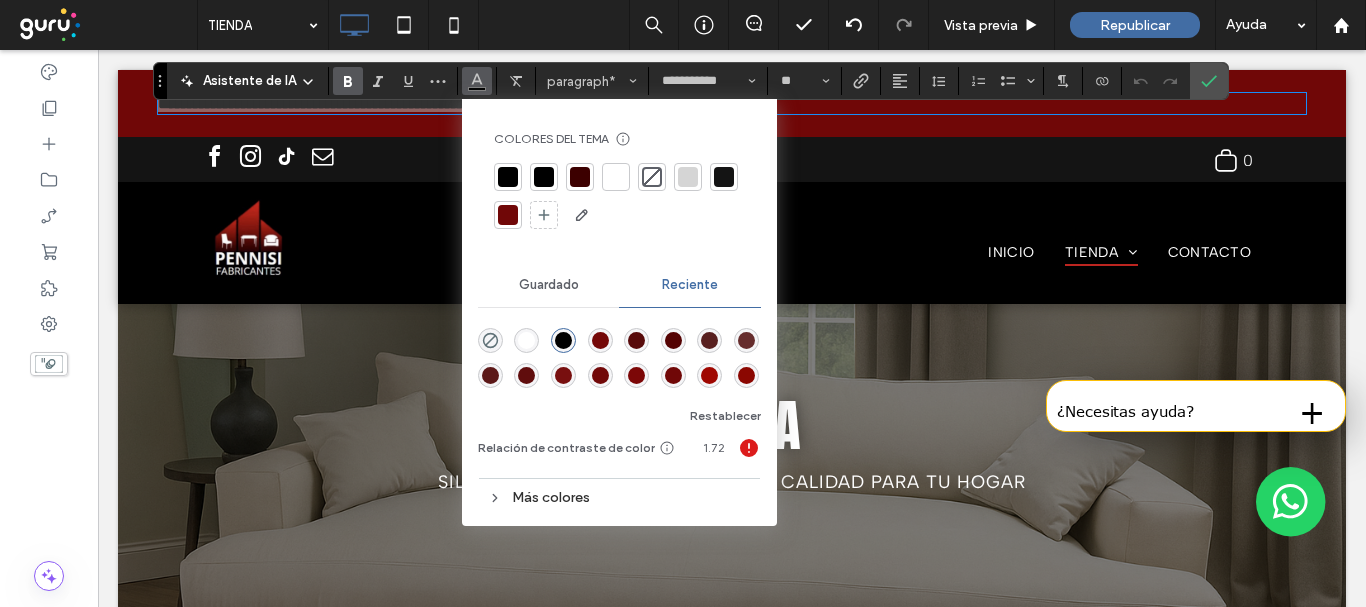 click at bounding box center (616, 177) 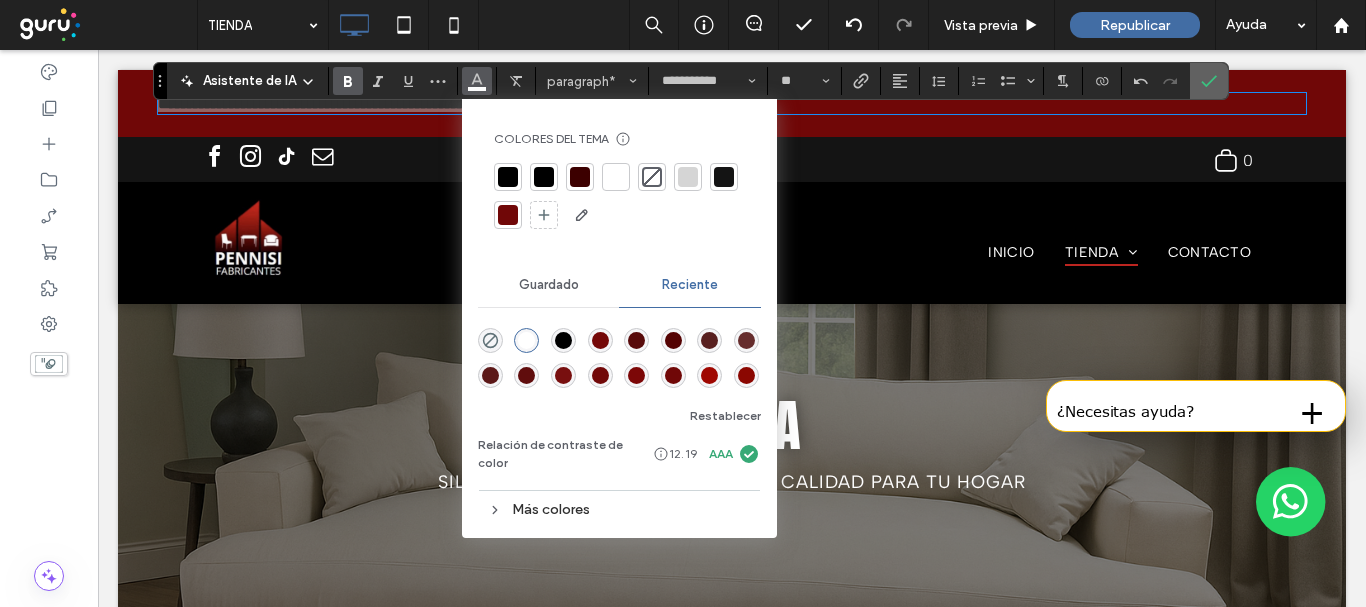 click at bounding box center [1209, 81] 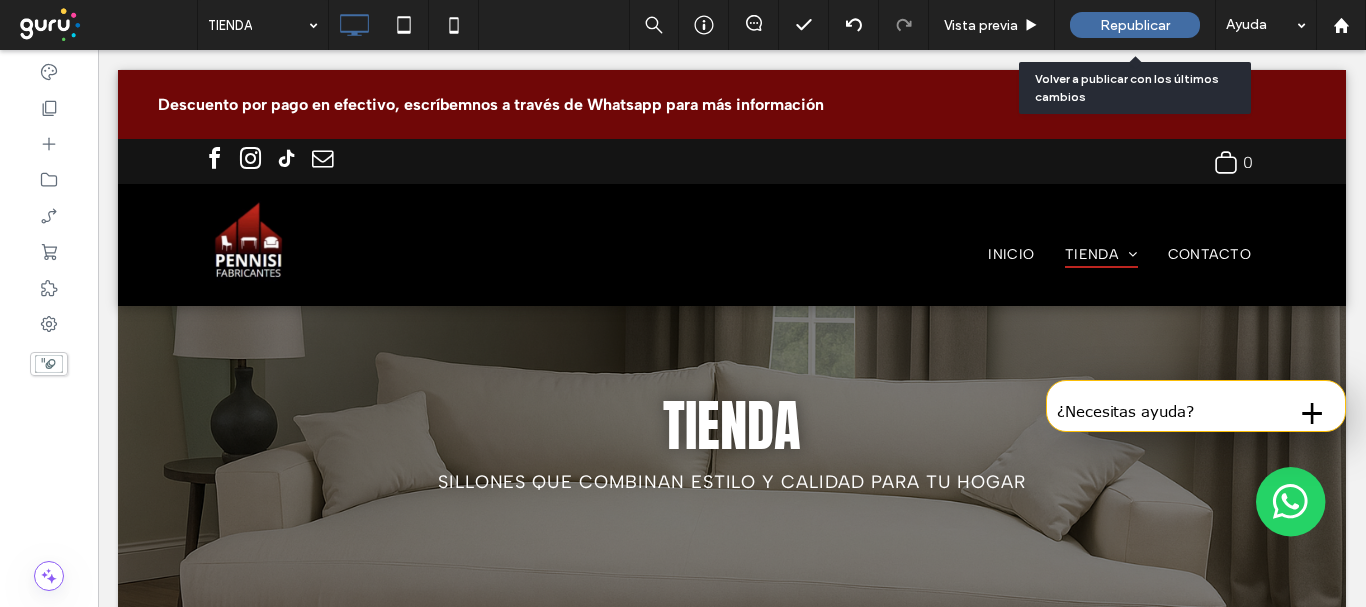 click on "Republicar" at bounding box center (1135, 25) 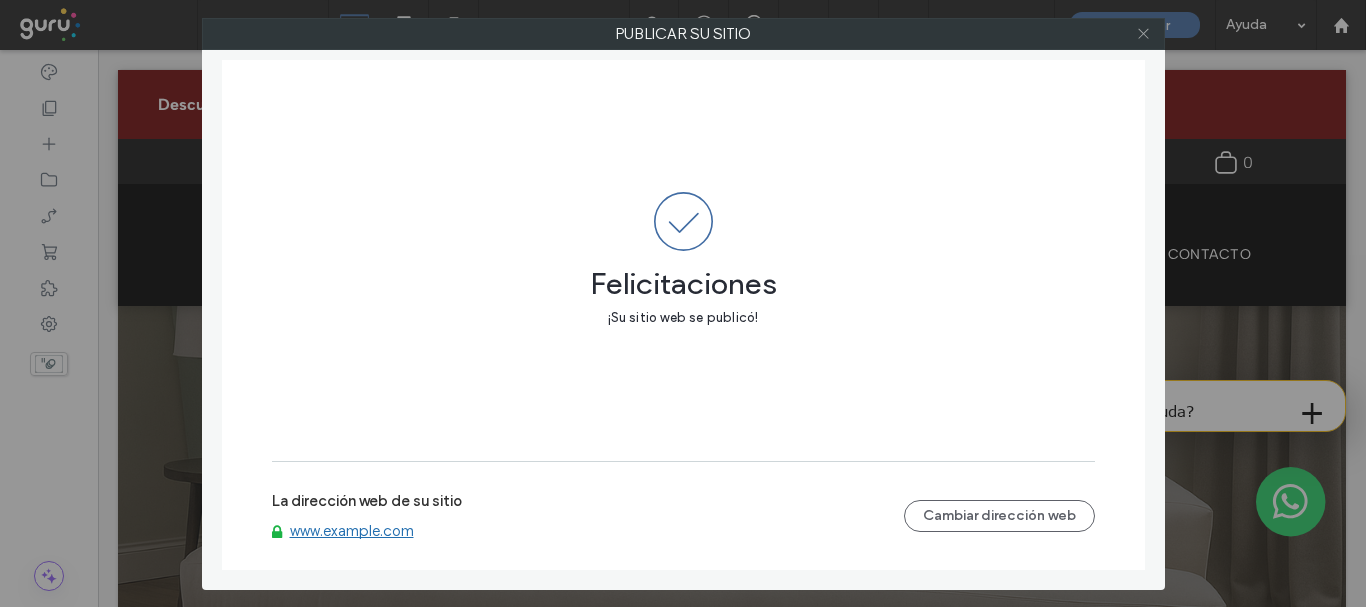 click 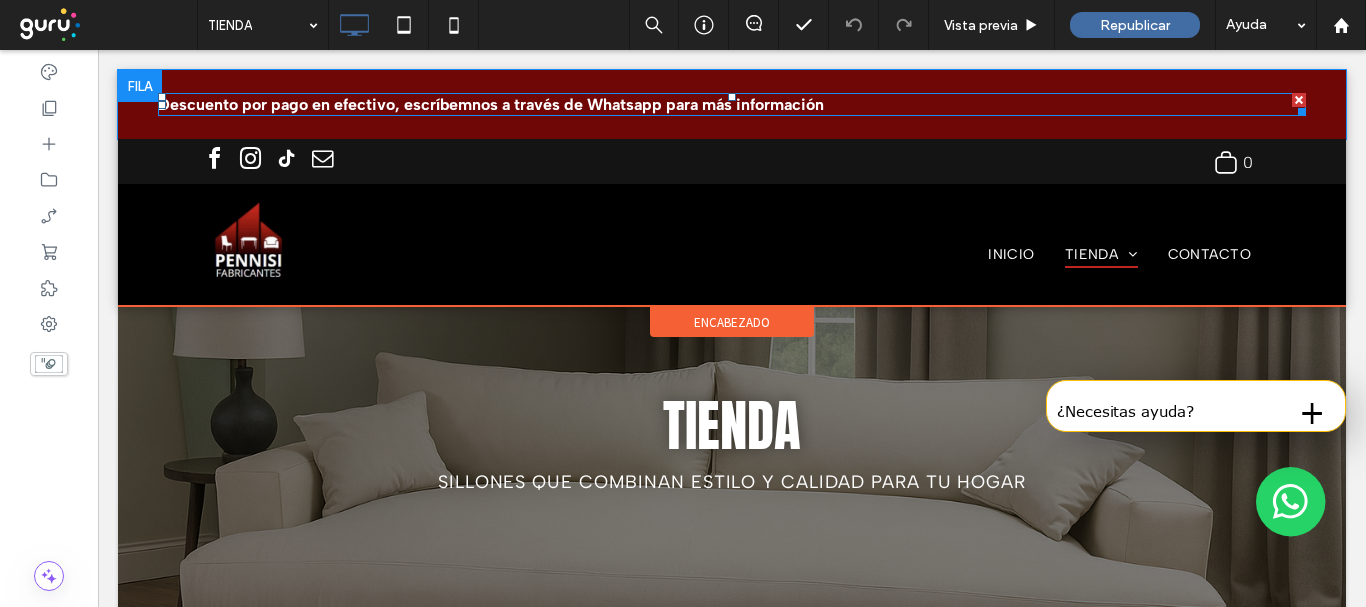 click on "Descuento por pago en efectivo, escríbemnos a través de Whatsapp para más información" at bounding box center [491, 104] 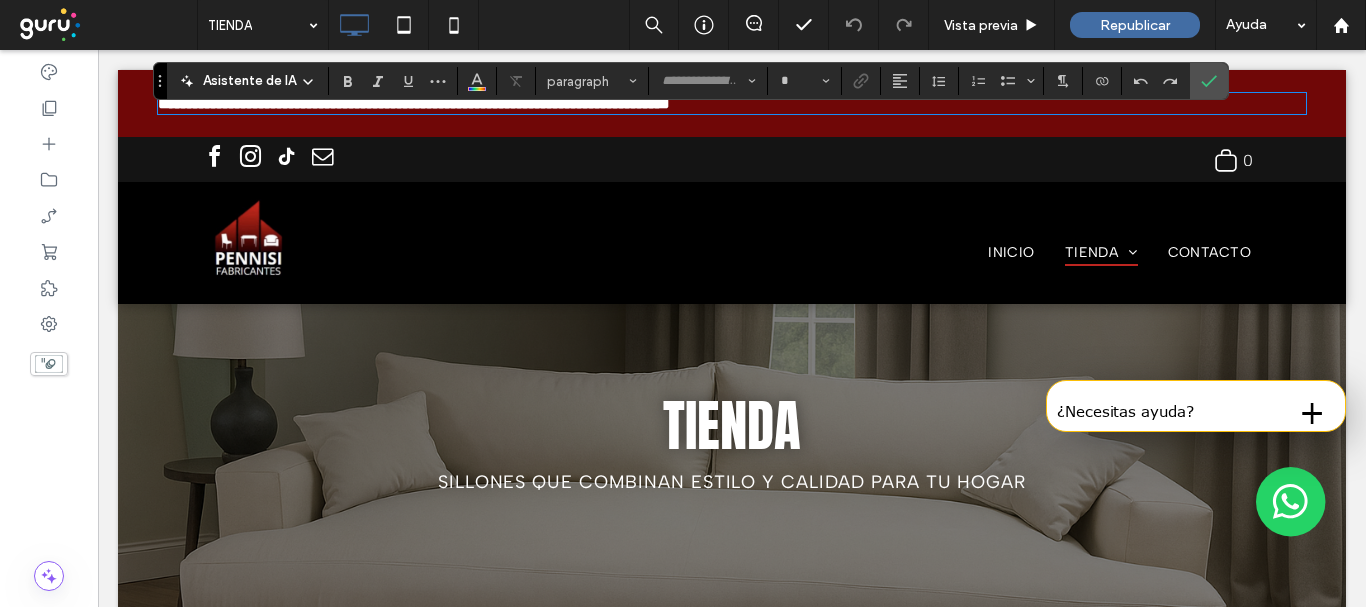 type on "**********" 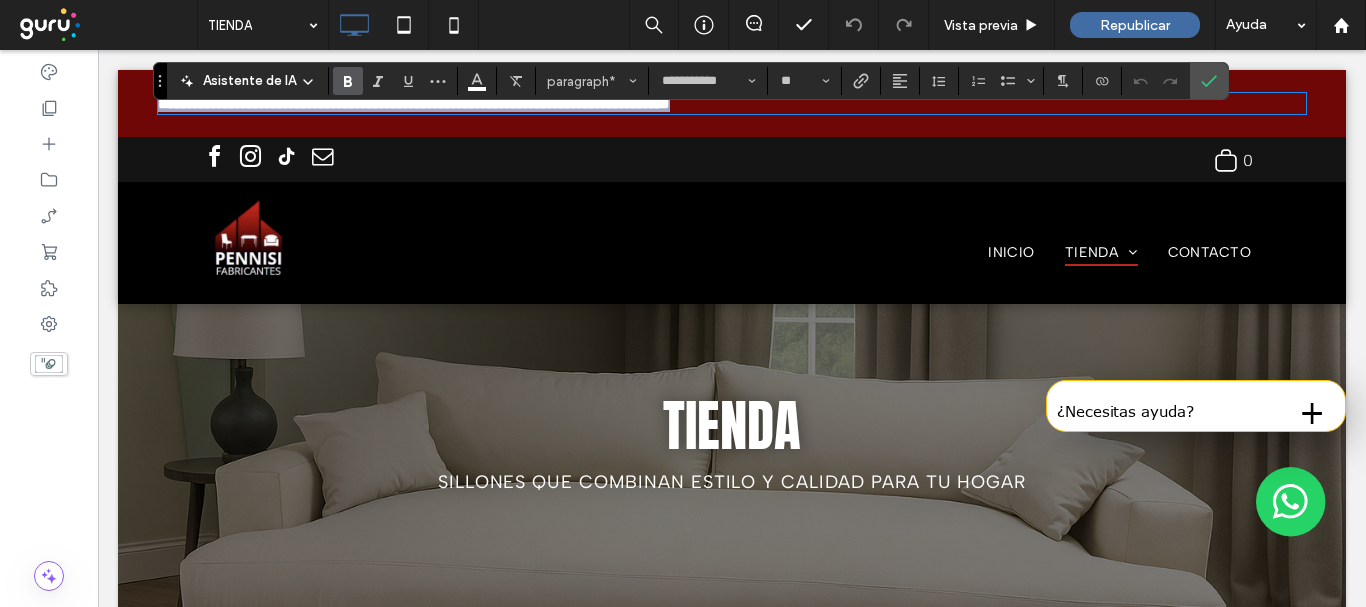copy on "**********" 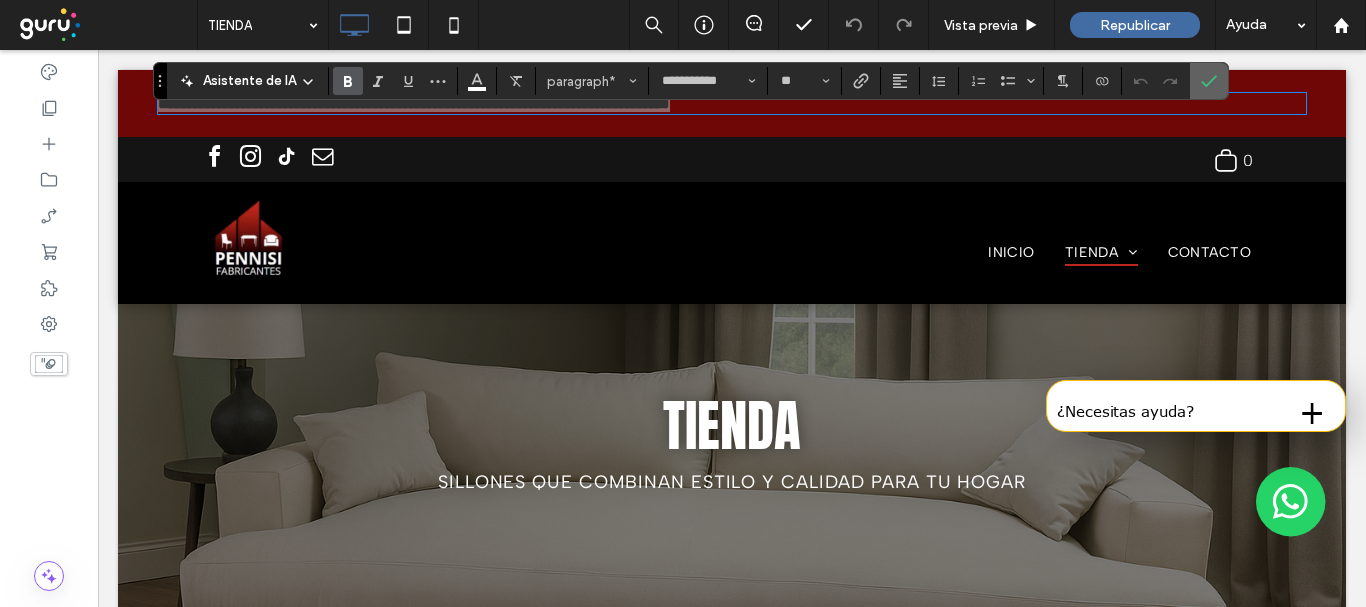 click at bounding box center [1209, 81] 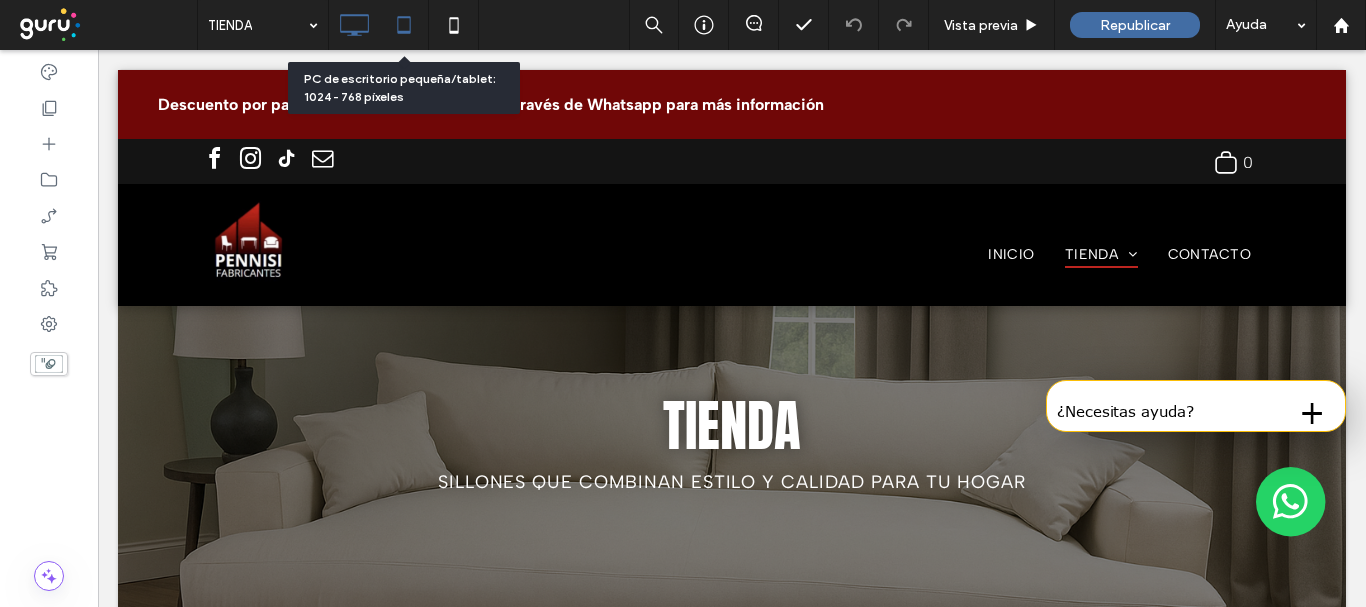 click at bounding box center [403, 25] 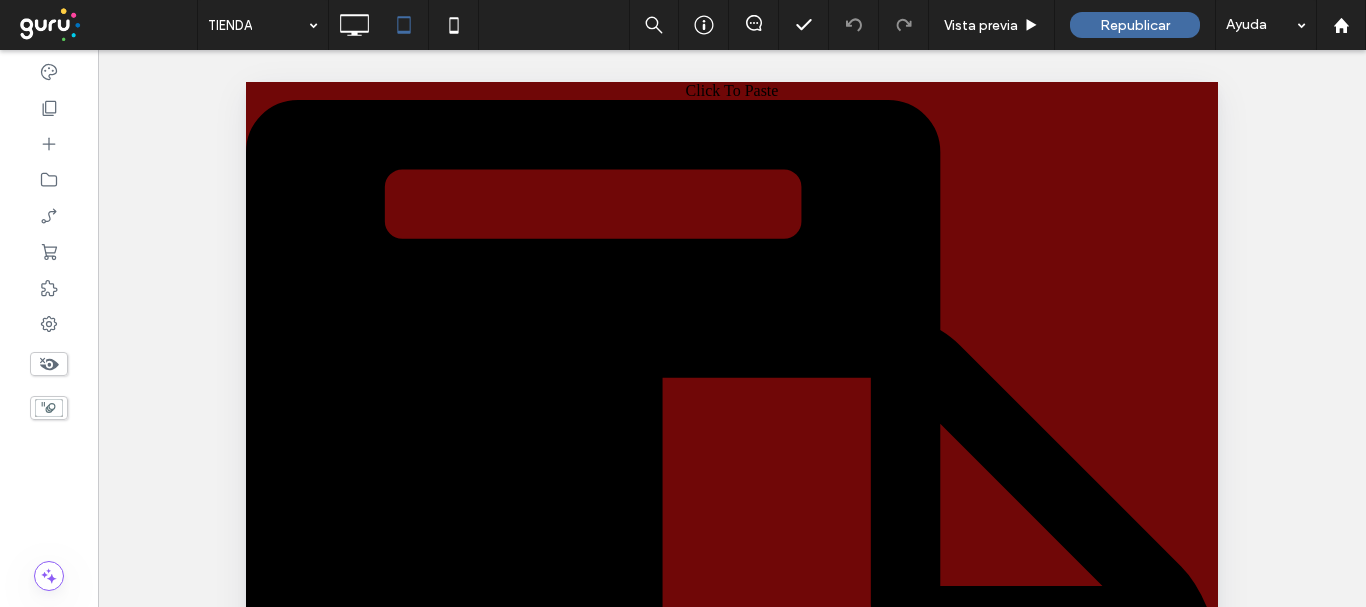 scroll, scrollTop: 0, scrollLeft: 0, axis: both 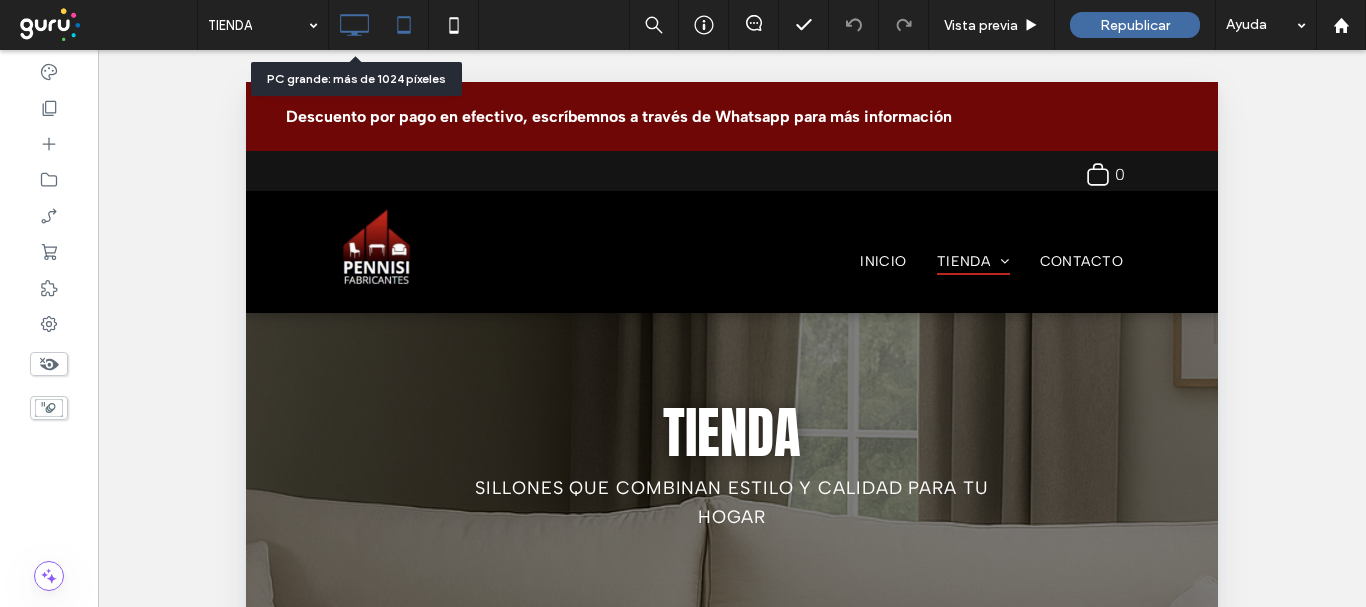 click 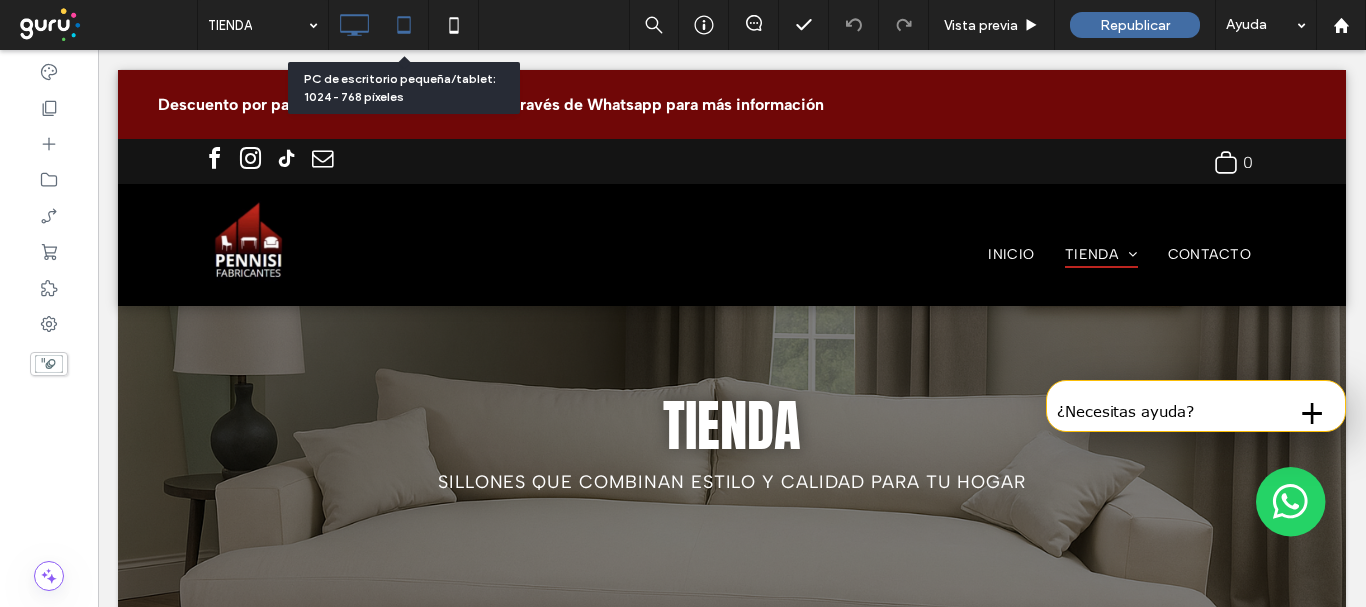 click 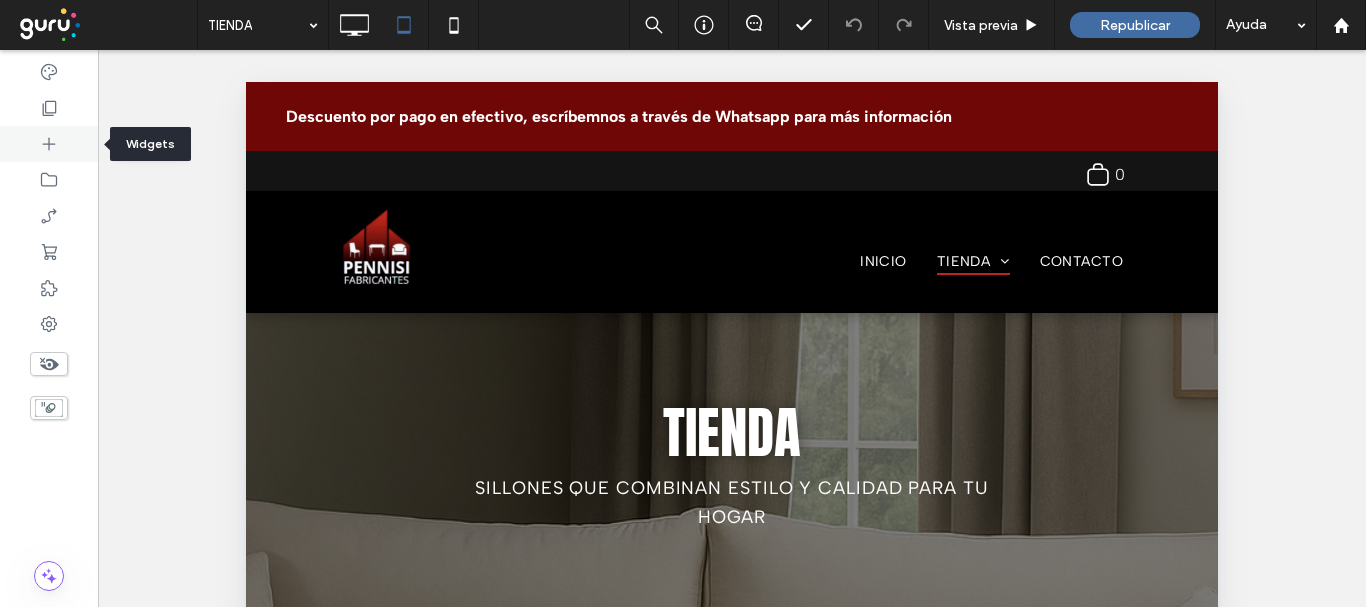 click 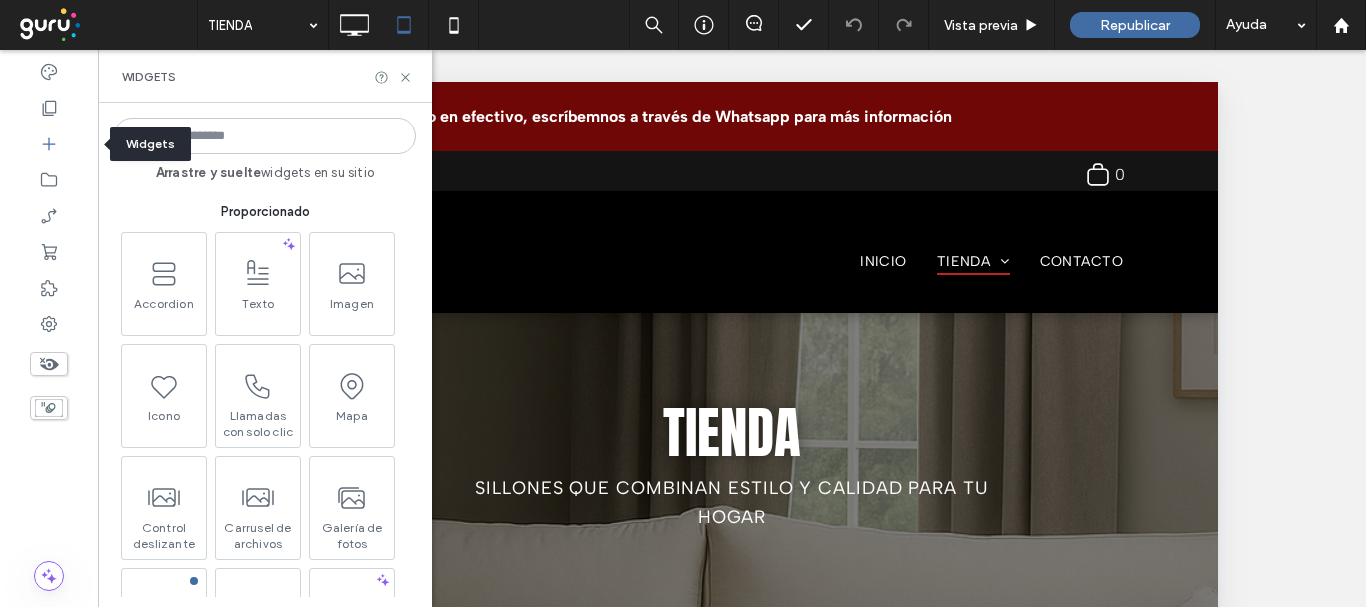 click at bounding box center [265, 136] 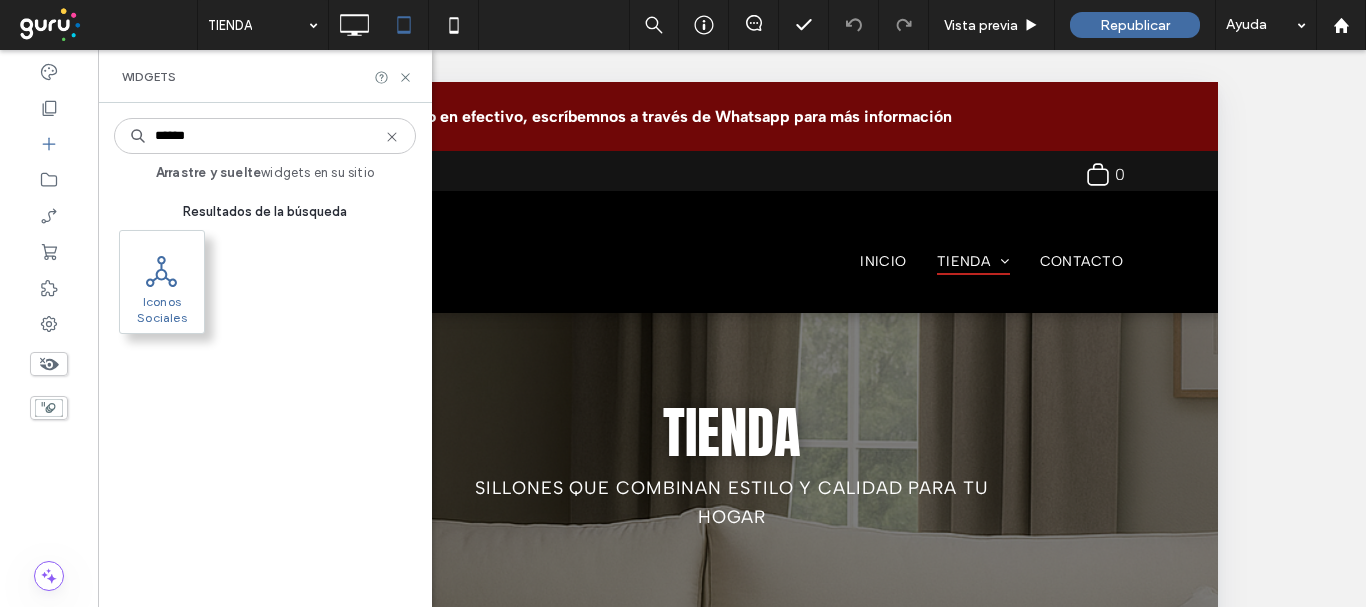 type on "******" 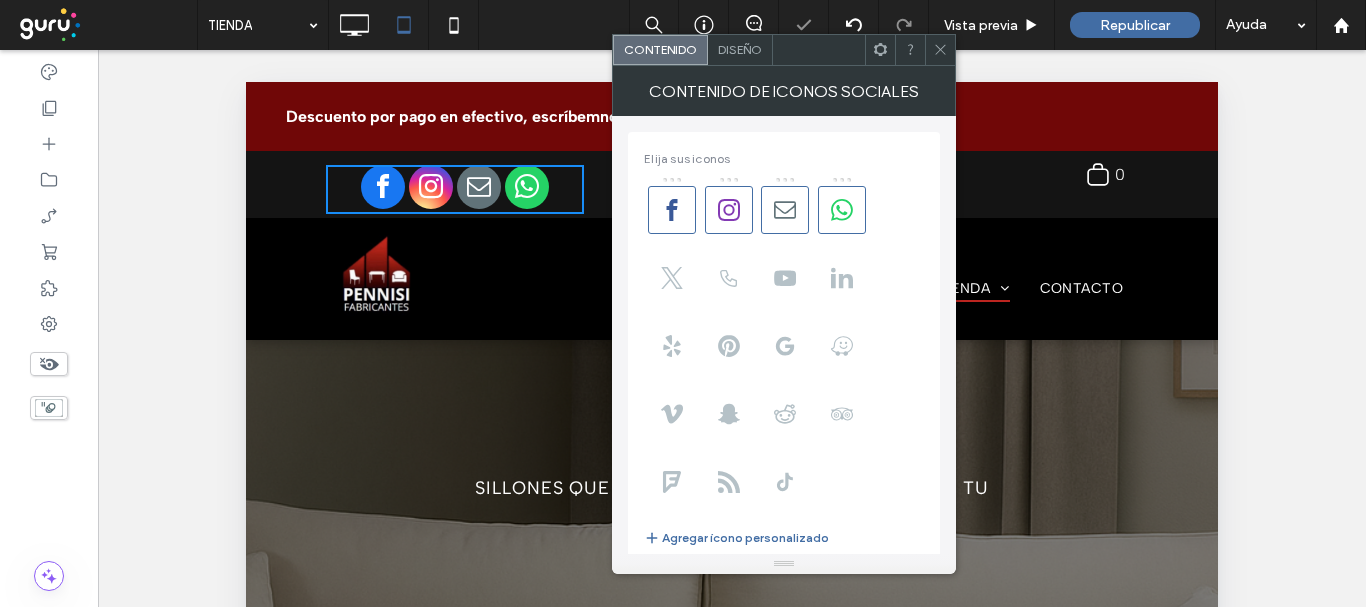 scroll, scrollTop: 428, scrollLeft: 0, axis: vertical 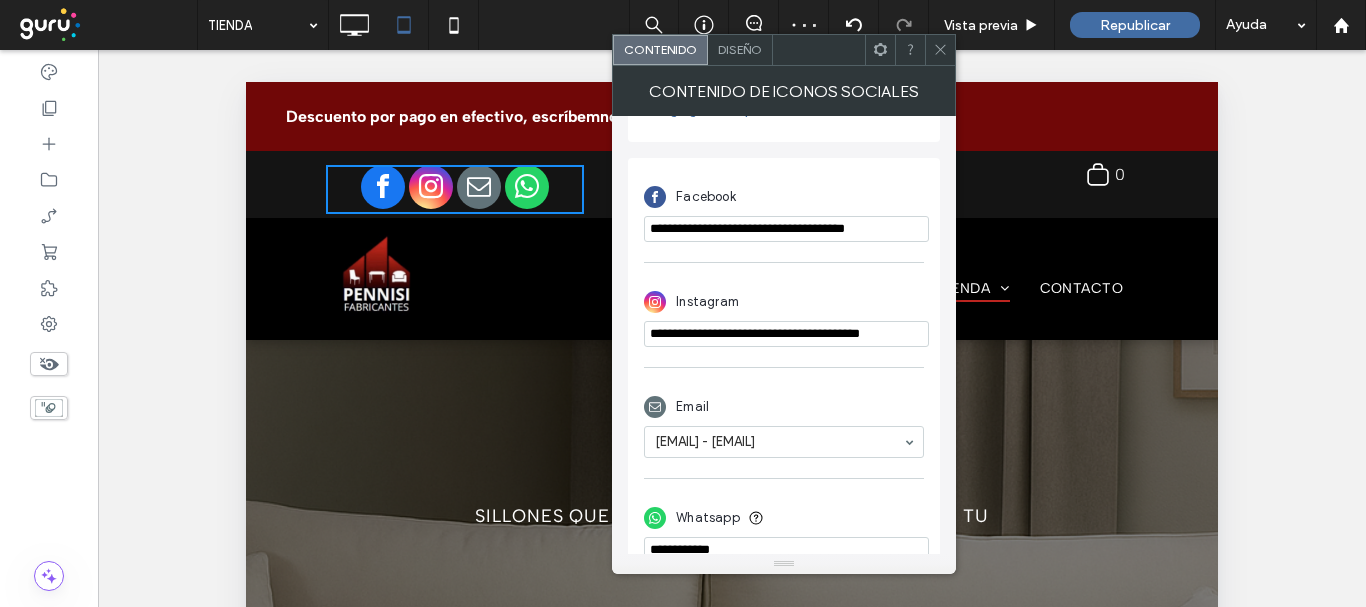 drag, startPoint x: 950, startPoint y: 173, endPoint x: 686, endPoint y: 513, distance: 430.4602 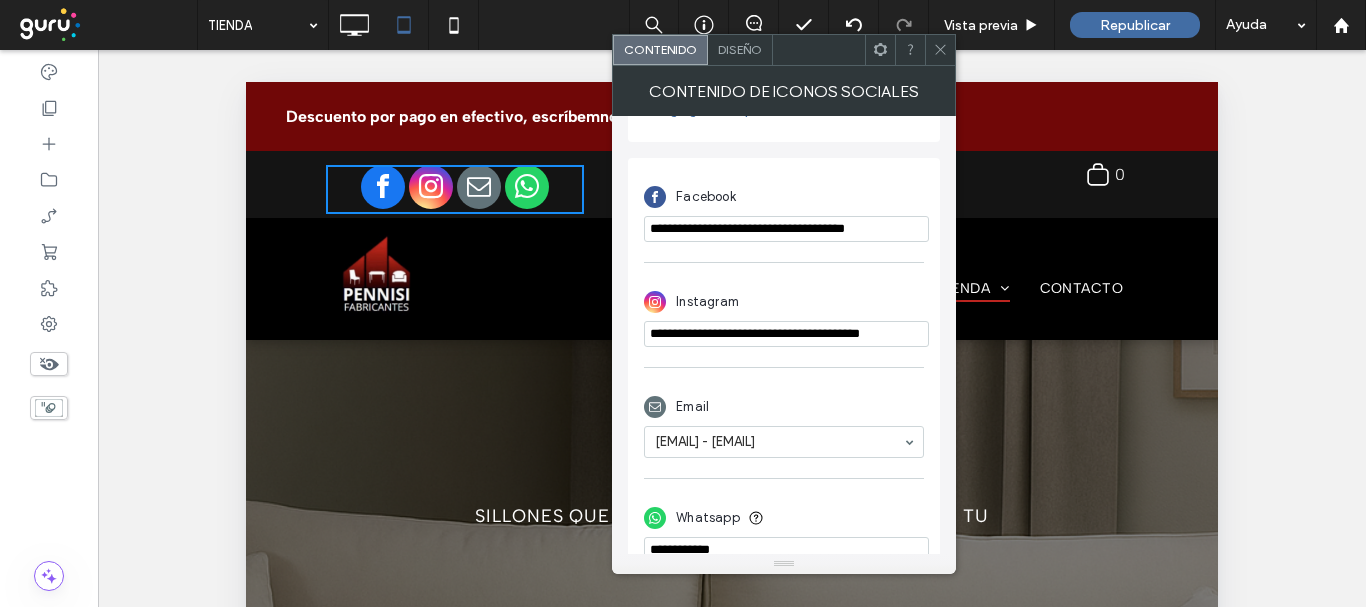 click 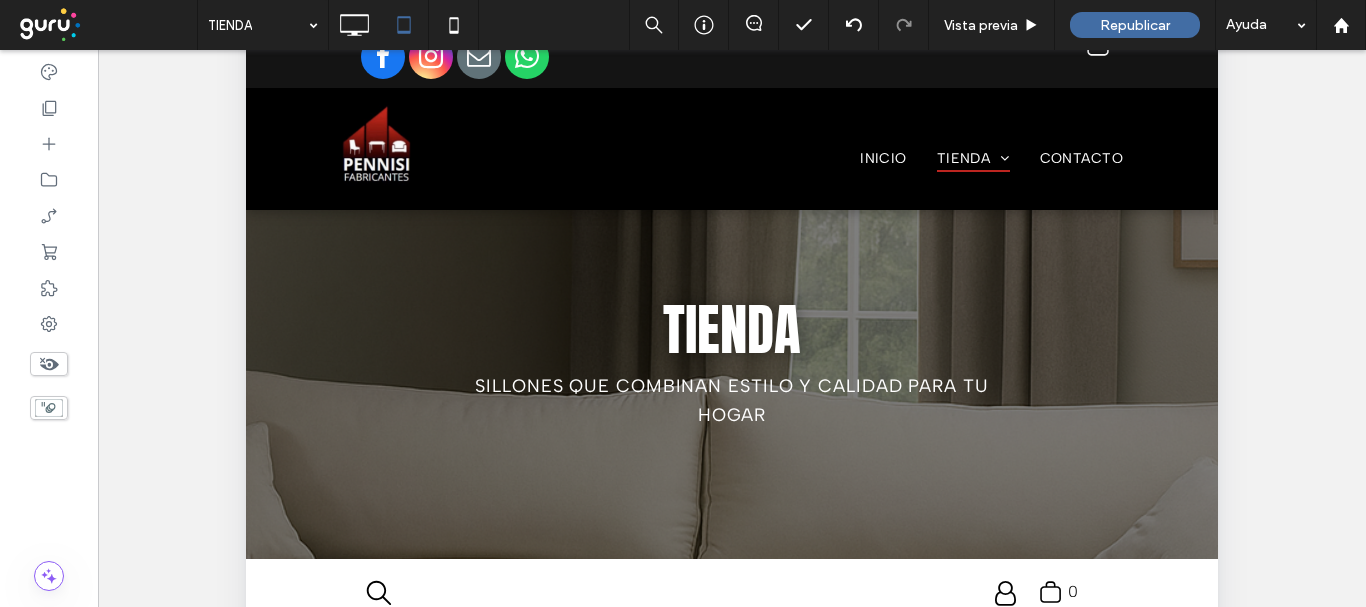 scroll, scrollTop: 0, scrollLeft: 0, axis: both 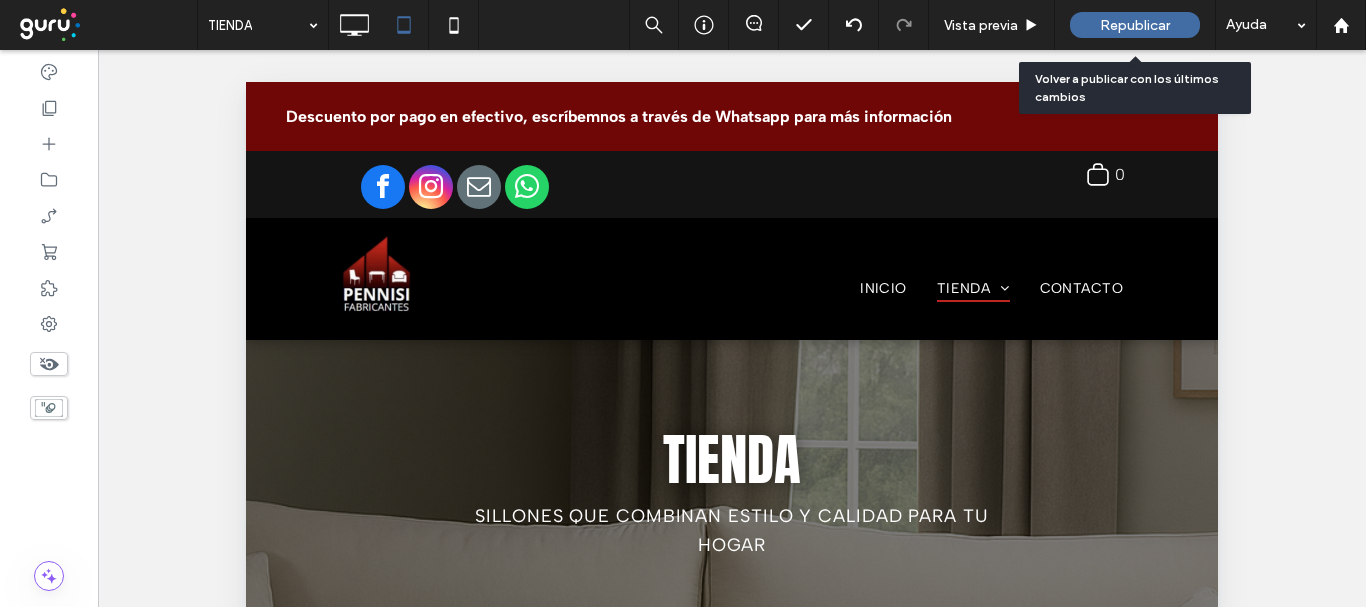 click on "Republicar" at bounding box center (1135, 25) 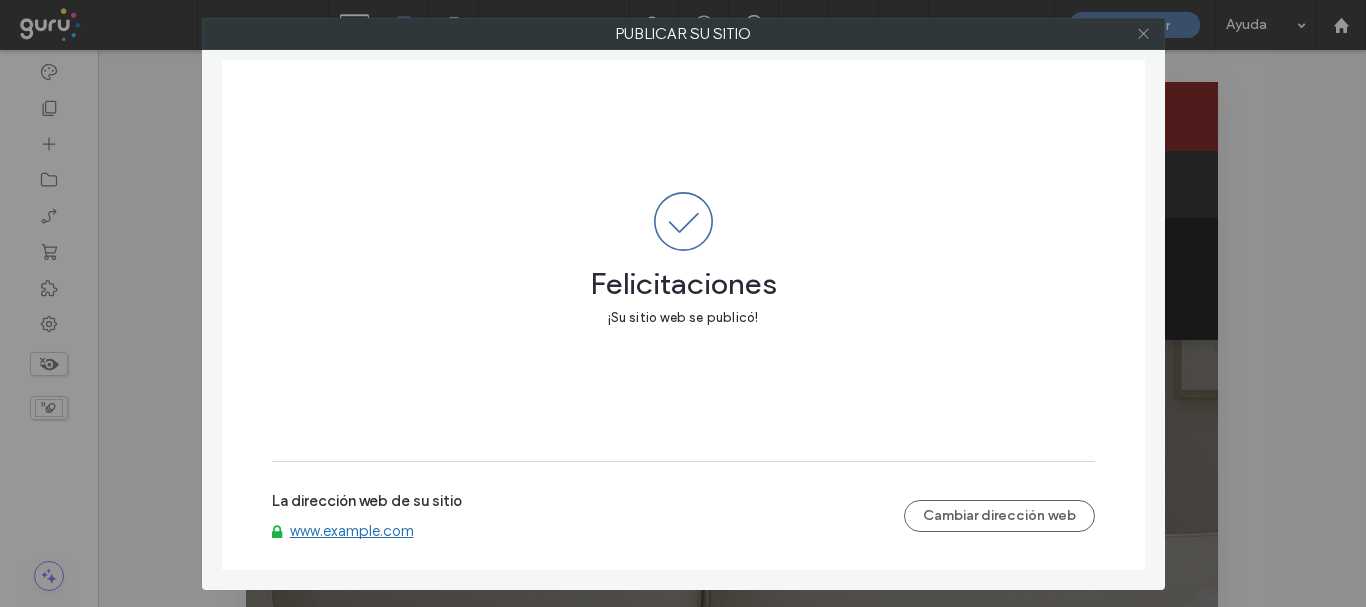 click at bounding box center [1143, 34] 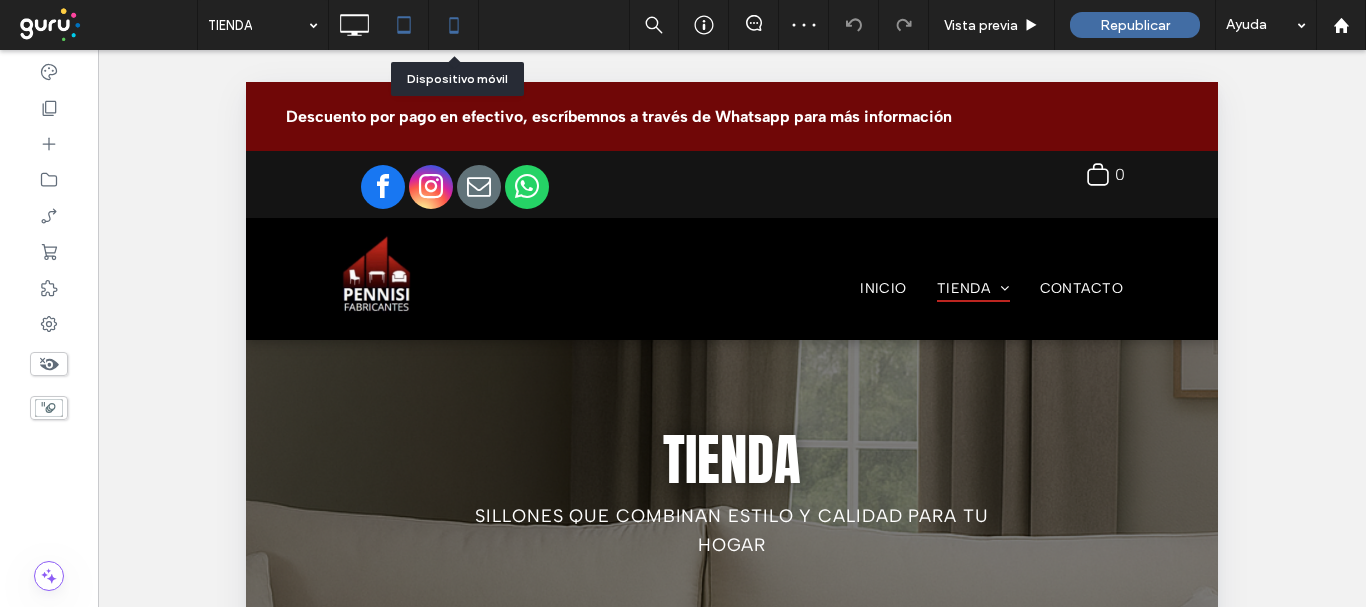 click 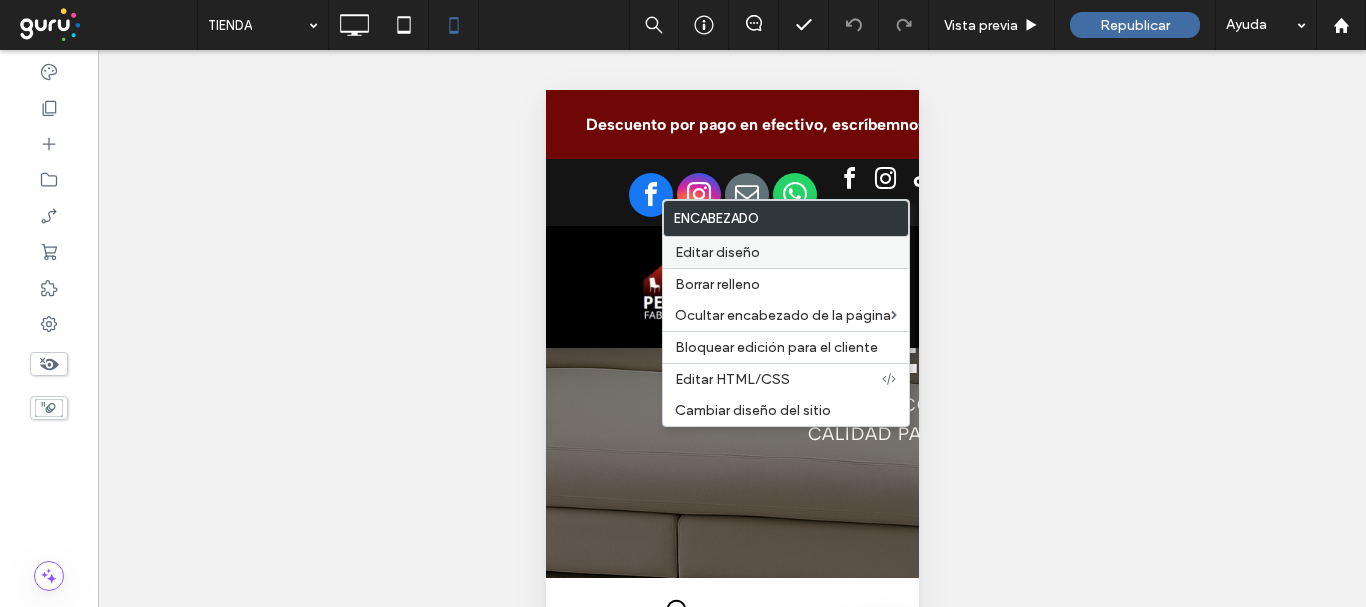 click on "Editar diseño" at bounding box center (786, 252) 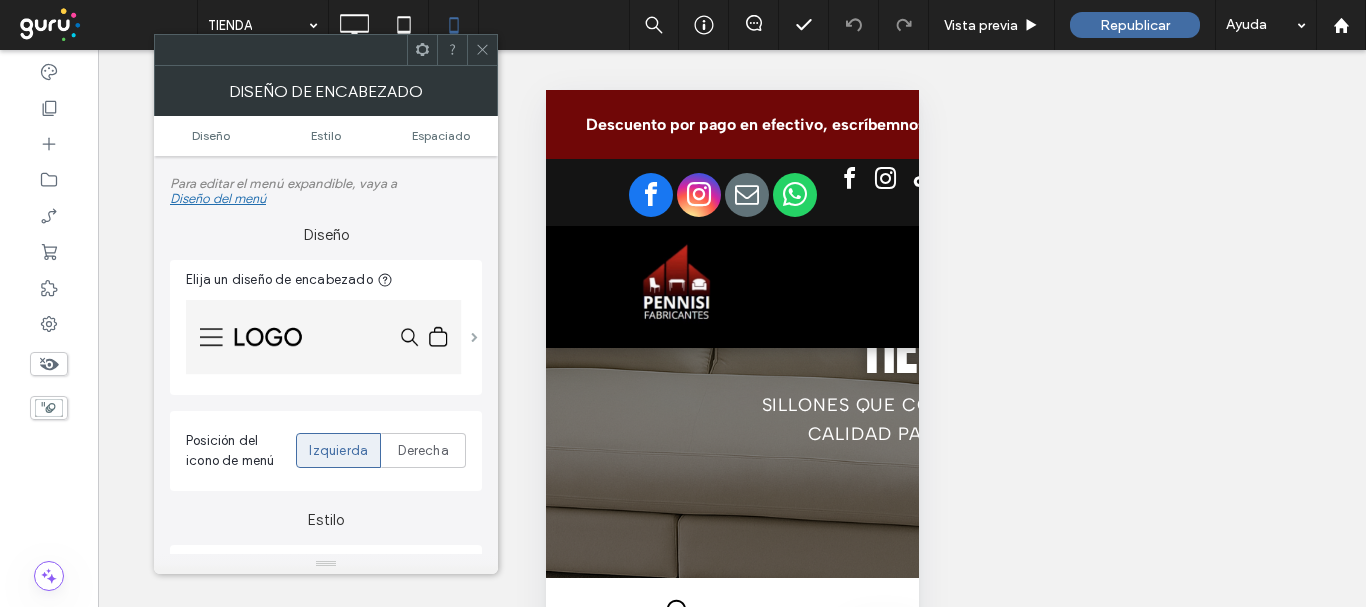 click at bounding box center (474, 337) 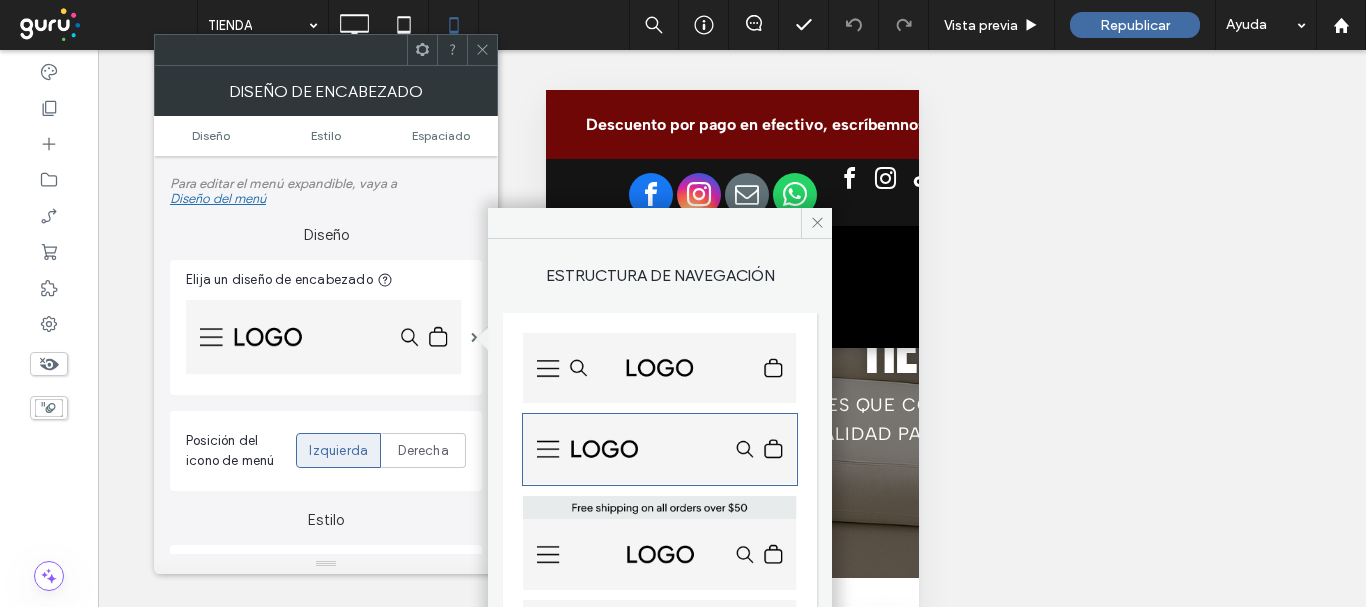 click at bounding box center [660, 542] 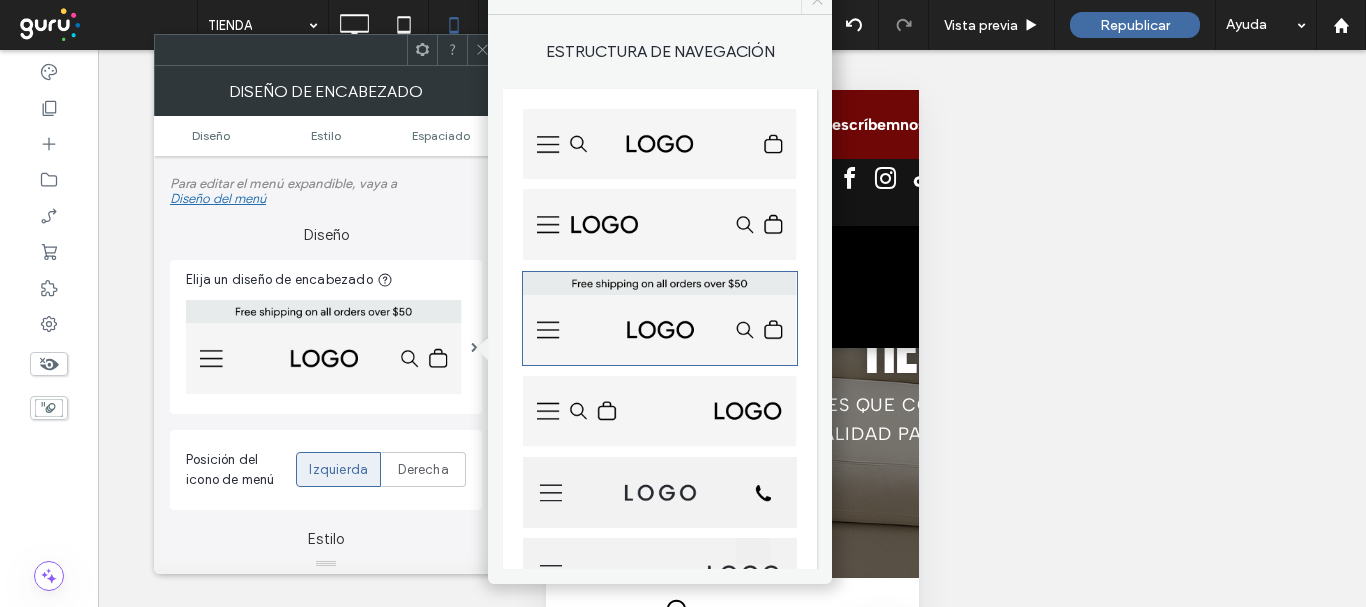 click 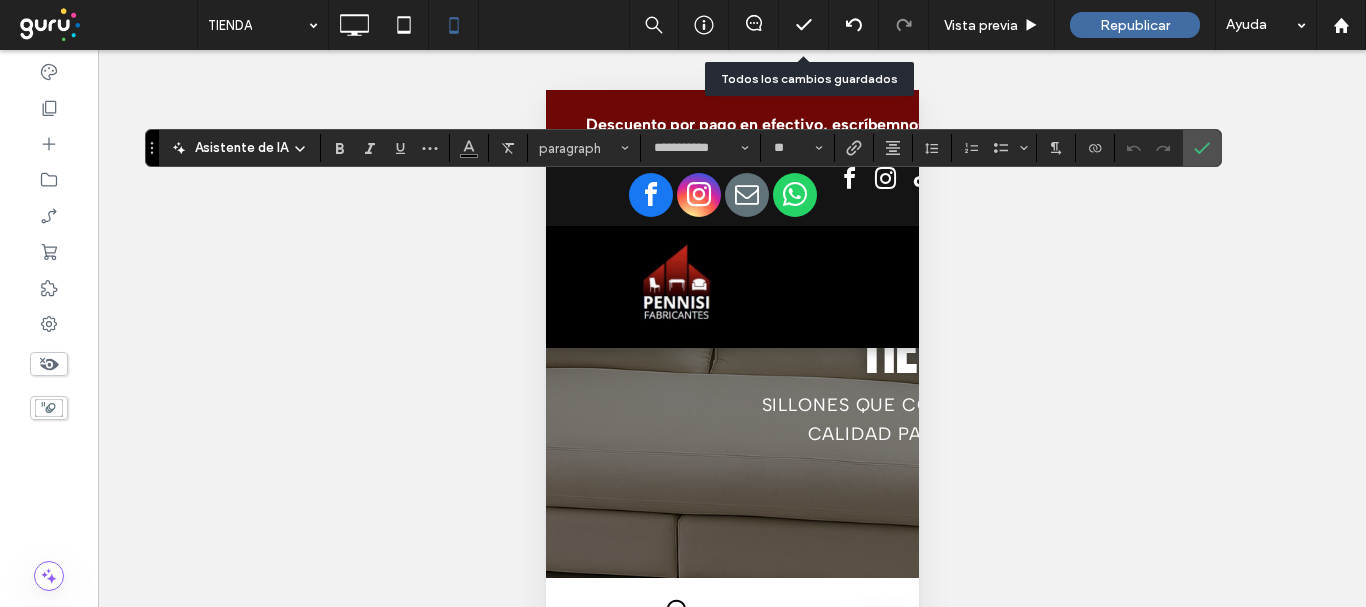 type on "**********" 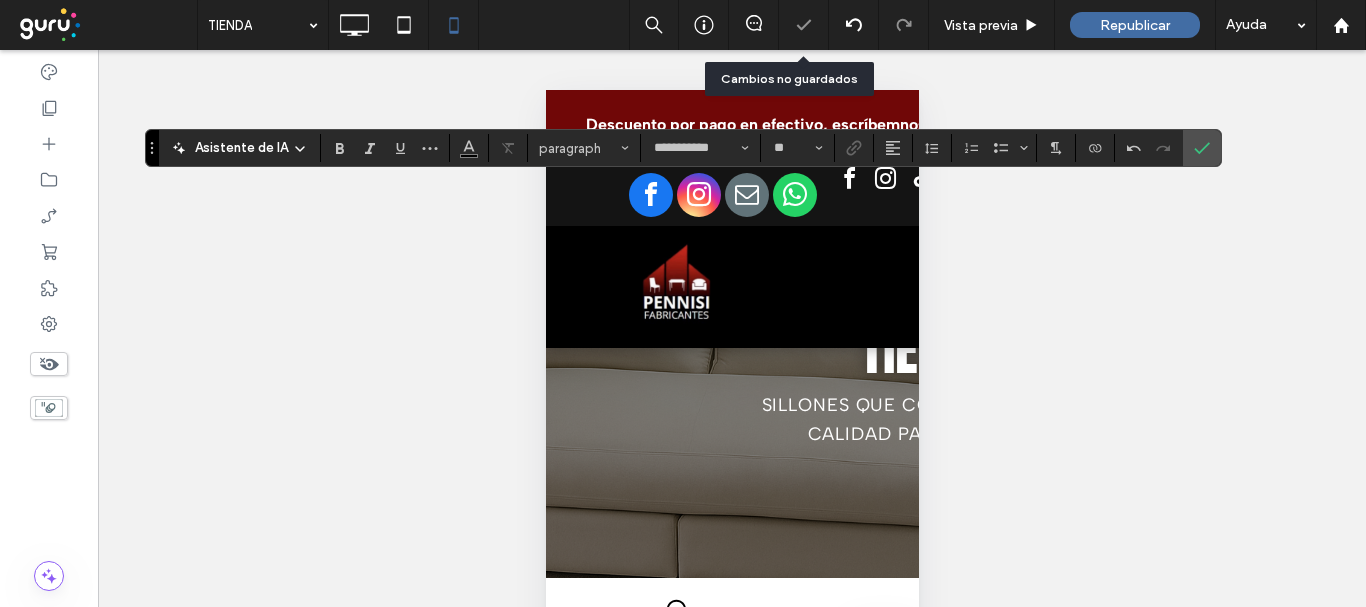 type on "**" 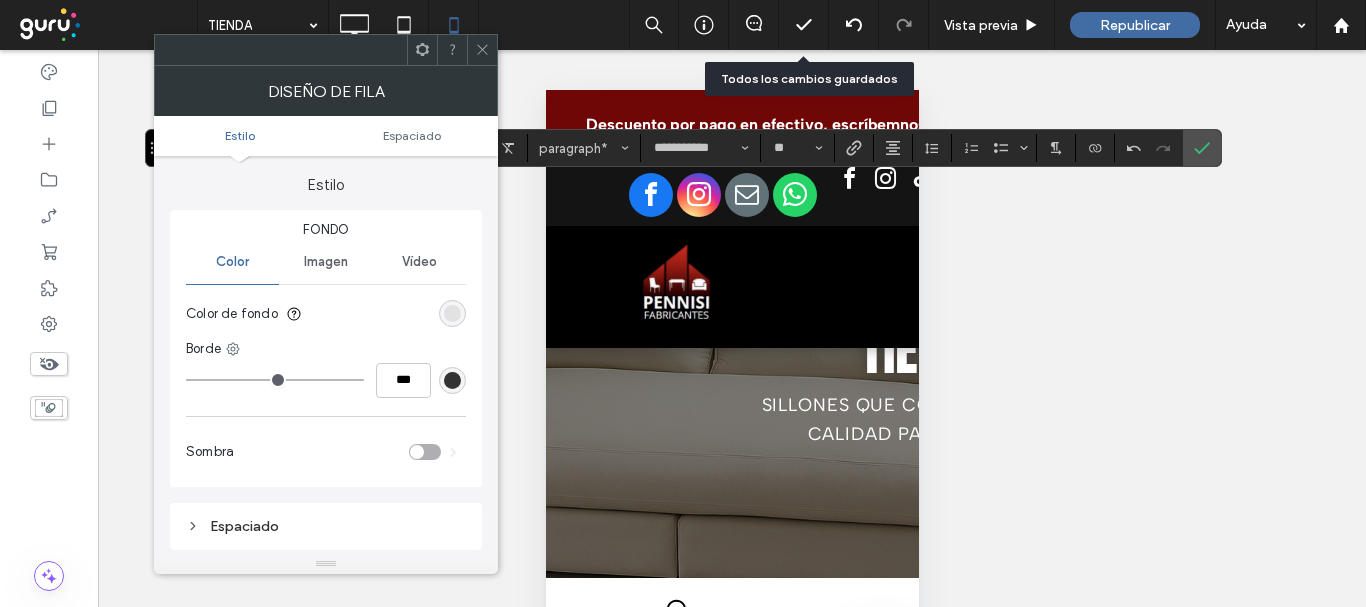 click at bounding box center [452, 313] 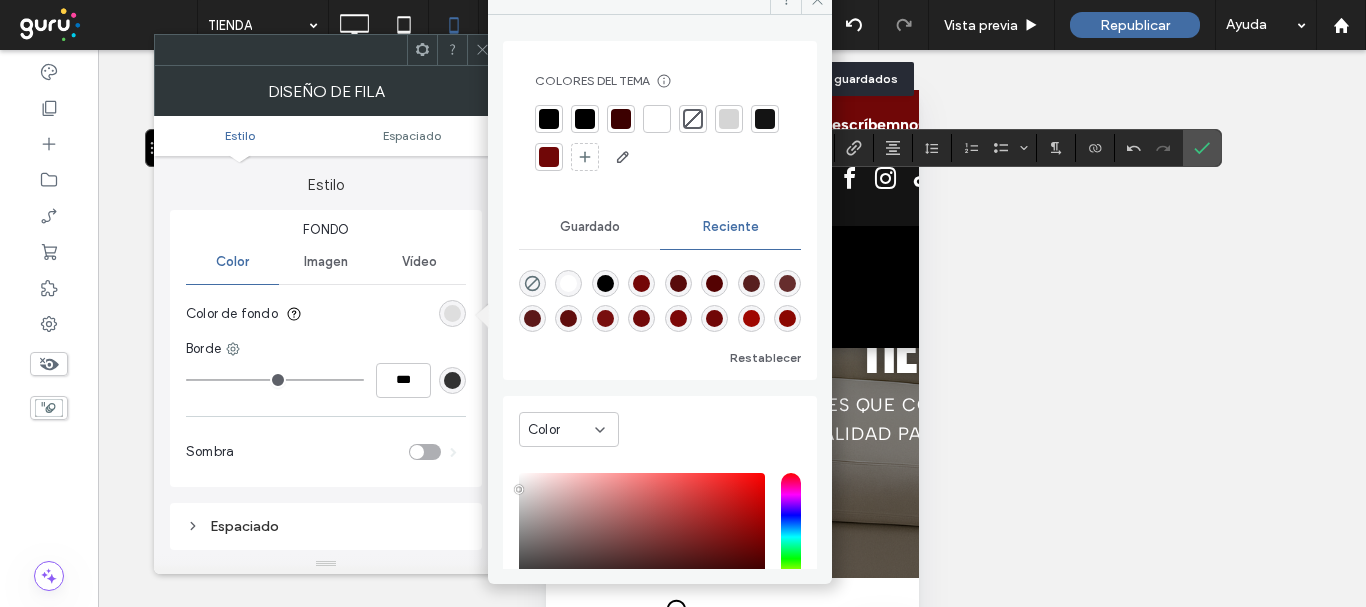 click at bounding box center (568, 283) 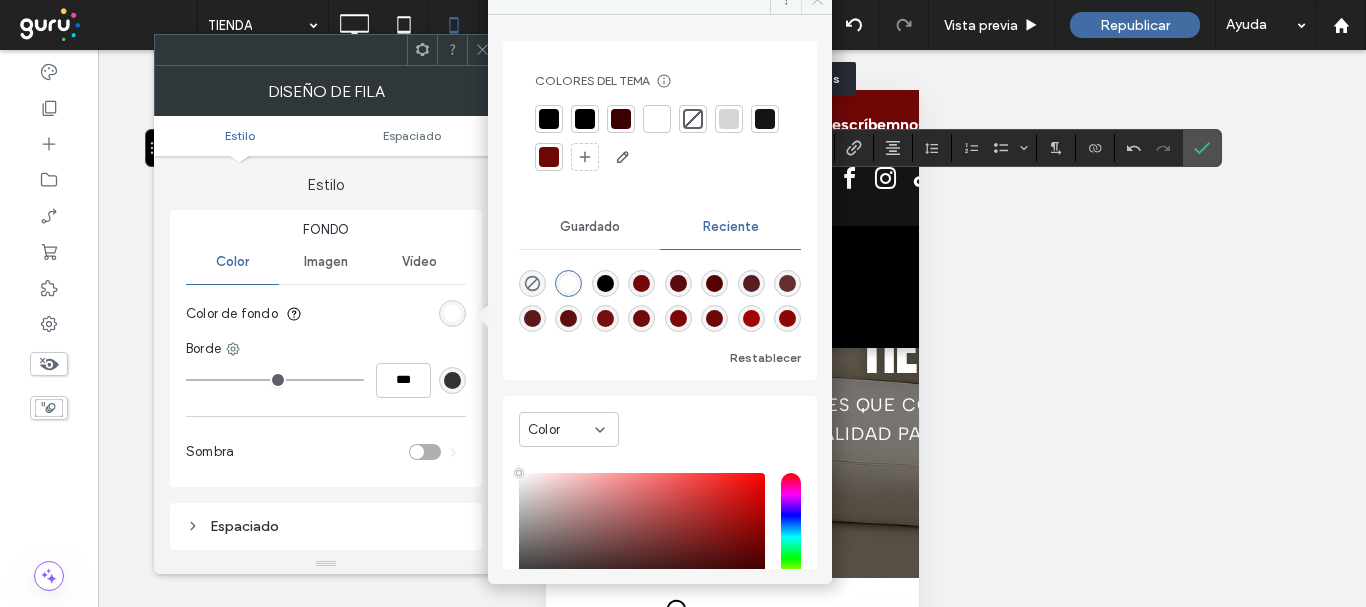 click at bounding box center [816, -1] 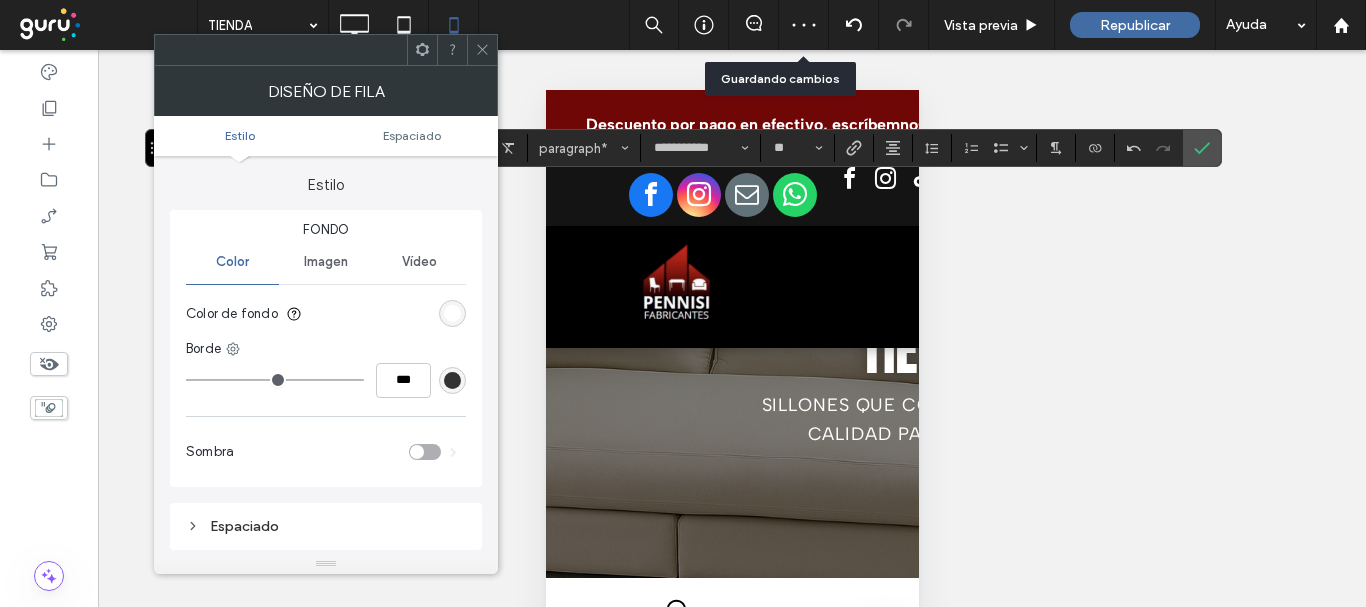 click 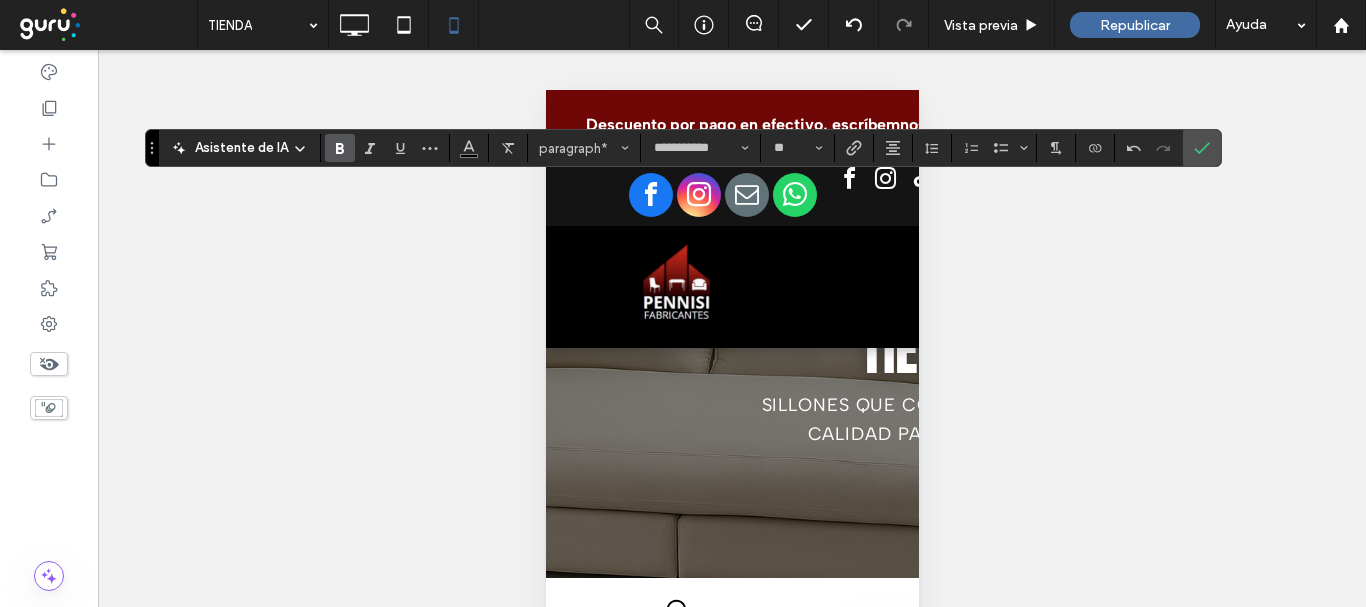 click 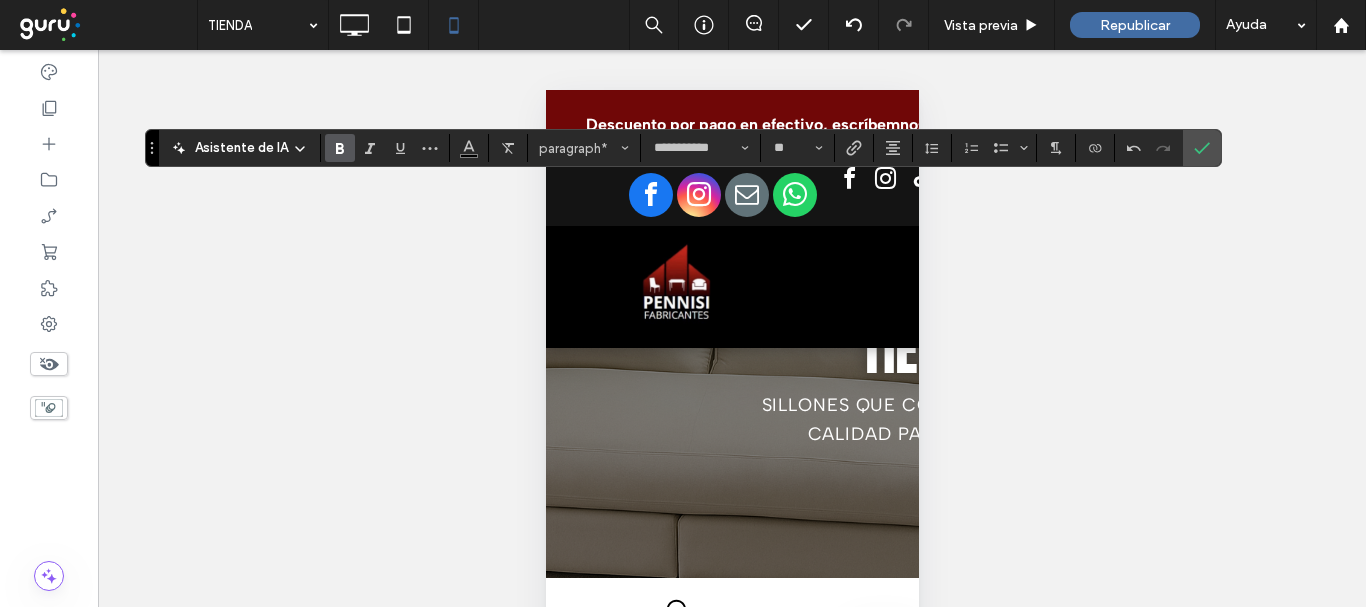 click on "Hacer visible?
Sí
Hacer visible?
Sí
Hacer visible?
Sí
Hacer visible?
Sí" at bounding box center (732, 353) 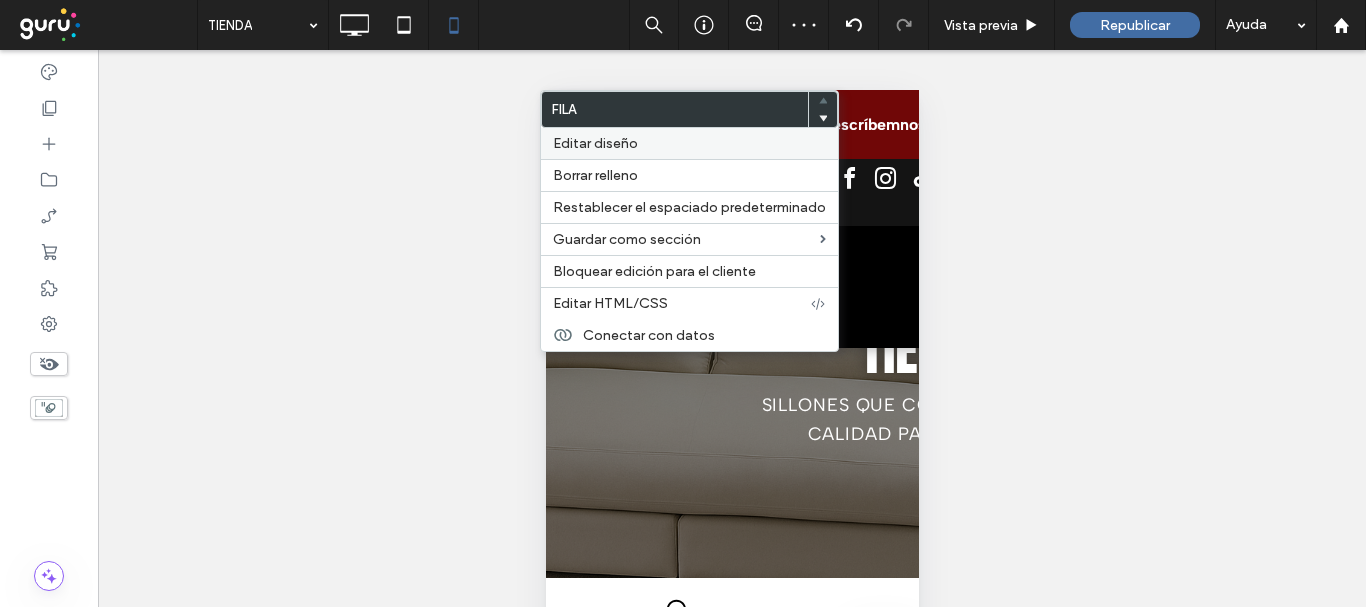 click on "Editar diseño" at bounding box center [595, 143] 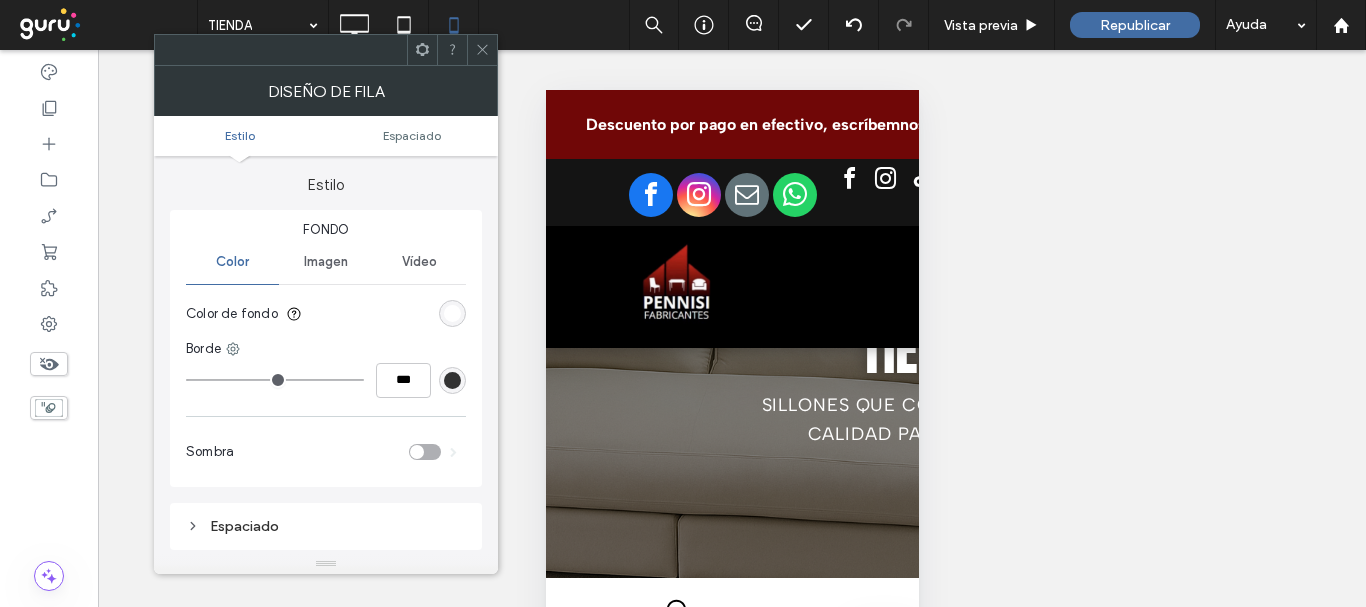 click at bounding box center (452, 313) 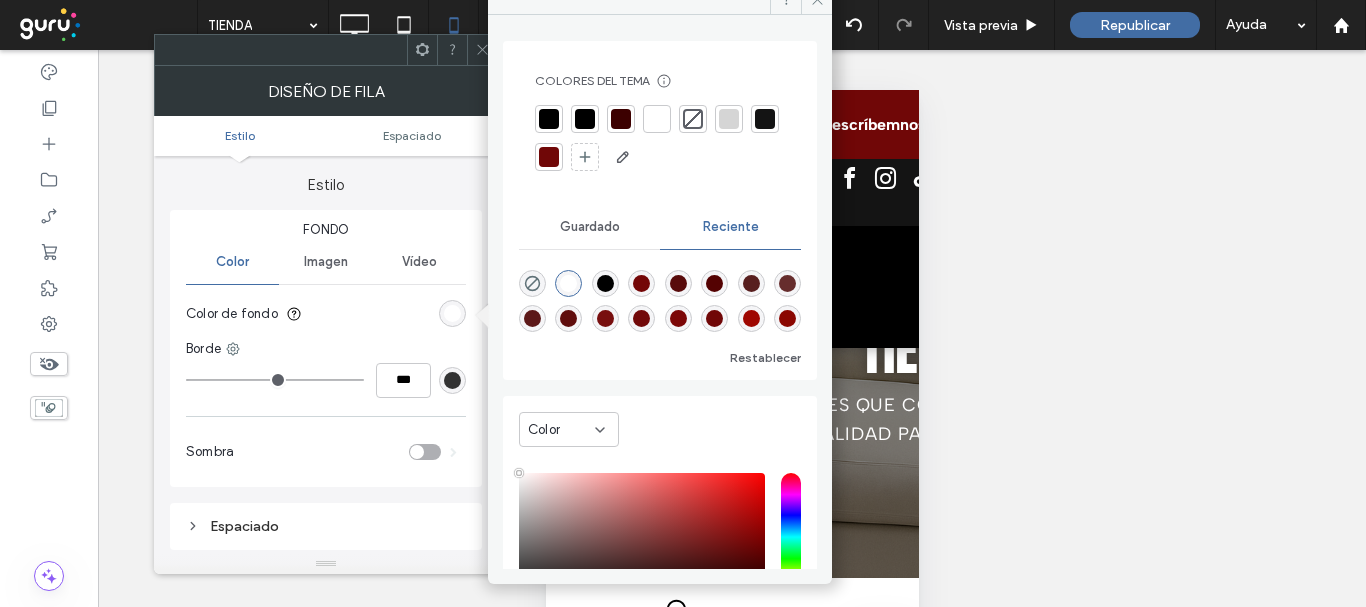 click at bounding box center (549, 157) 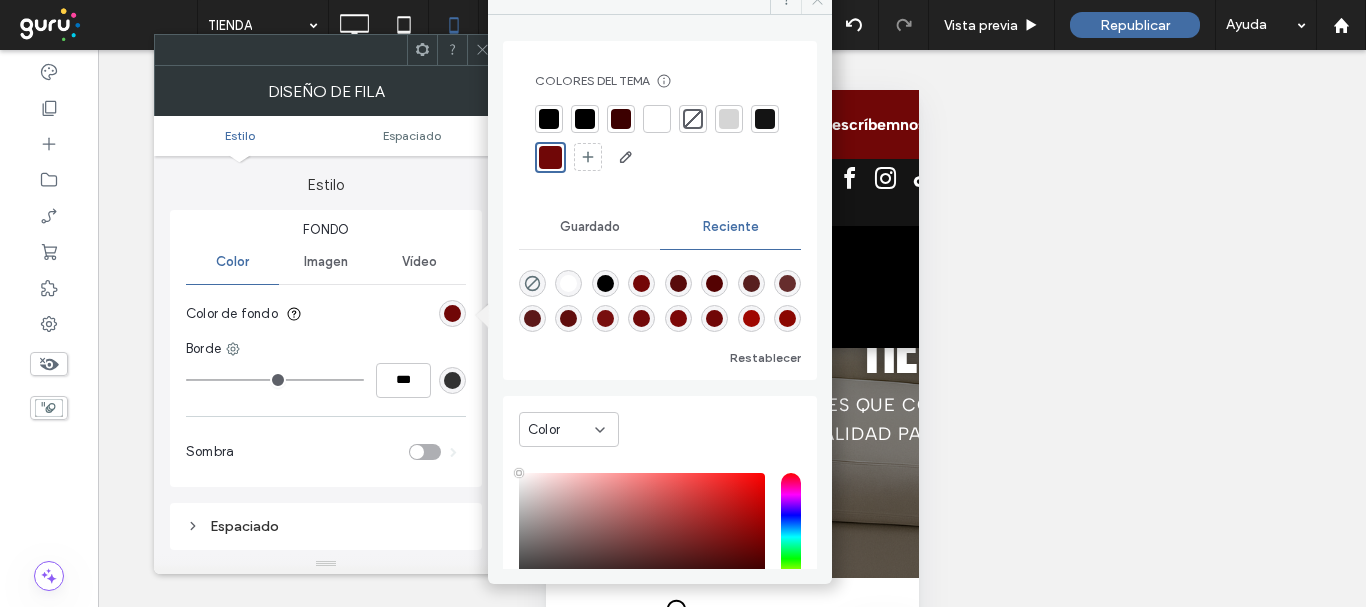 click 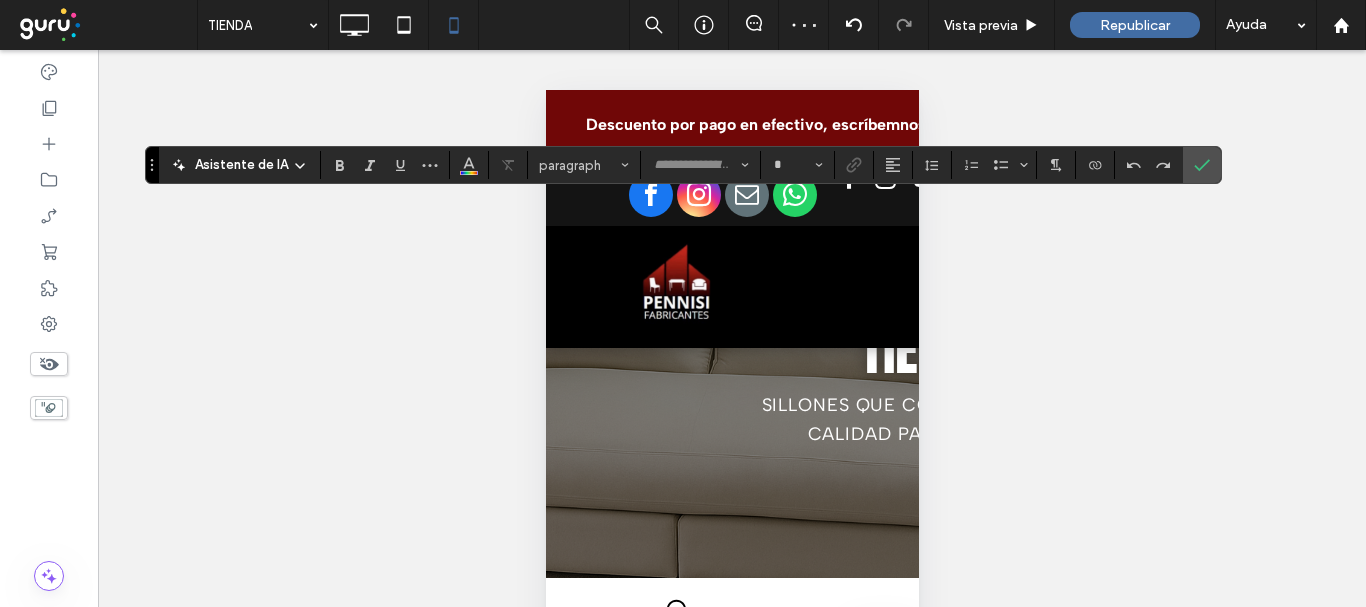 type on "**********" 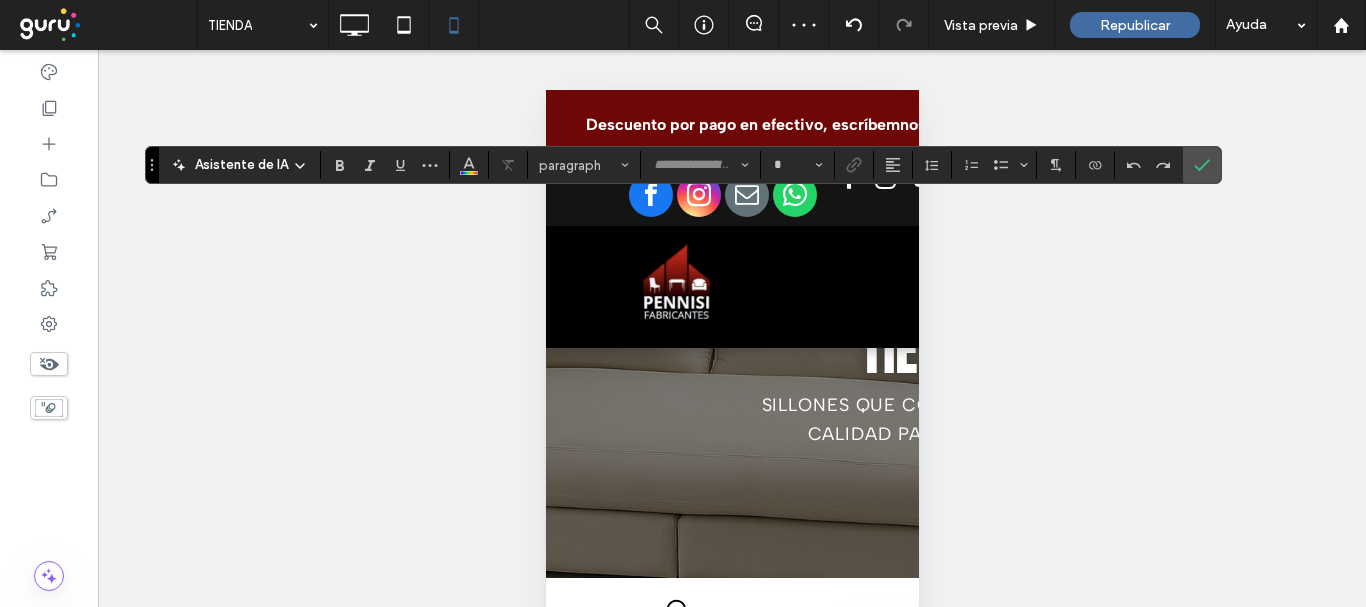 type on "**" 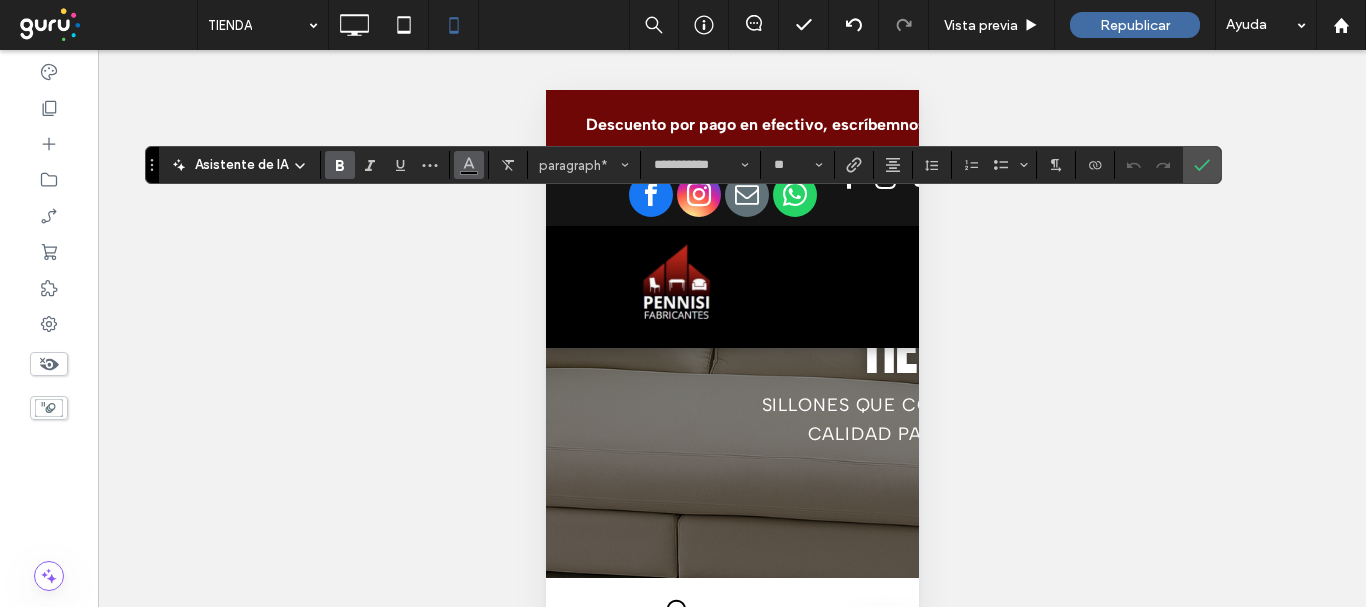 click 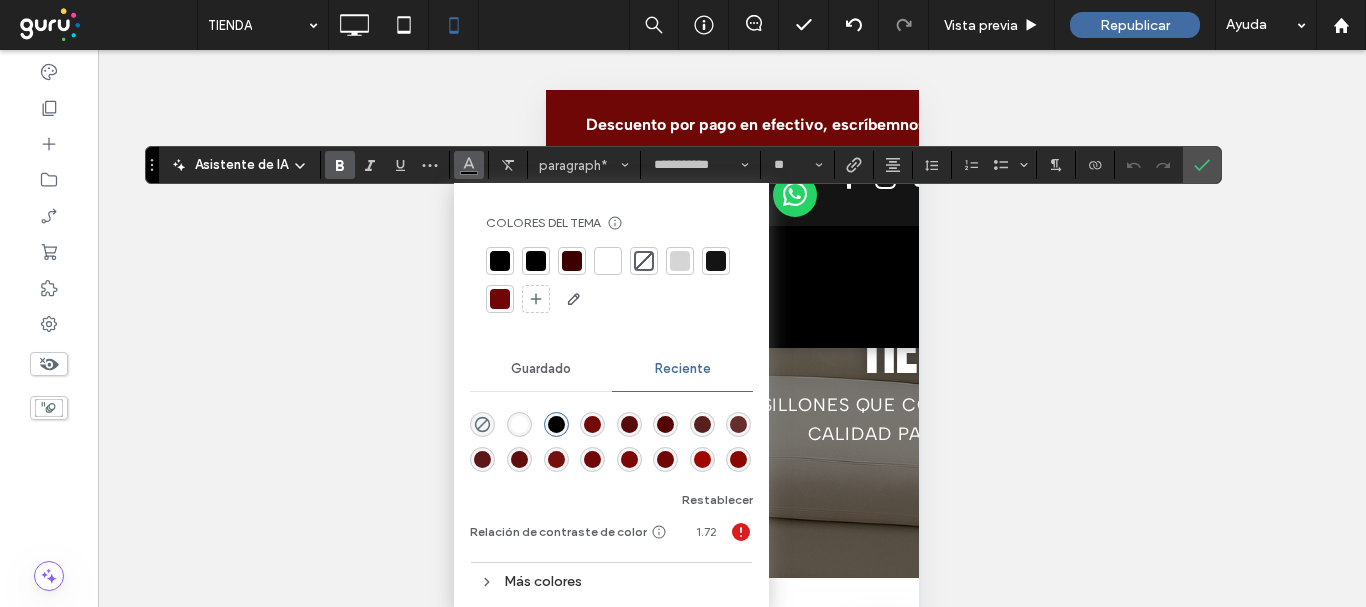 click at bounding box center (608, 261) 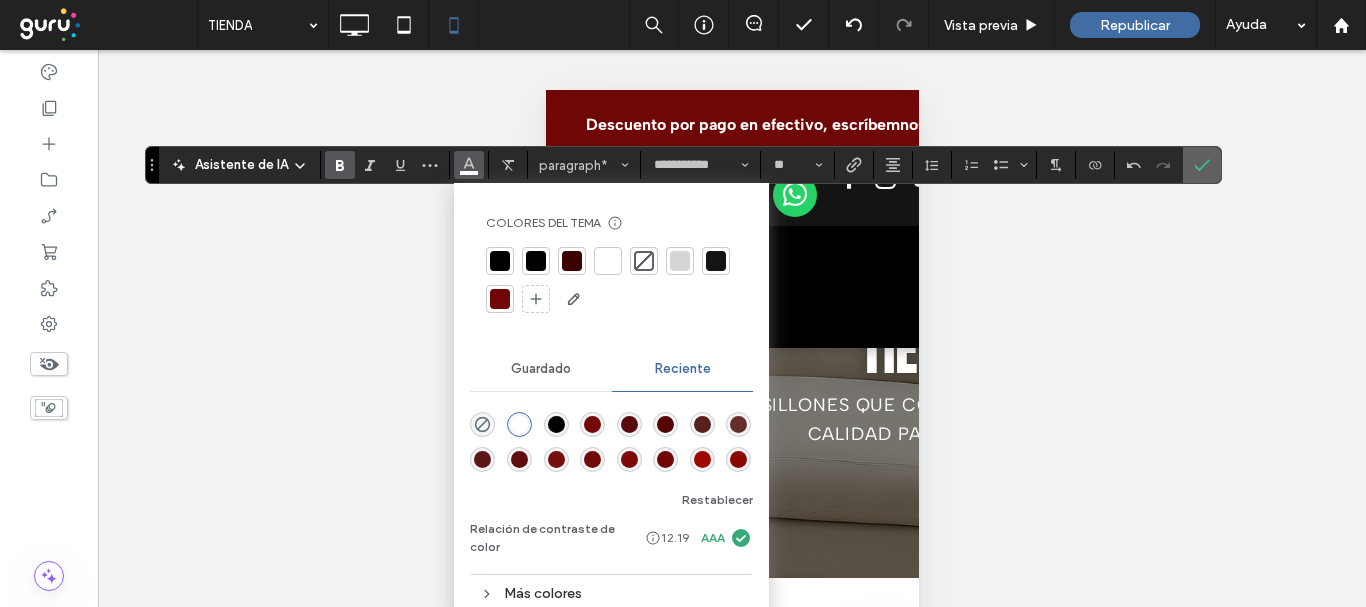 click at bounding box center [1202, 165] 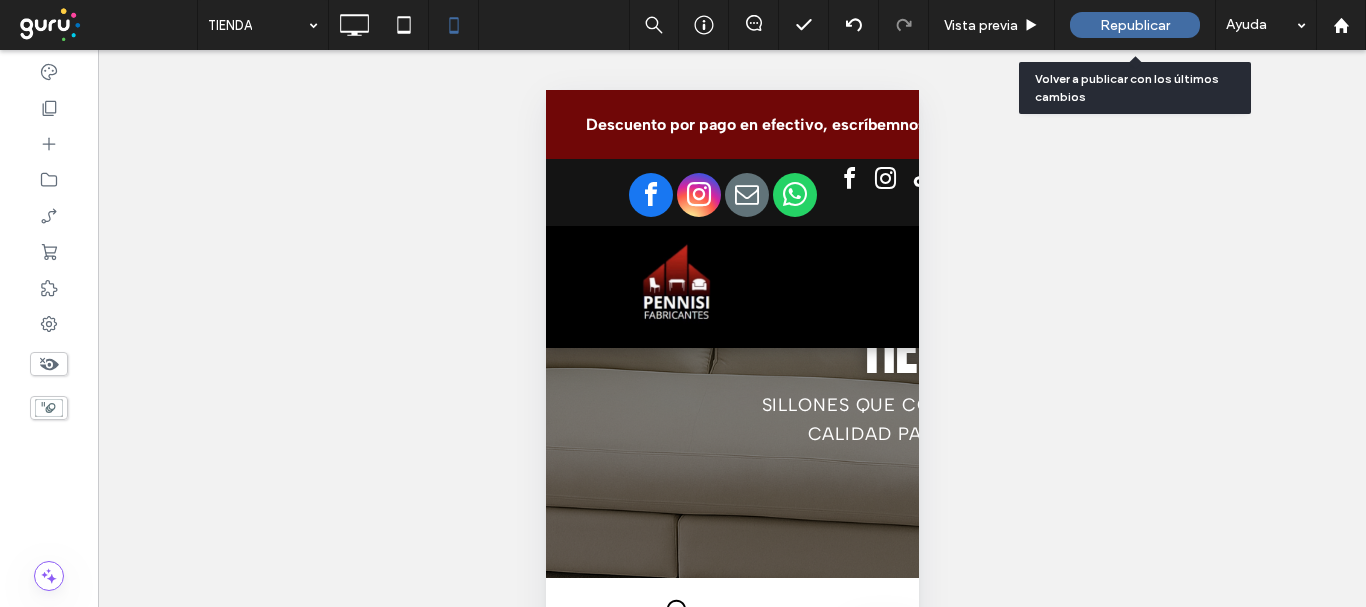 click on "Republicar" at bounding box center (1135, 25) 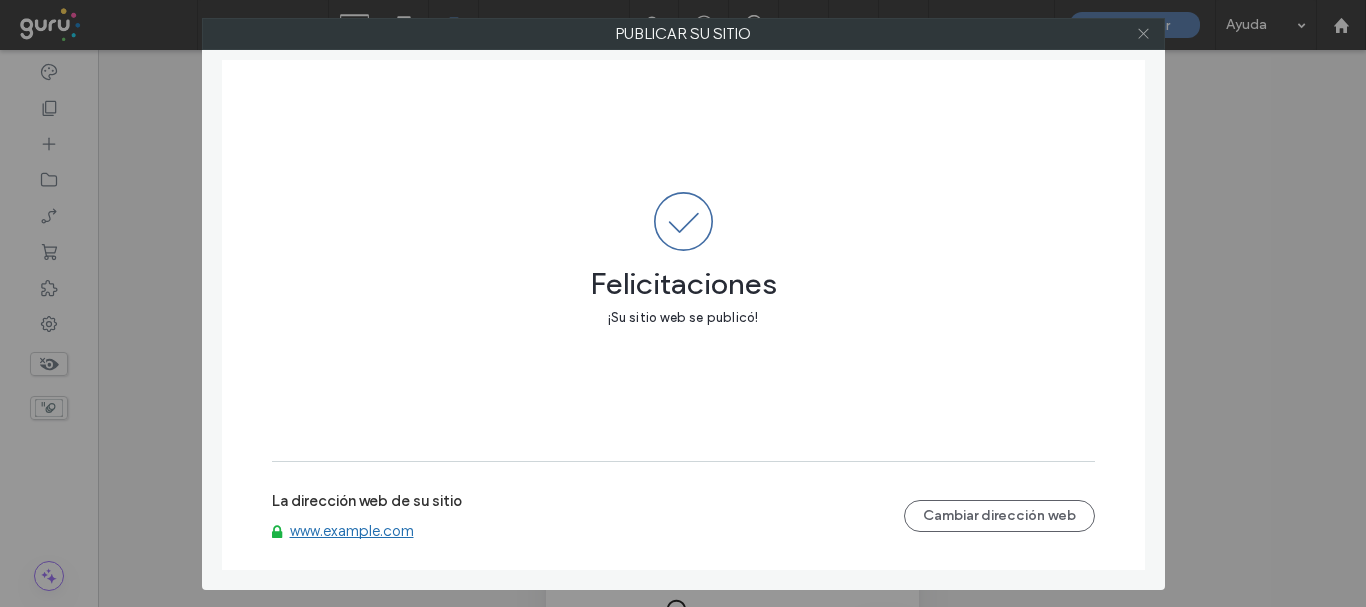 click 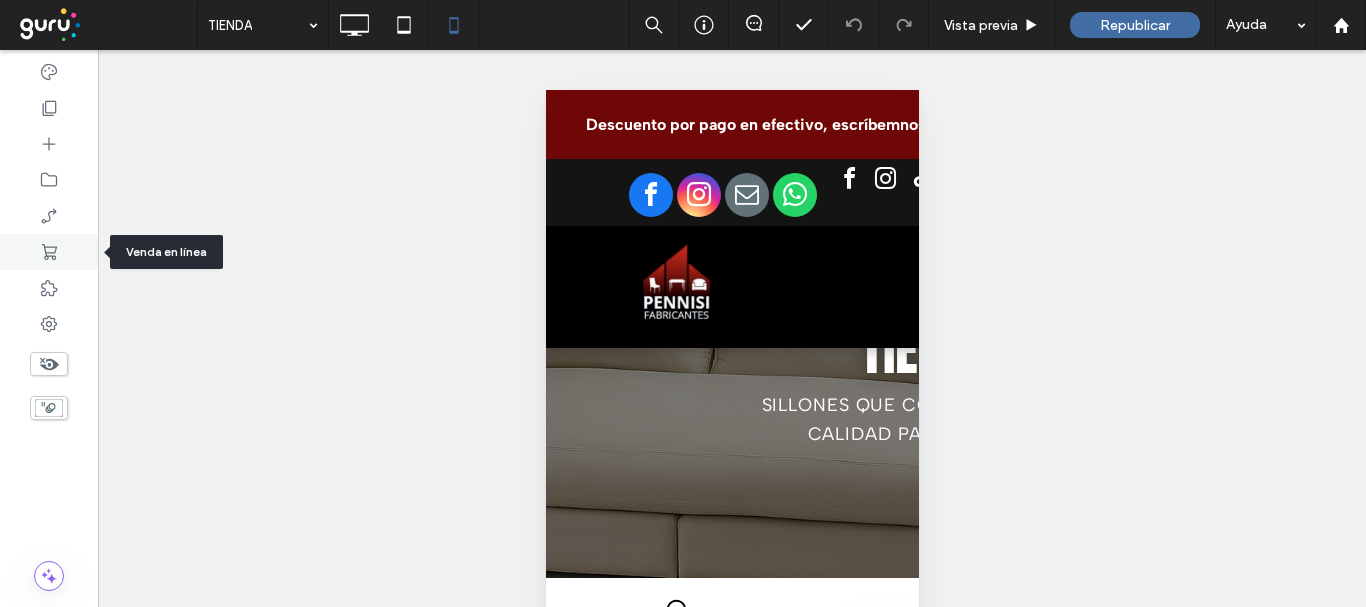 click at bounding box center (49, 252) 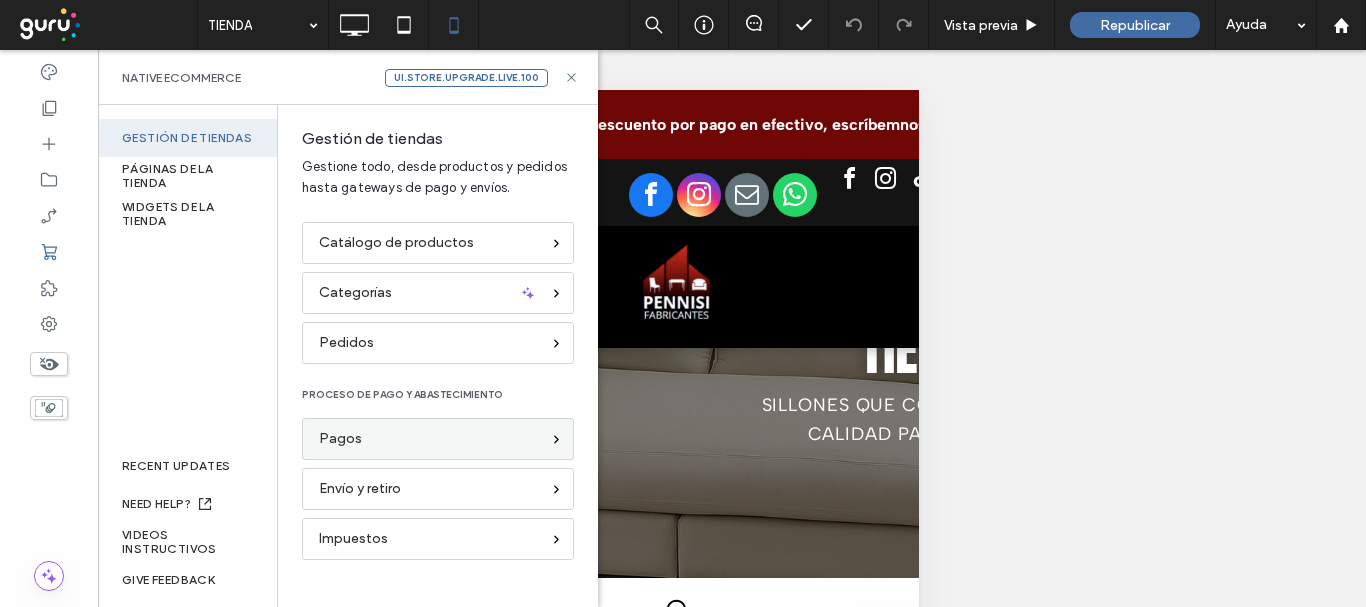 click on "Pagos" at bounding box center (429, 439) 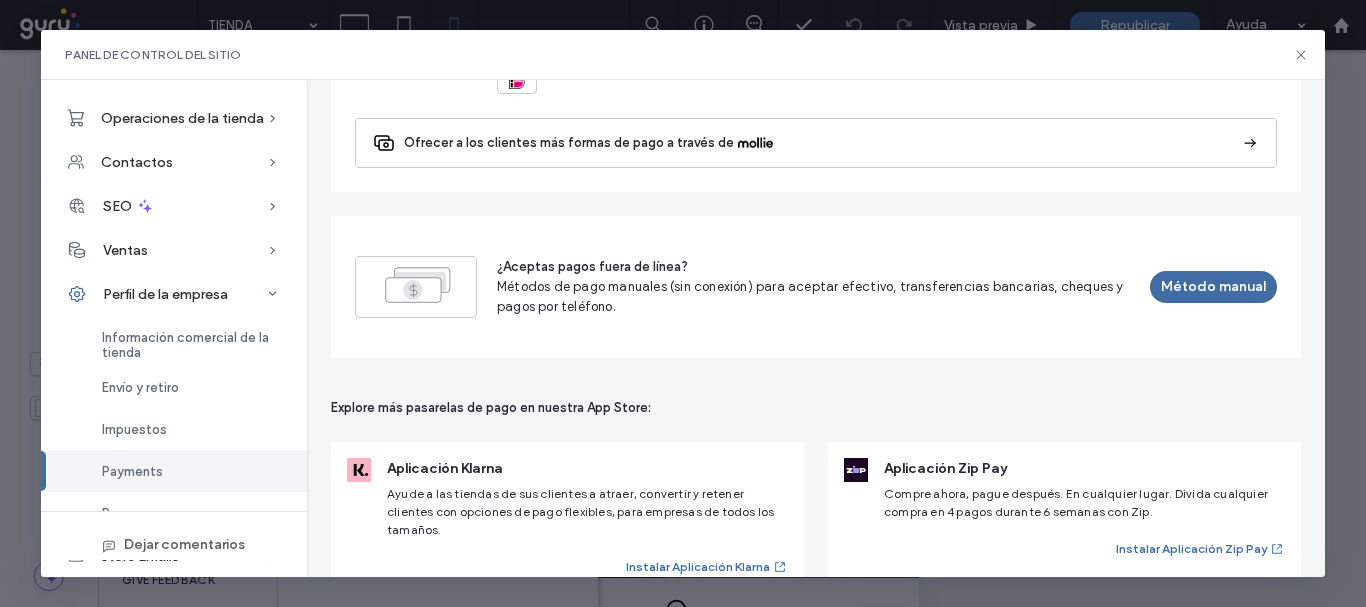 scroll, scrollTop: 1580, scrollLeft: 0, axis: vertical 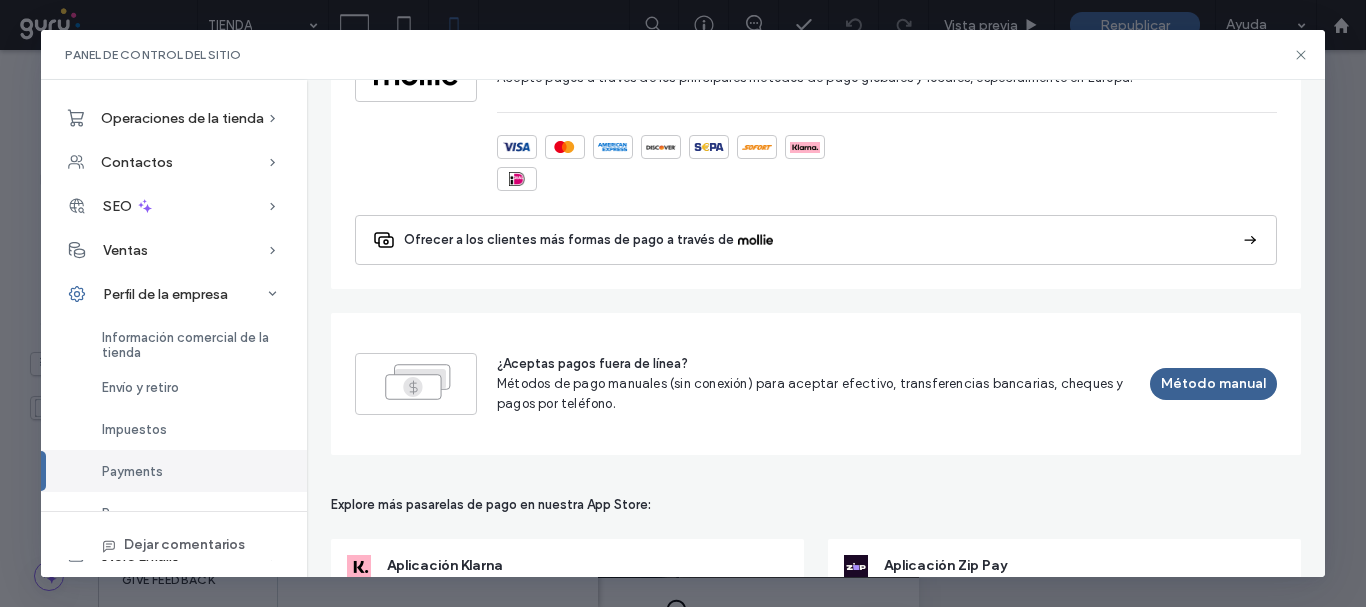 click on "Método manual" at bounding box center (1213, 384) 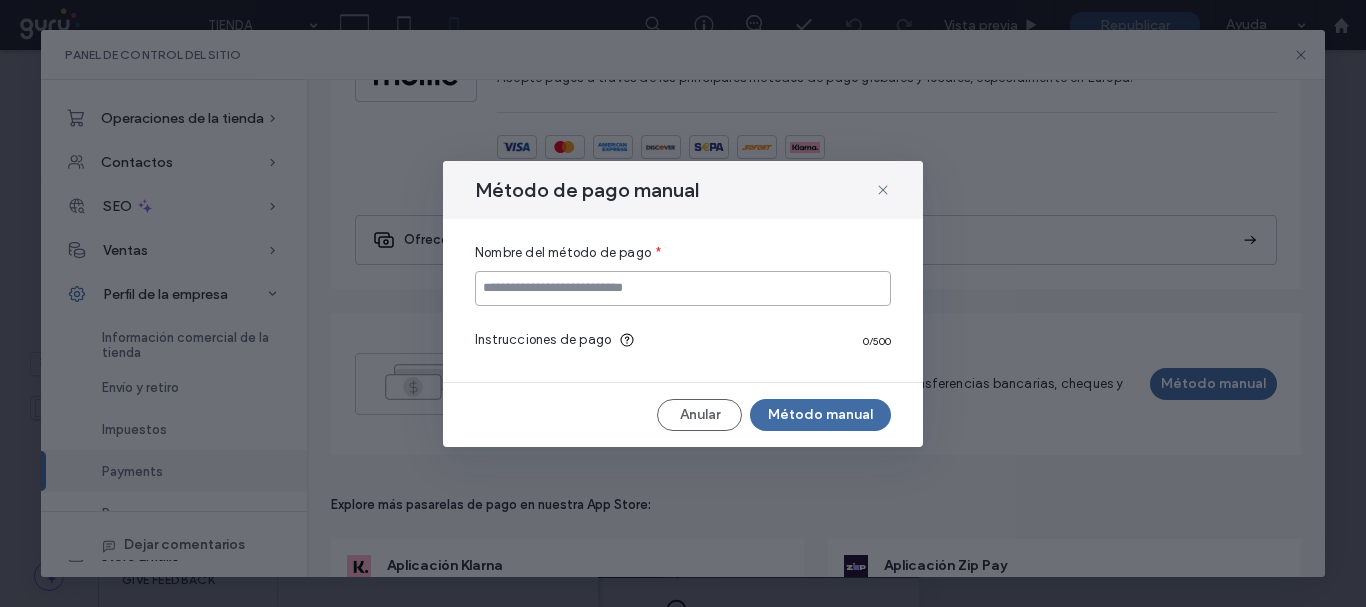 click at bounding box center (683, 288) 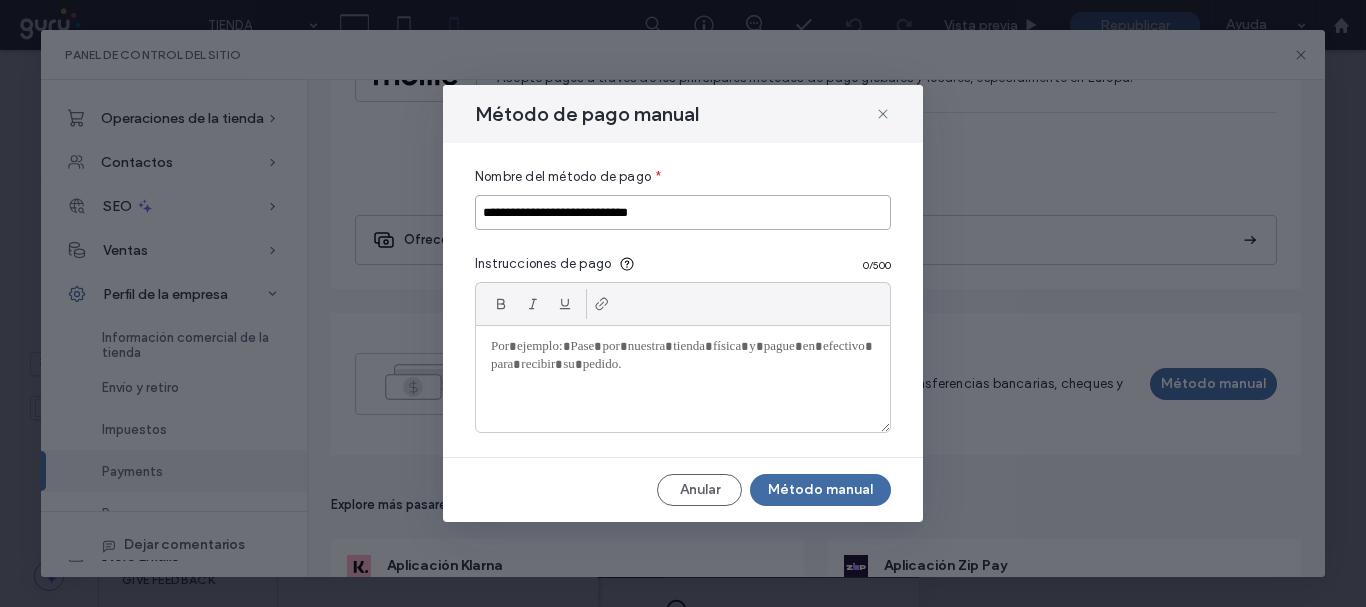 type on "**********" 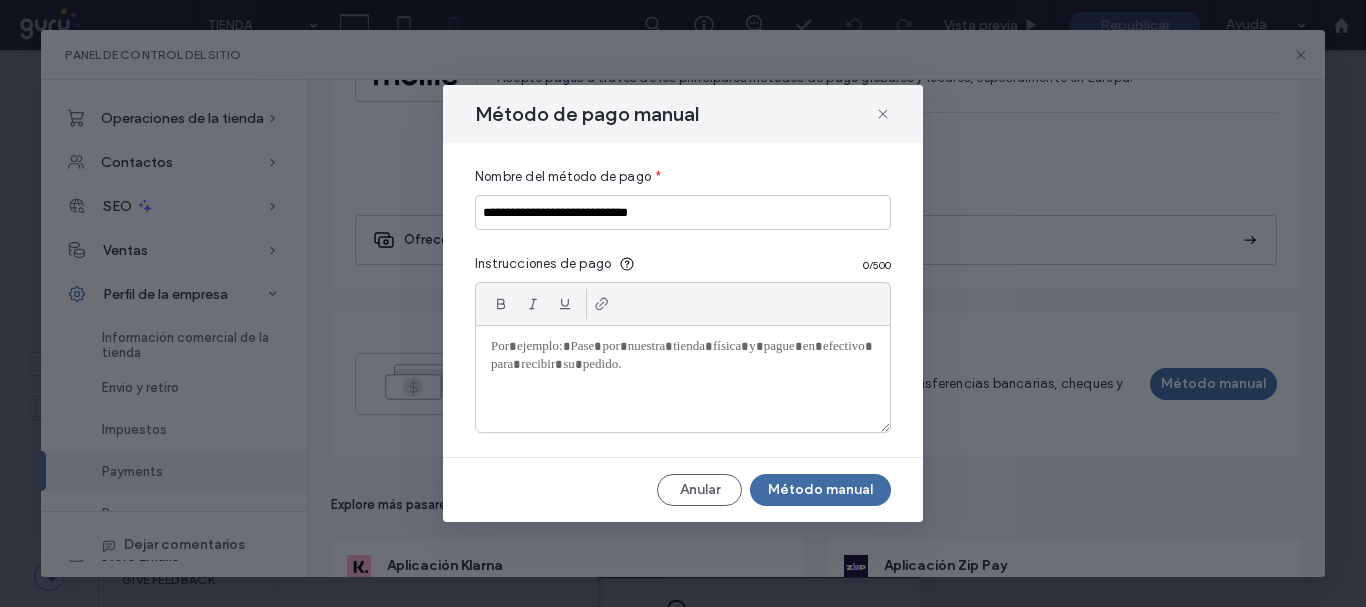 click at bounding box center [683, 379] 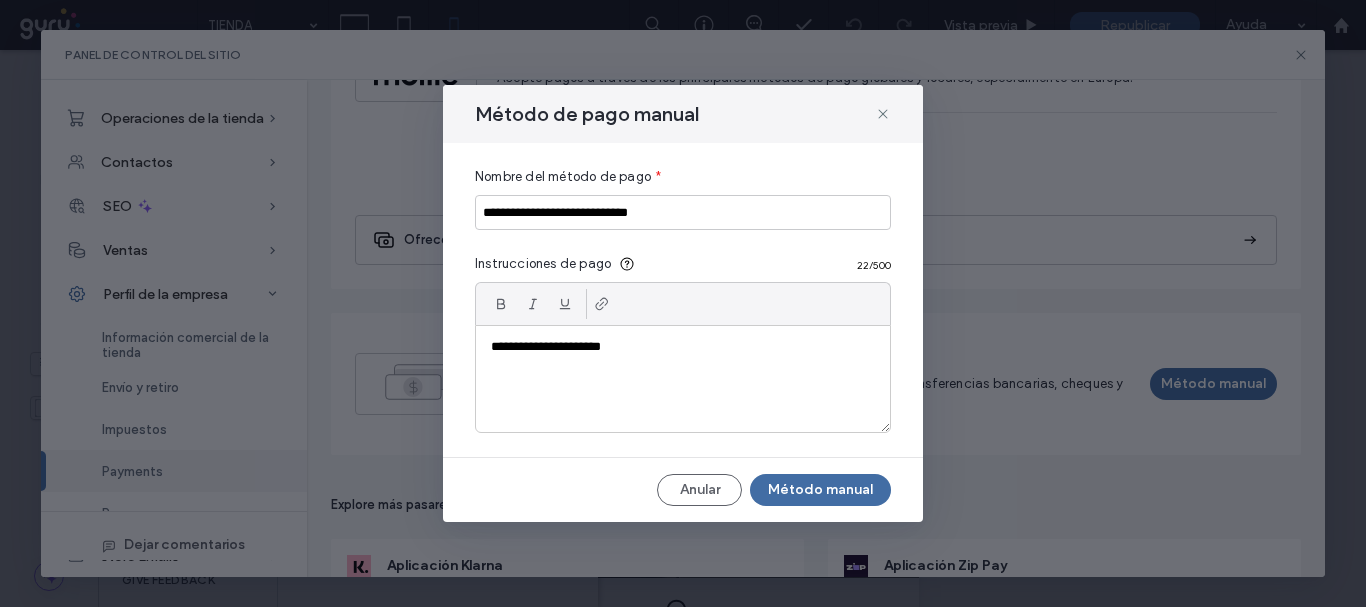 paste 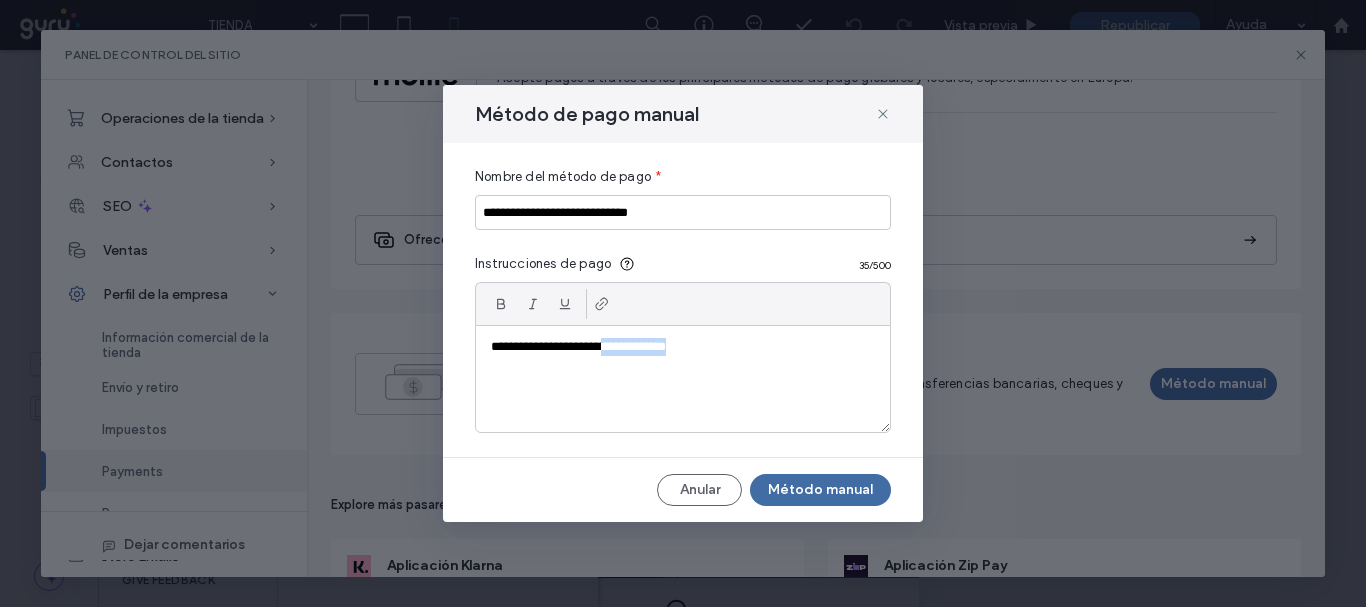drag, startPoint x: 727, startPoint y: 335, endPoint x: 632, endPoint y: 348, distance: 95.885345 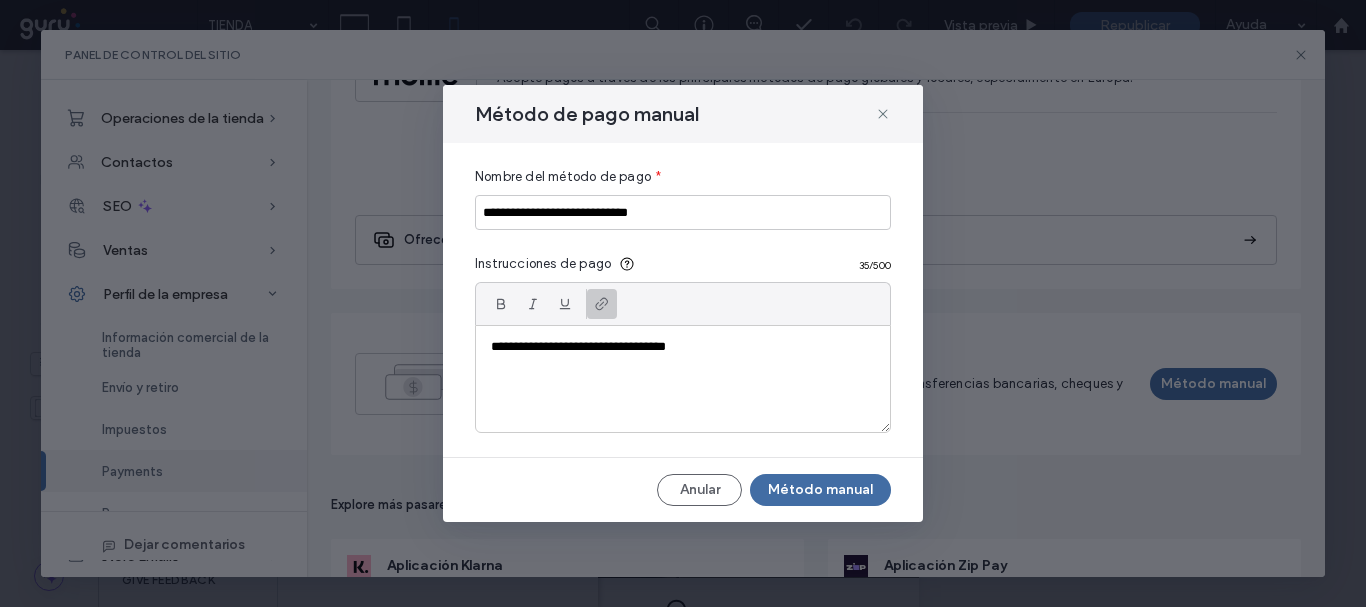 click 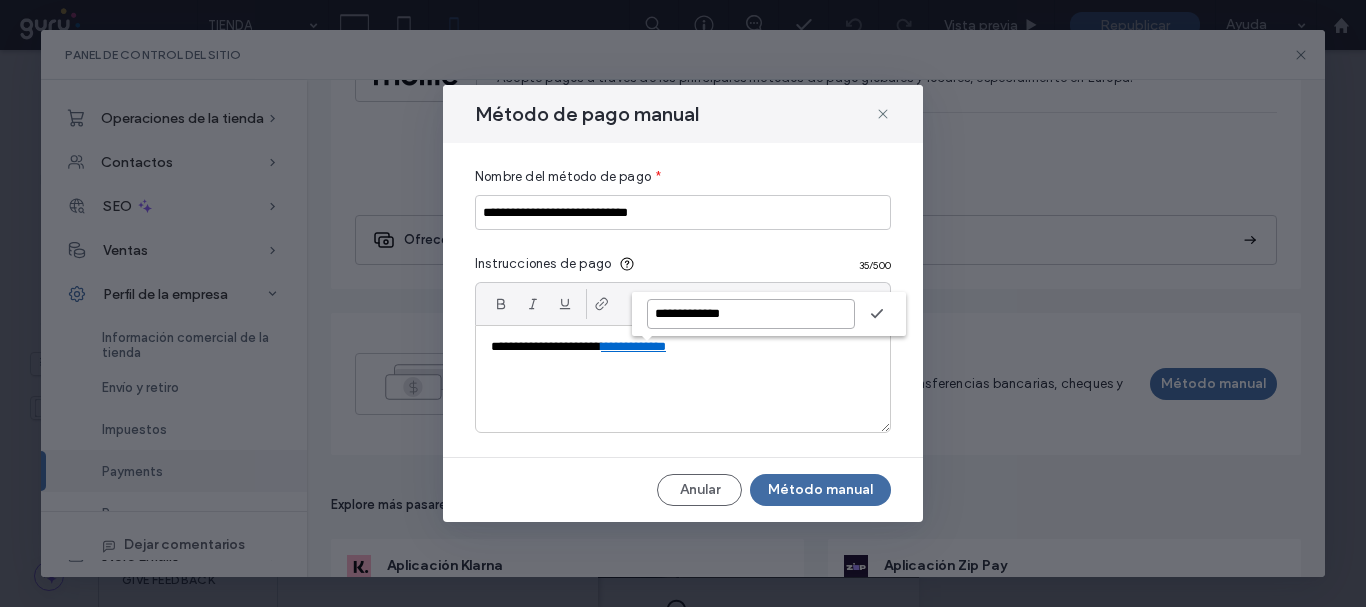 click on "**********" at bounding box center (751, 314) 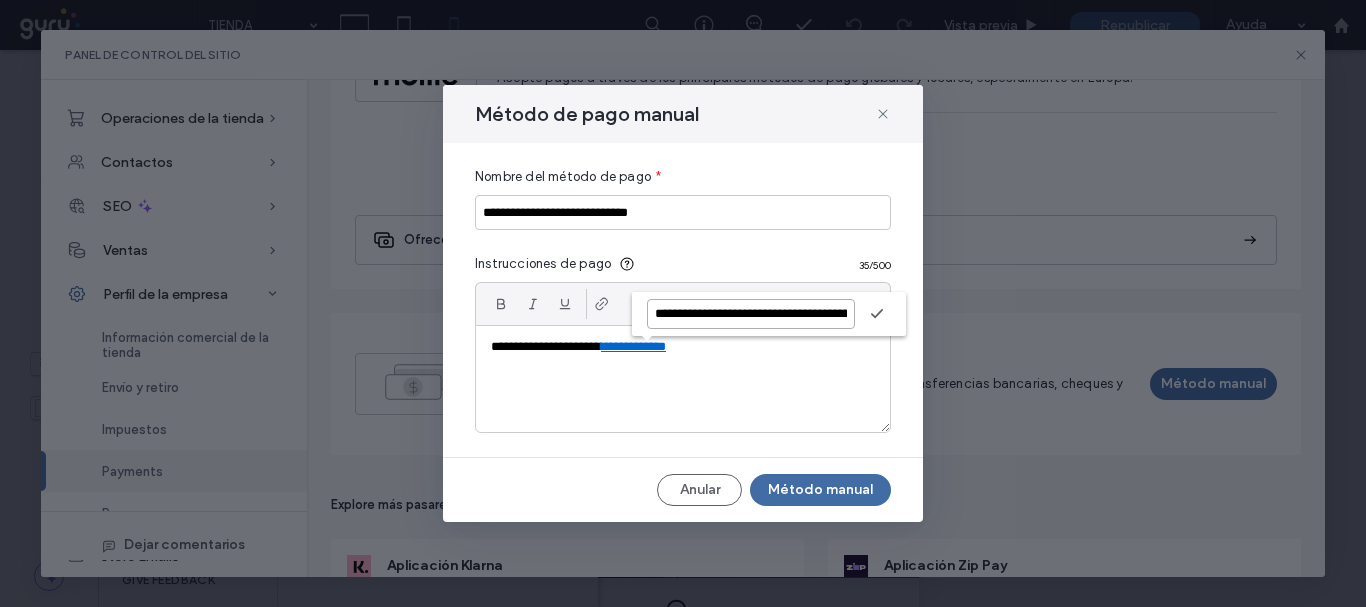 scroll, scrollTop: 0, scrollLeft: 419, axis: horizontal 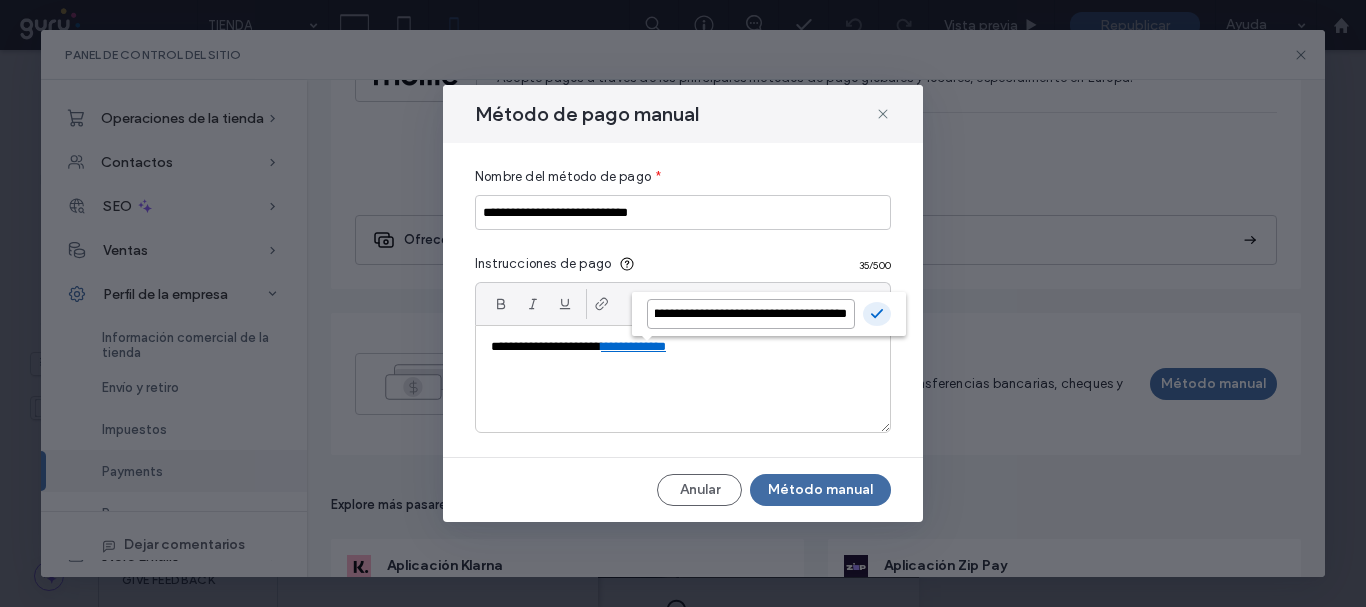 type on "**********" 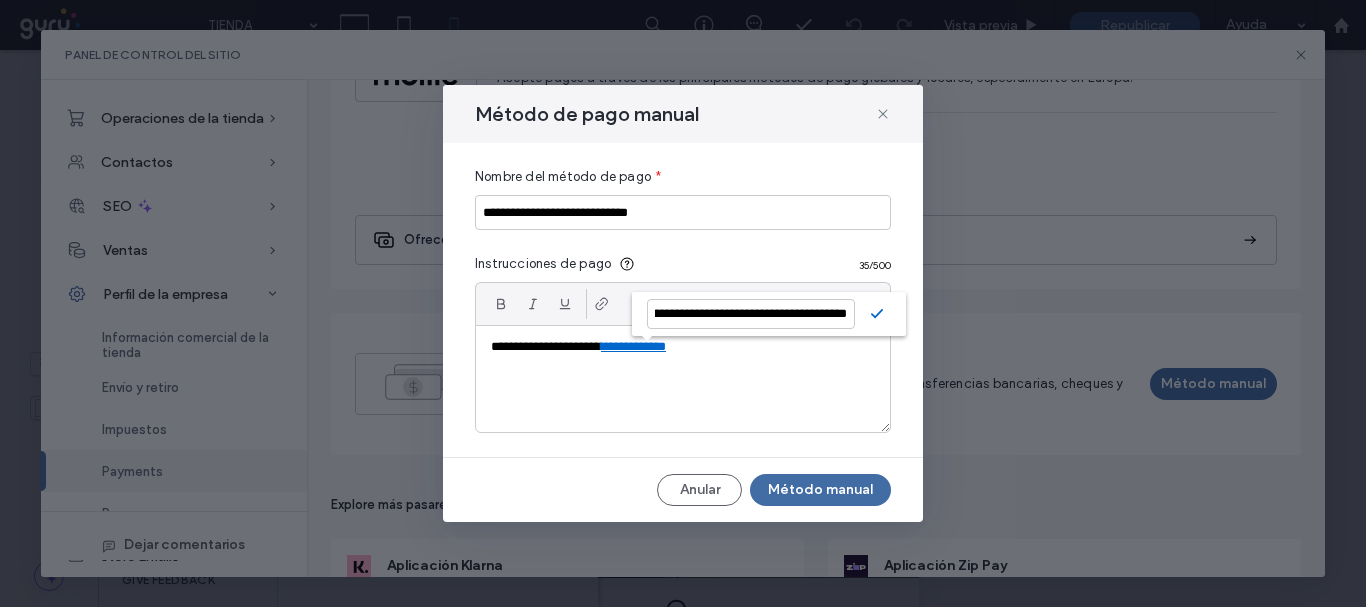click 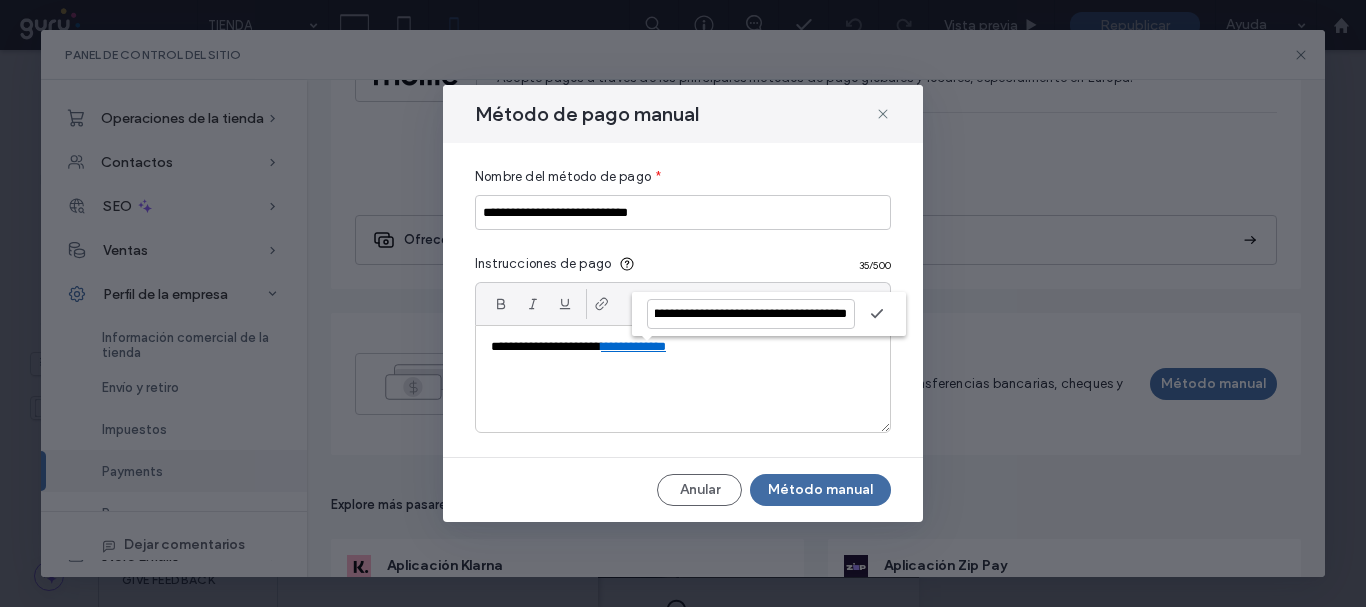 scroll, scrollTop: 0, scrollLeft: 0, axis: both 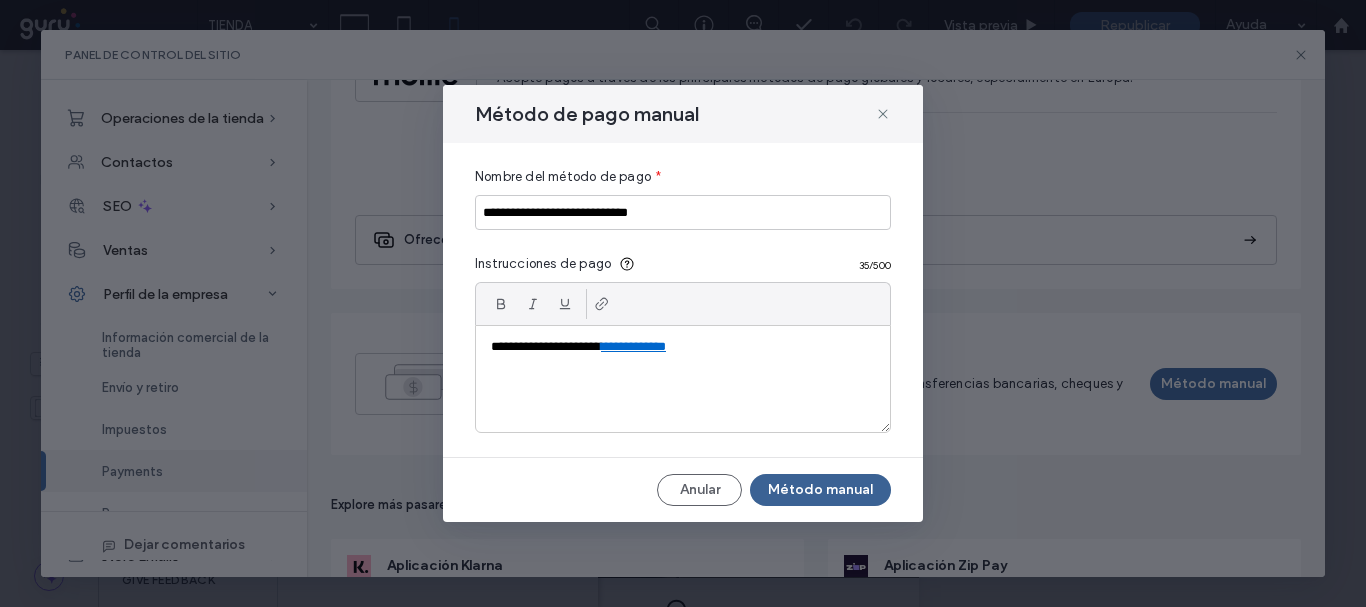 click on "Método manual" at bounding box center [820, 490] 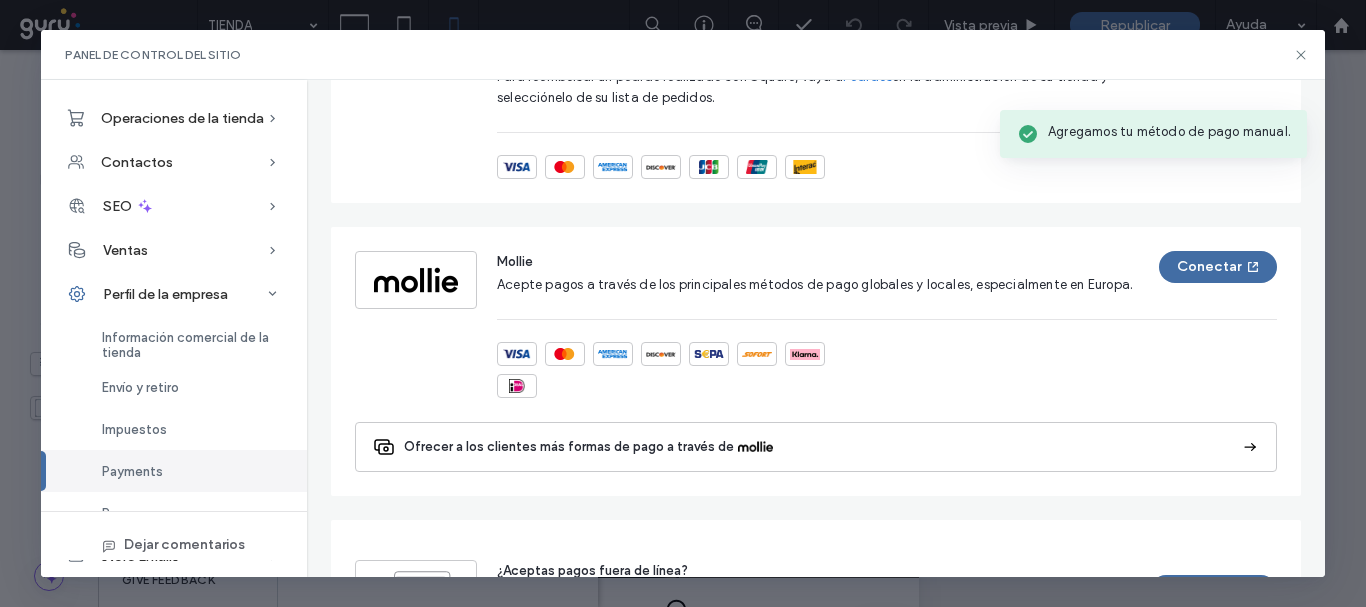 scroll, scrollTop: 0, scrollLeft: 0, axis: both 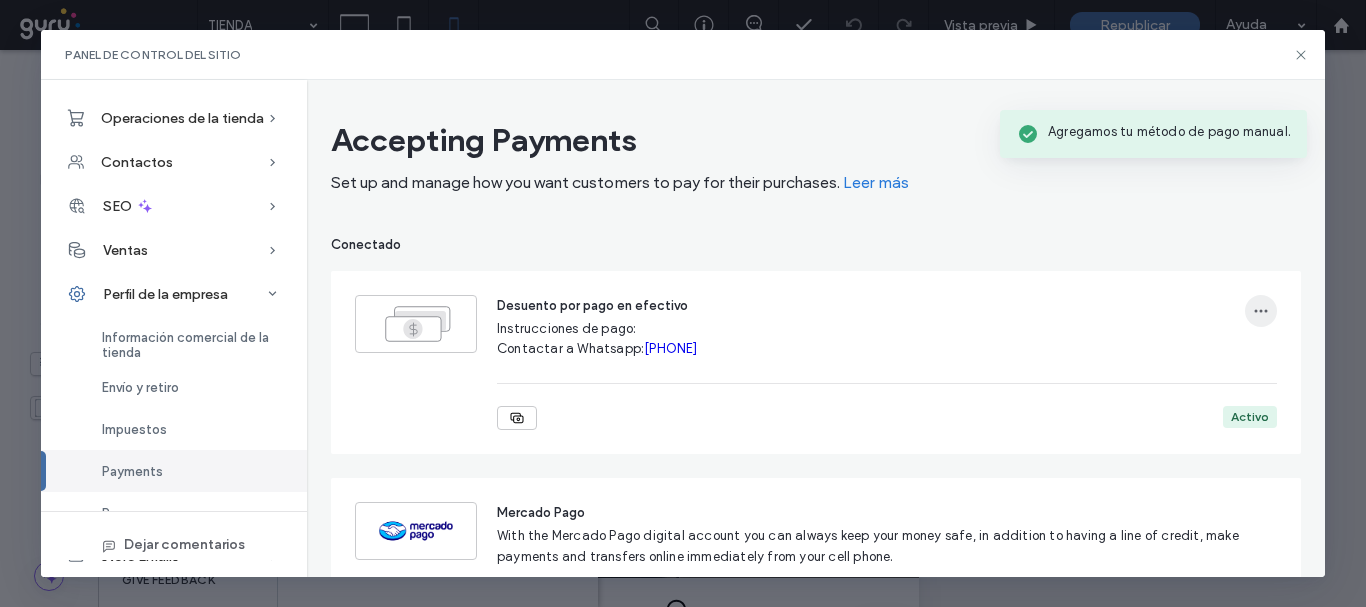 click 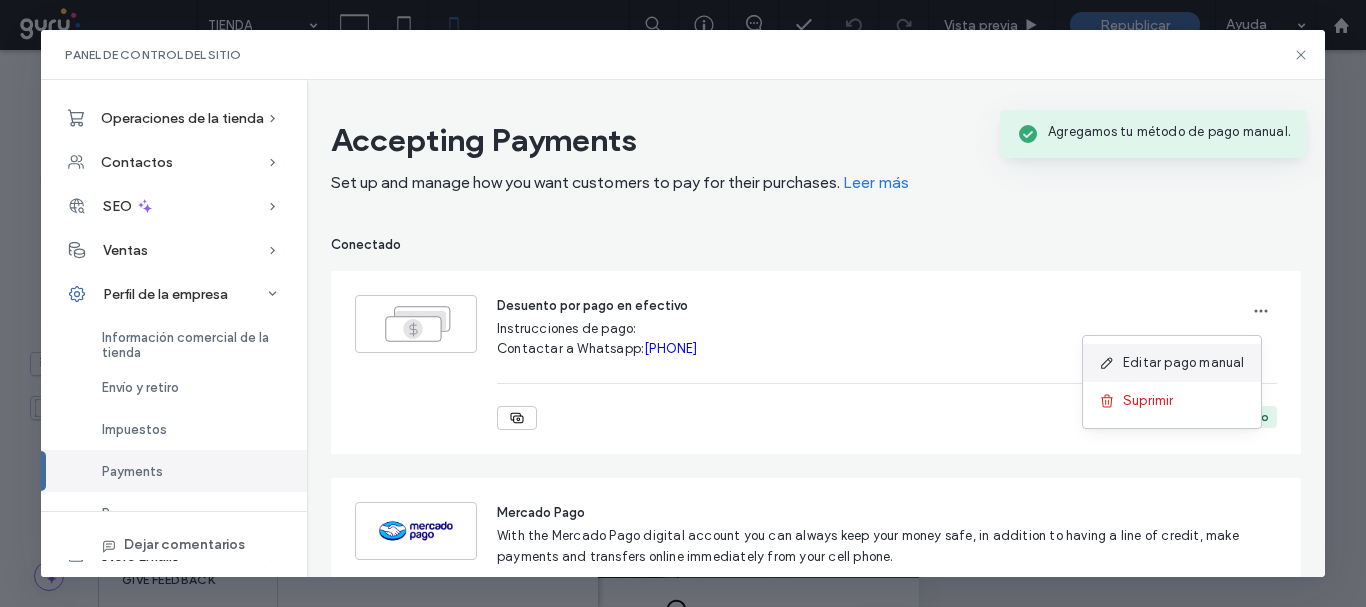 click at bounding box center [1111, 363] 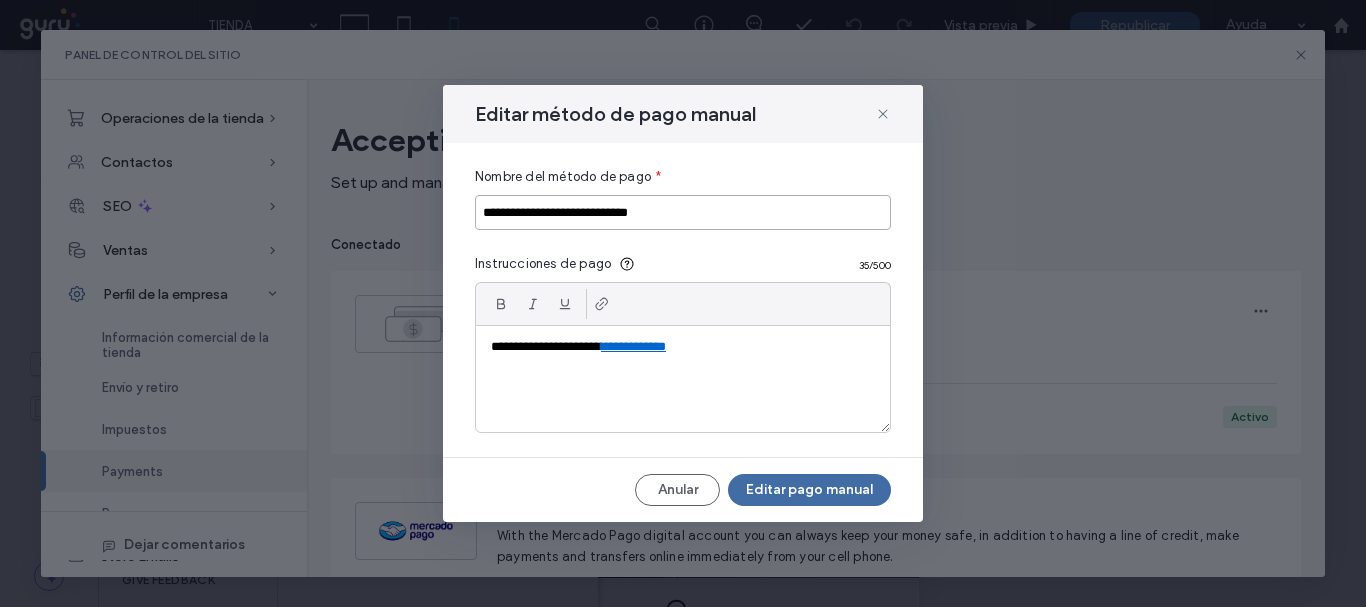 click on "**********" at bounding box center [683, 212] 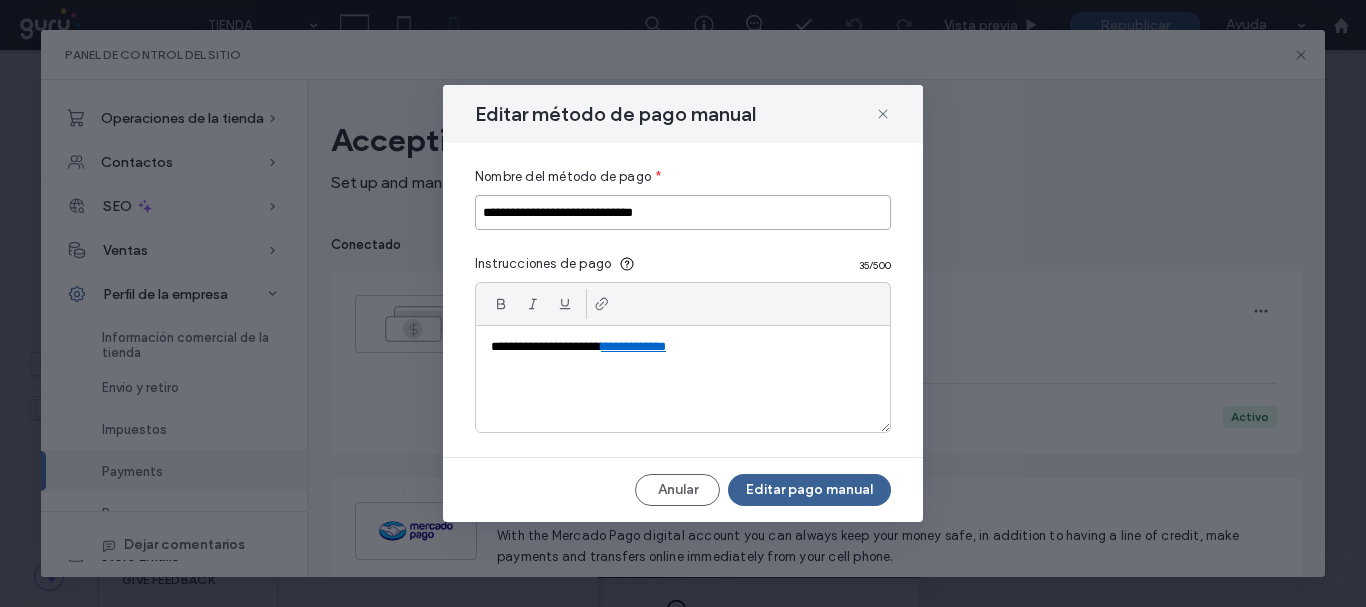 type on "**********" 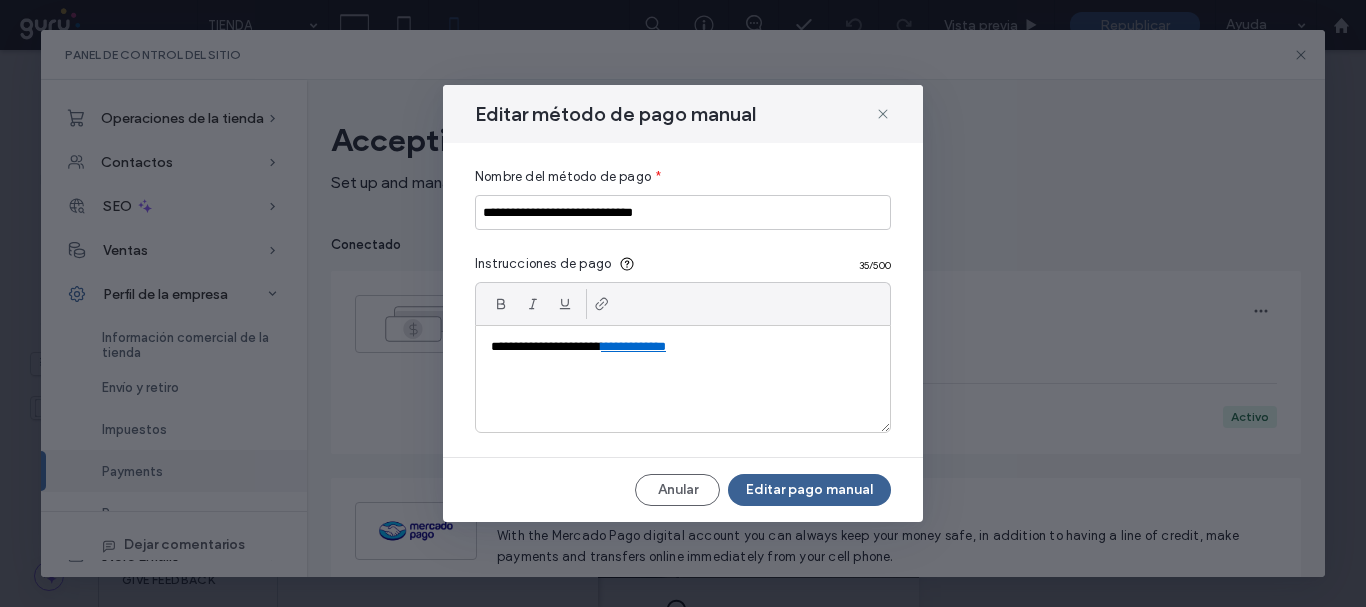 click on "Editar pago manual" at bounding box center (809, 490) 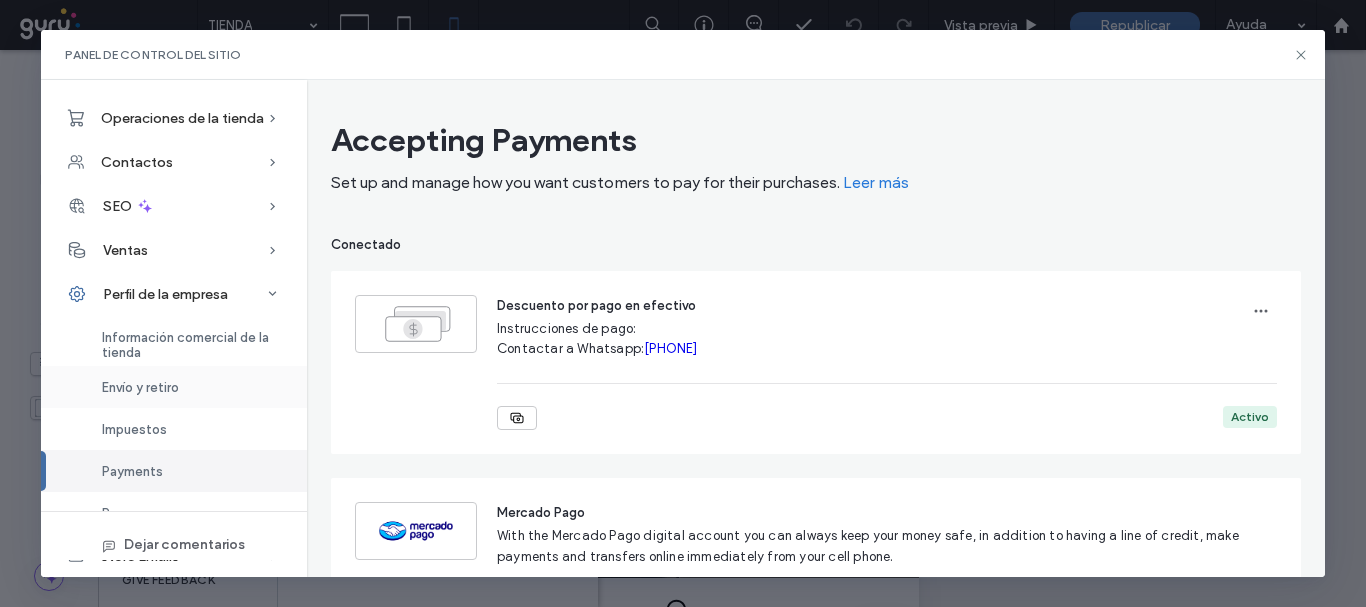 click on "Envío y retiro" at bounding box center (174, 387) 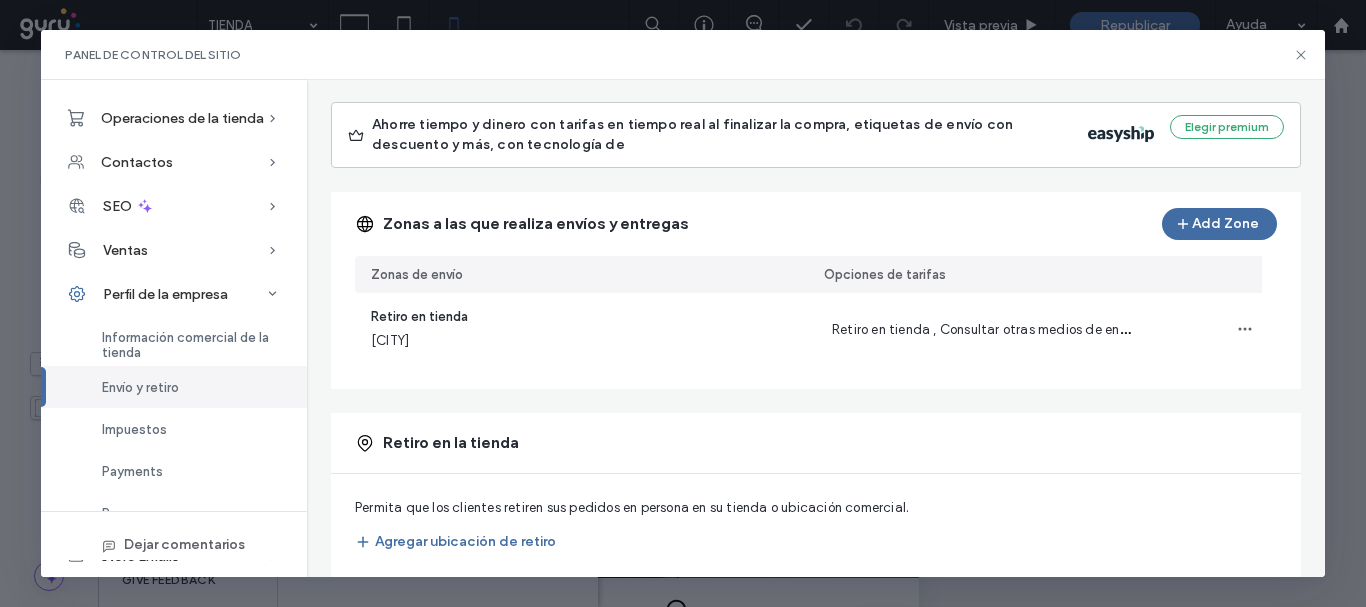 scroll, scrollTop: 161, scrollLeft: 0, axis: vertical 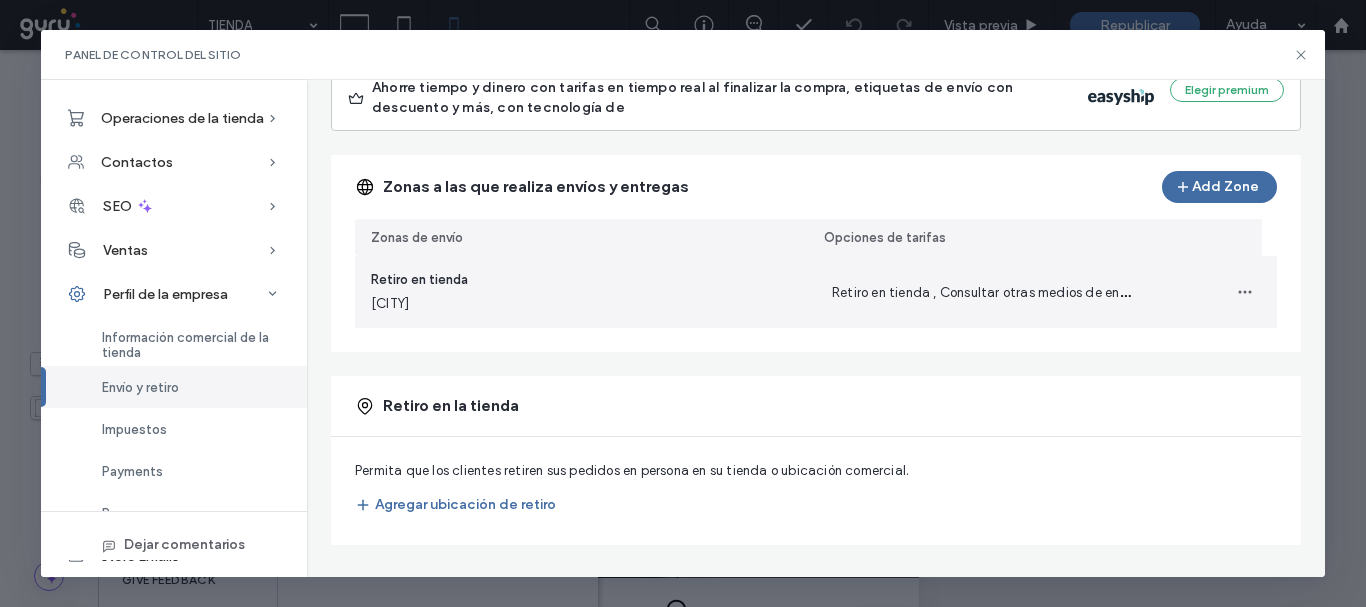 click on "Retiro en tienda , Consultar otras medios de envío a través de Whatsapp" at bounding box center (1053, 291) 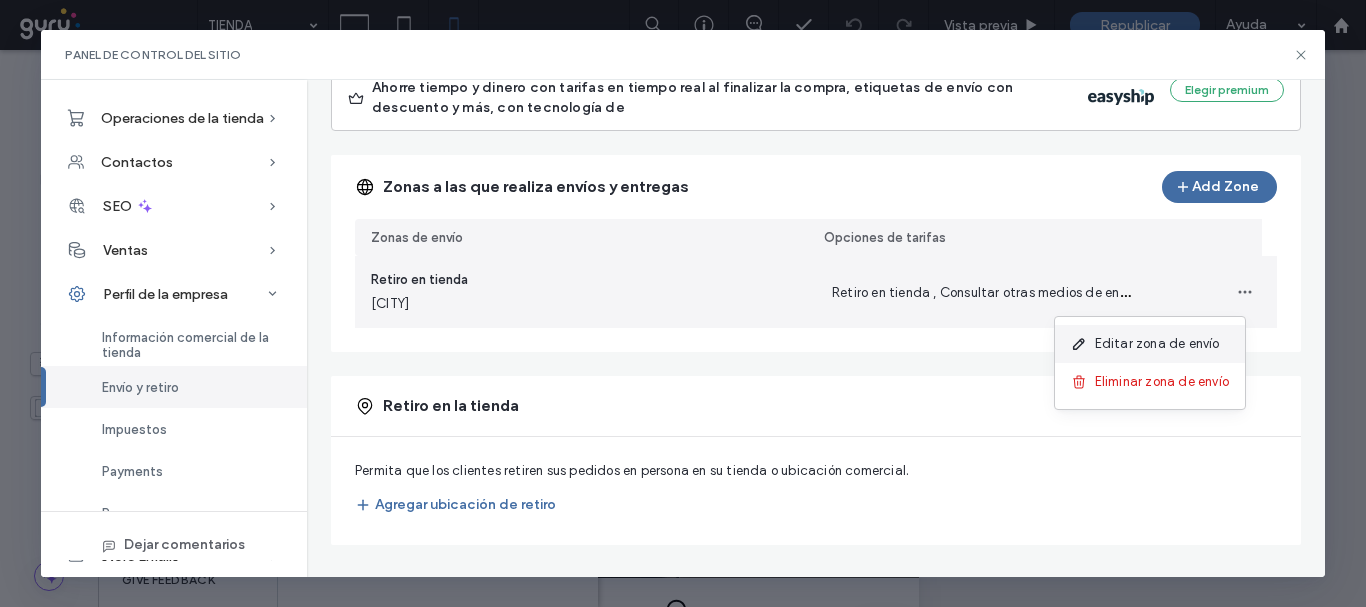 click on "Editar zona de envío" at bounding box center (1157, 344) 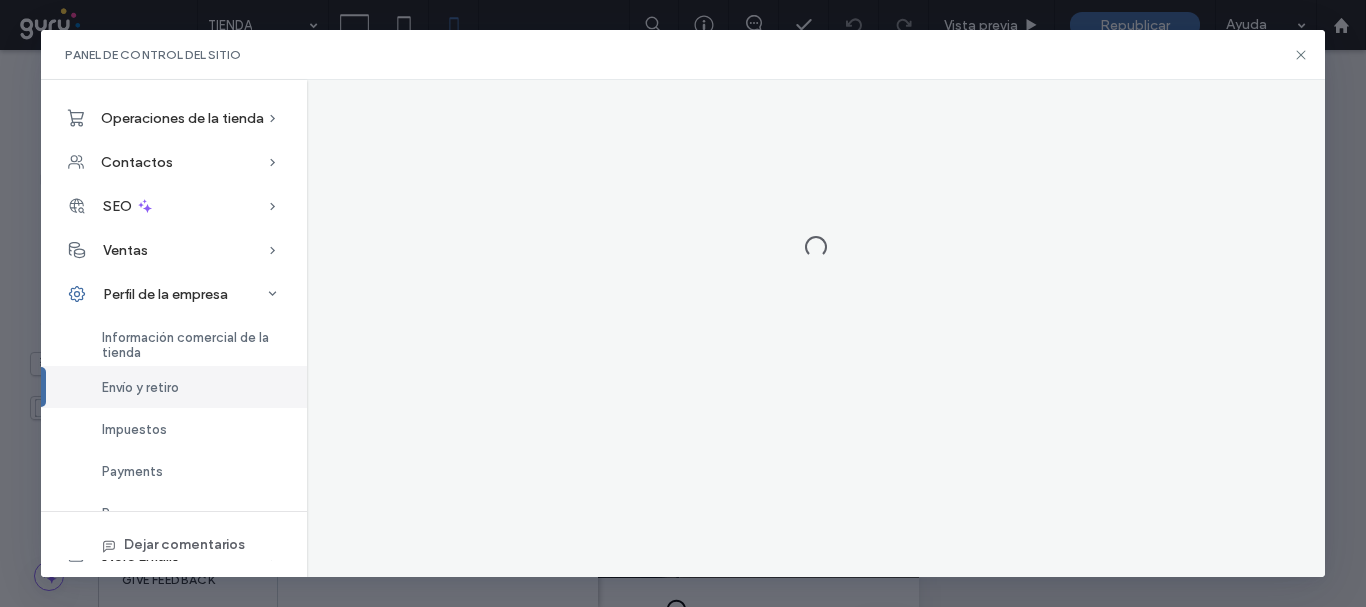 scroll, scrollTop: 0, scrollLeft: 0, axis: both 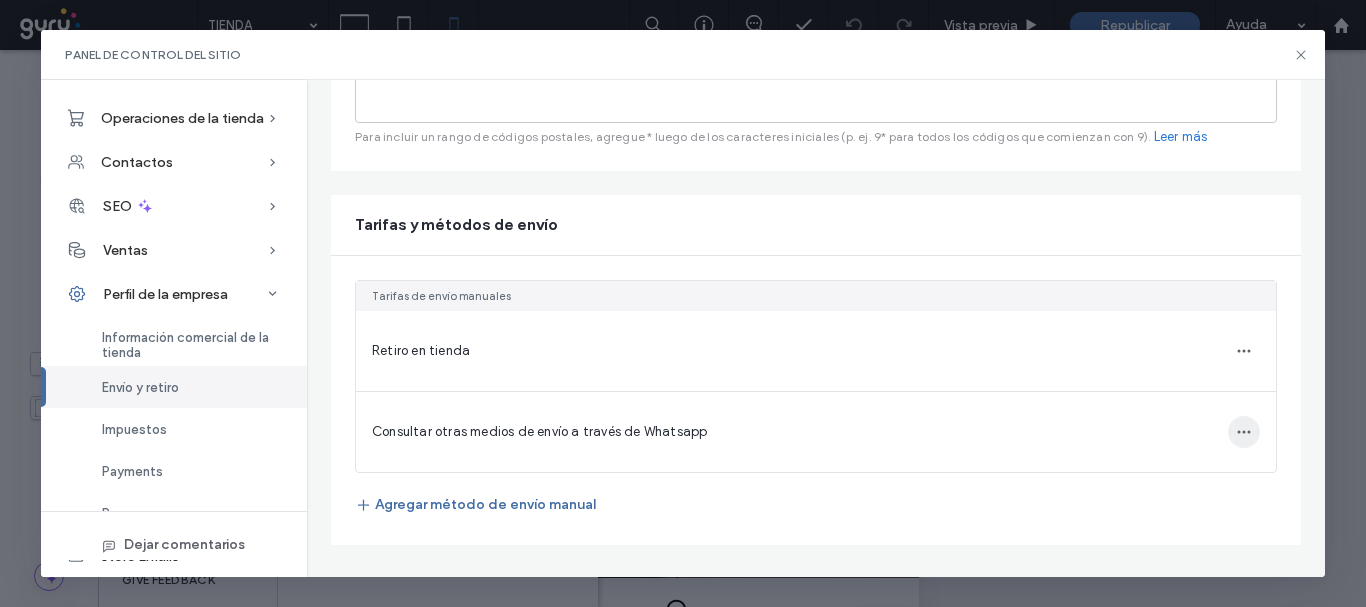 click 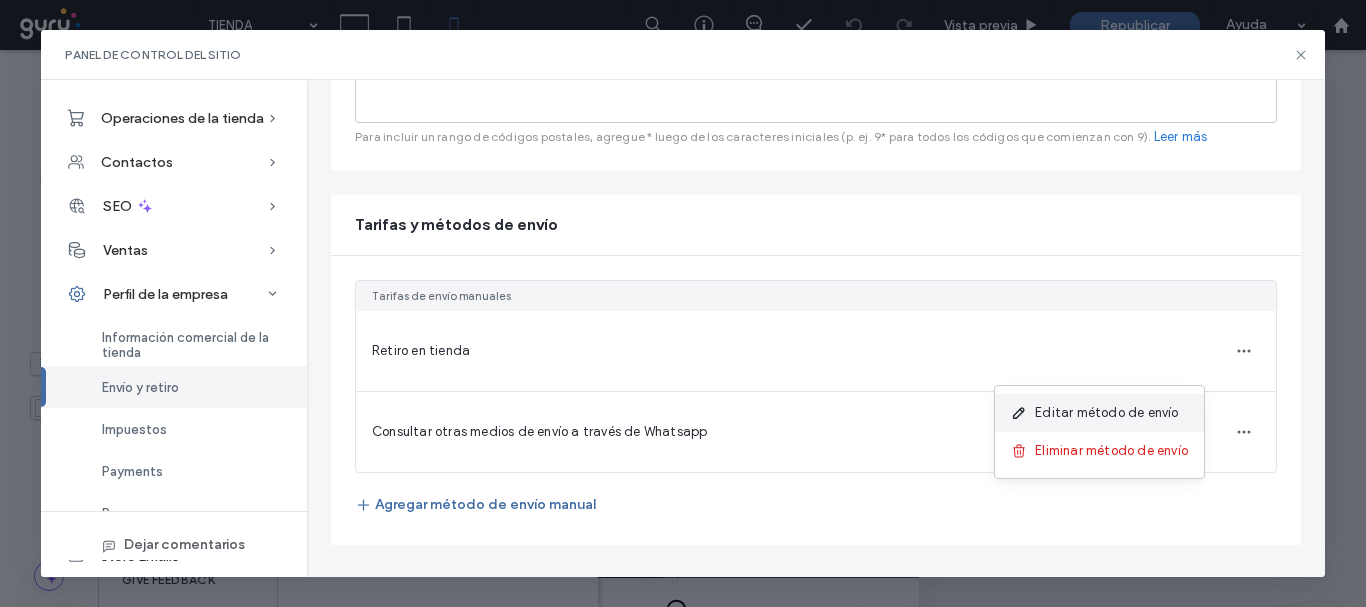 click on "Editar método de envío" at bounding box center [1106, 413] 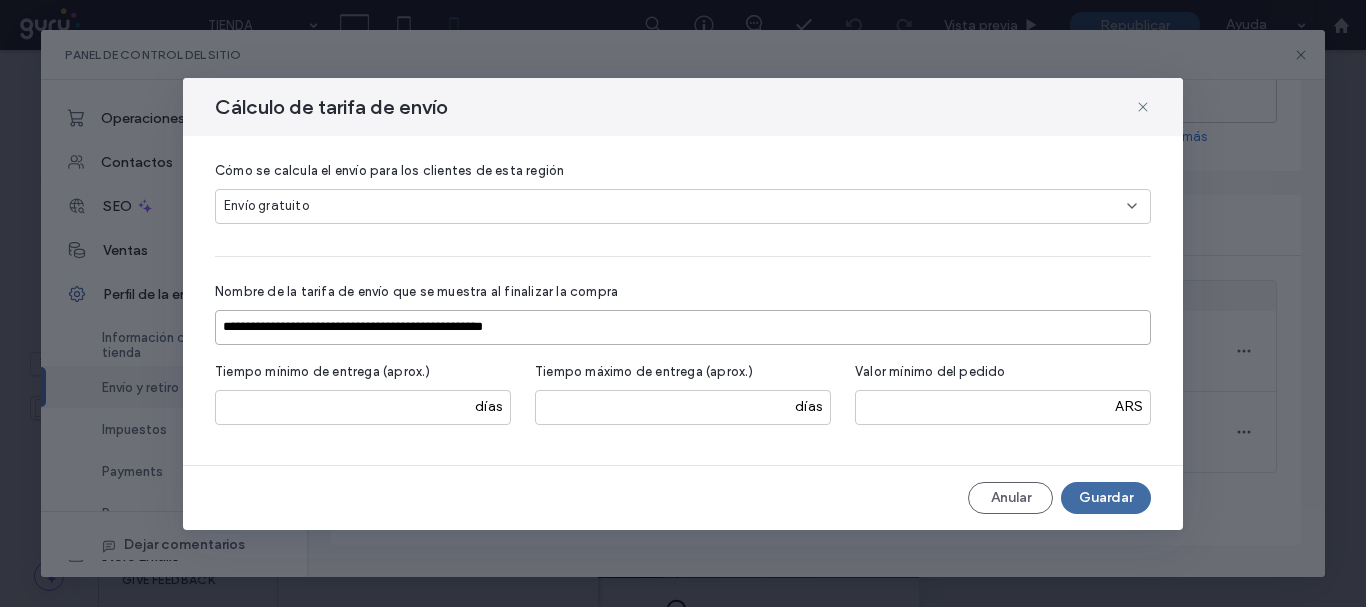click on "**********" at bounding box center [683, 327] 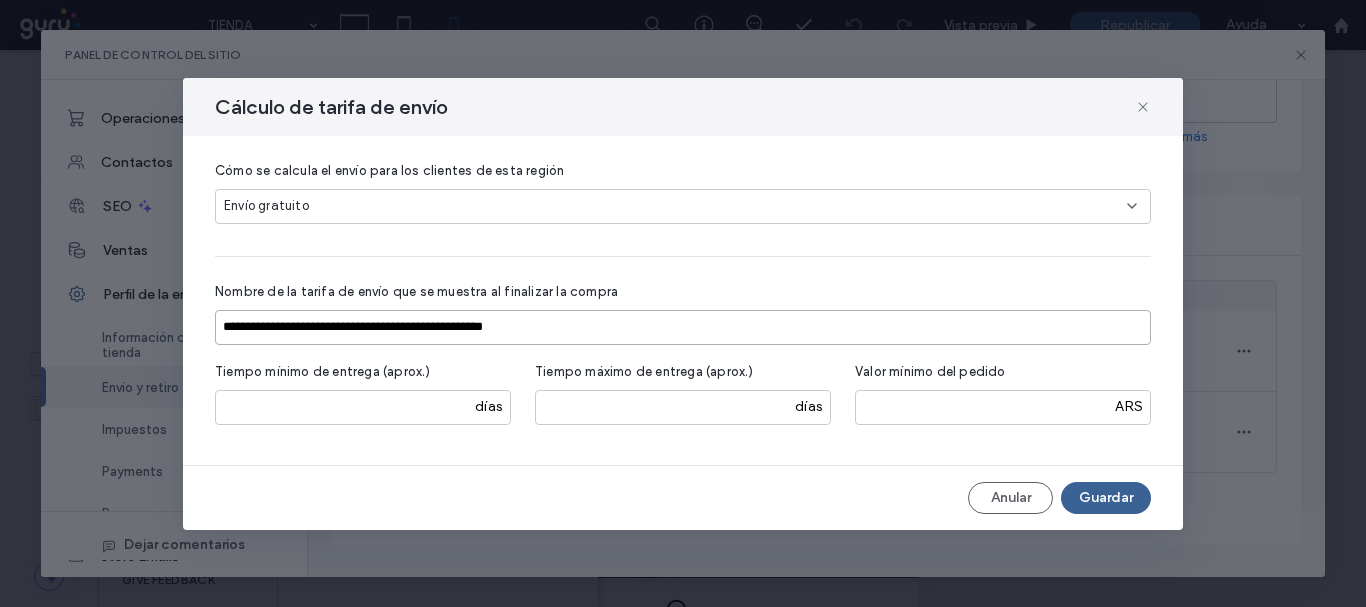 type on "**********" 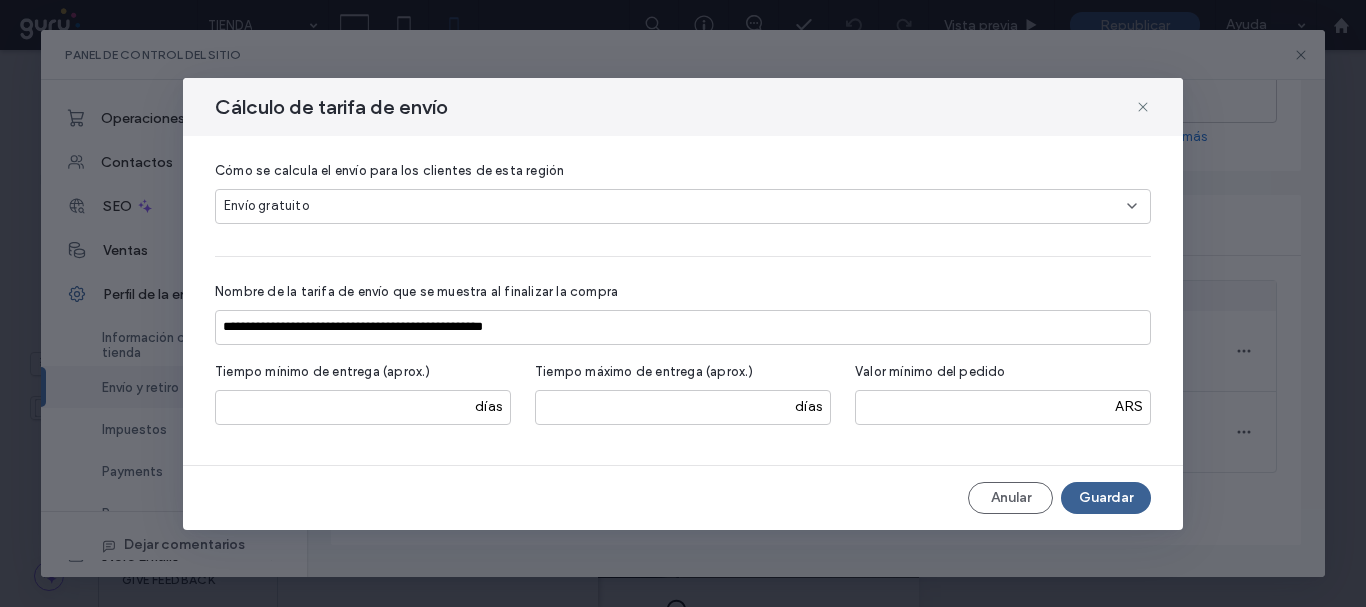 click on "Guardar" at bounding box center (1106, 498) 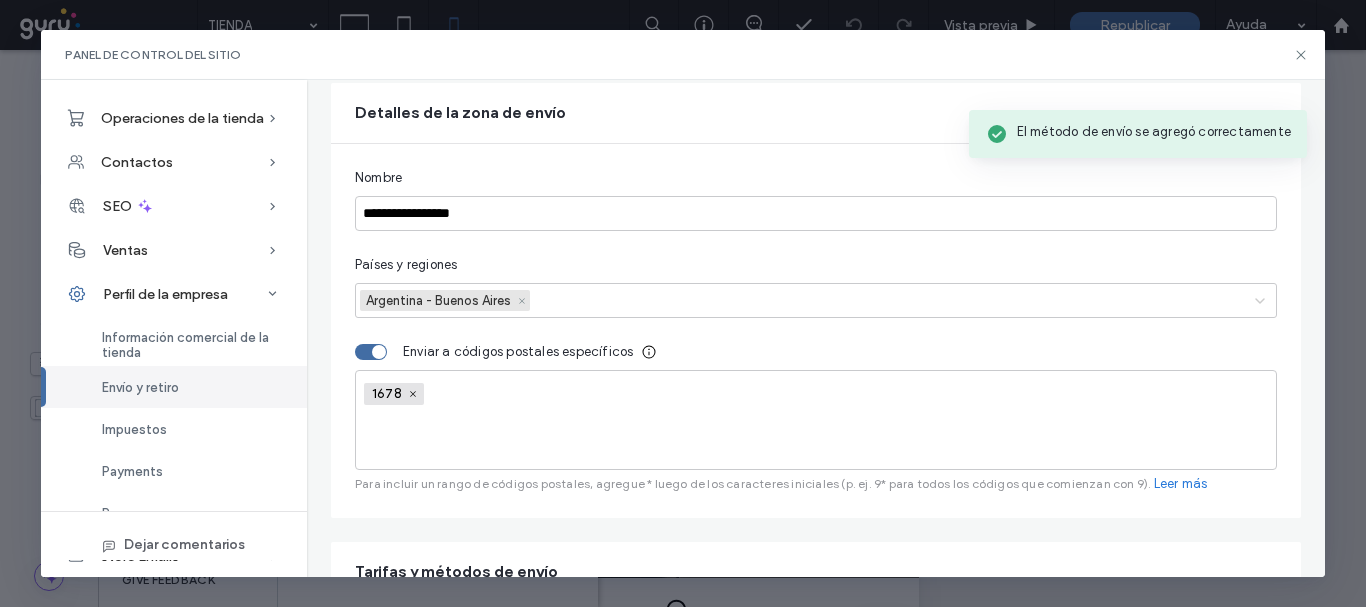 scroll, scrollTop: 0, scrollLeft: 0, axis: both 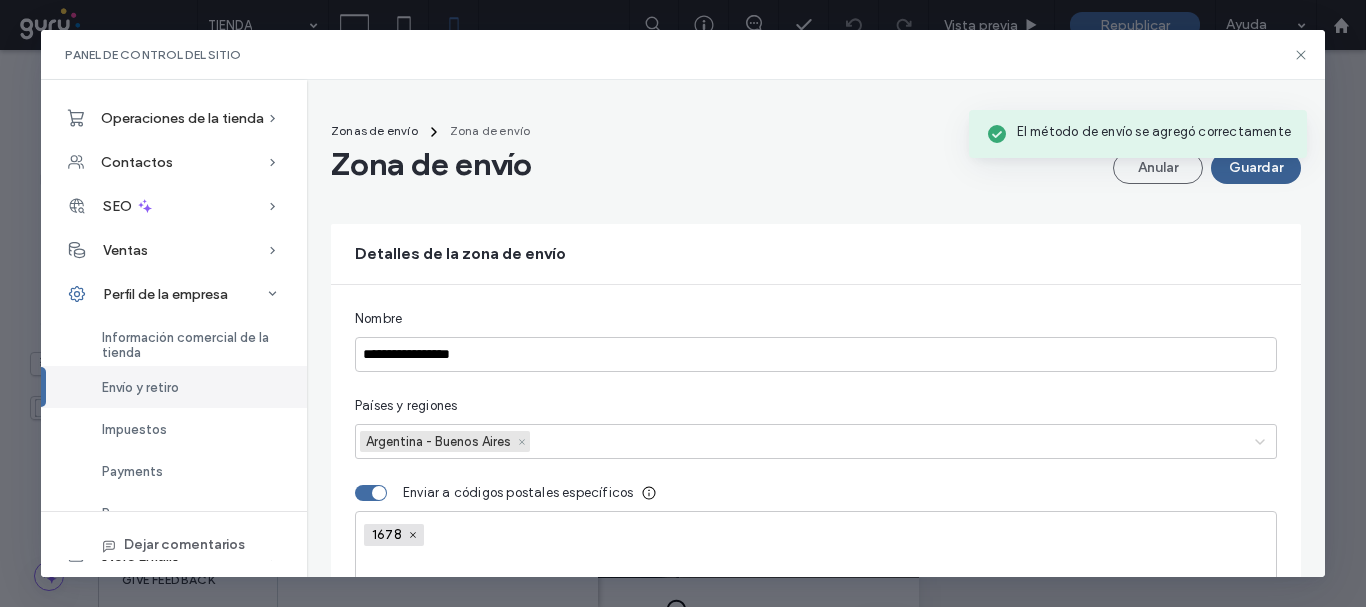 click on "Guardar" at bounding box center [1256, 168] 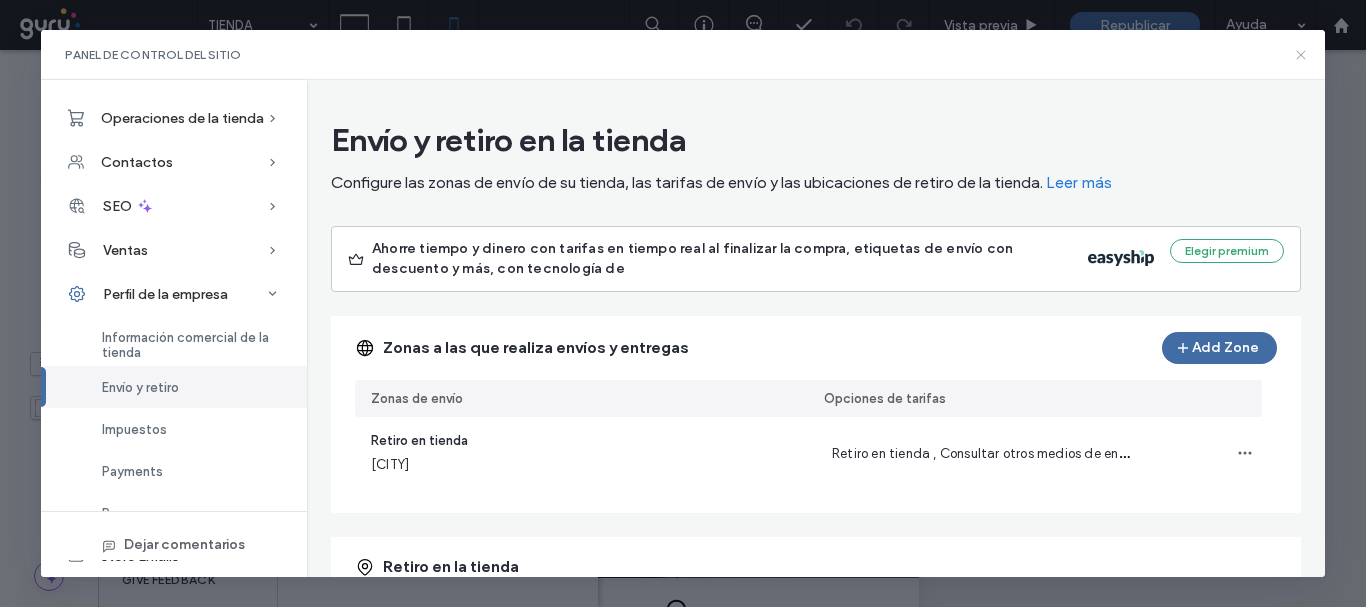 click 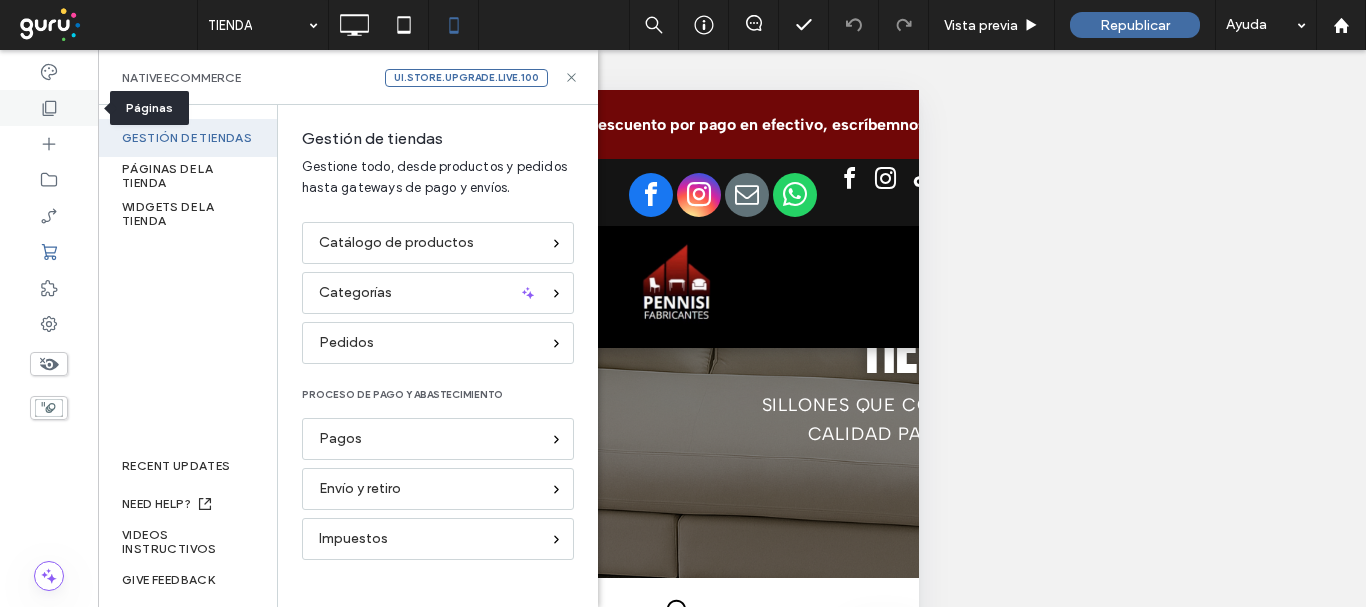 click at bounding box center (49, 108) 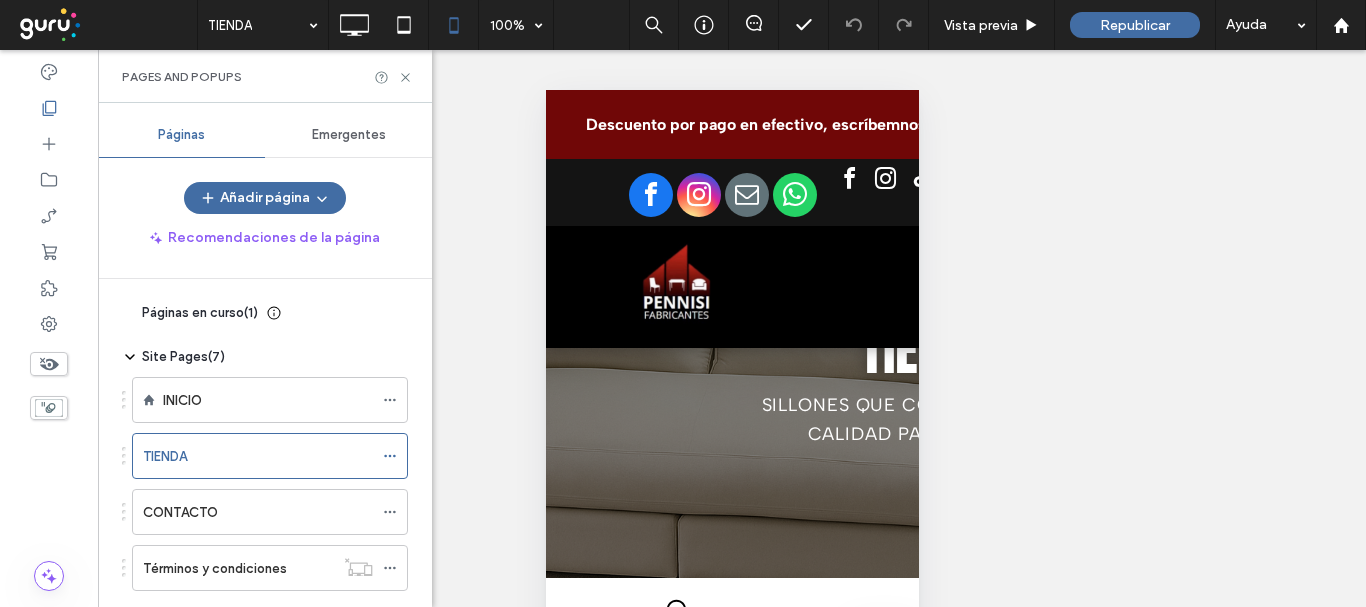 click on "Emergentes" at bounding box center [349, 135] 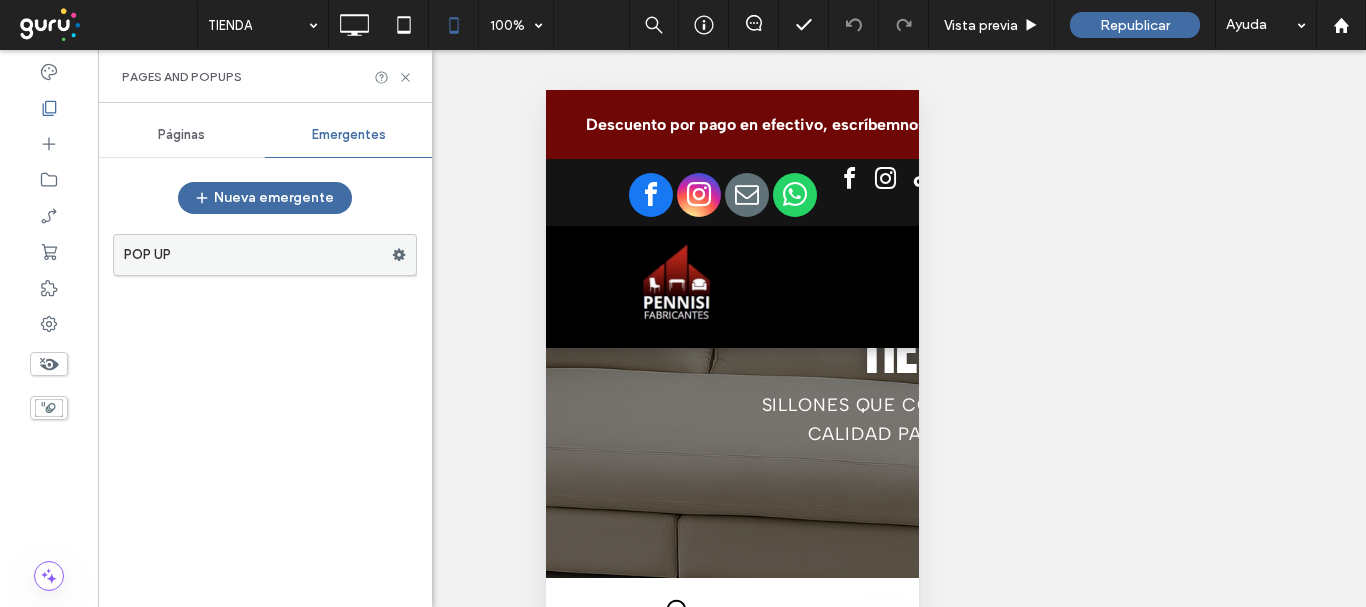 click on "POP UP" at bounding box center (258, 255) 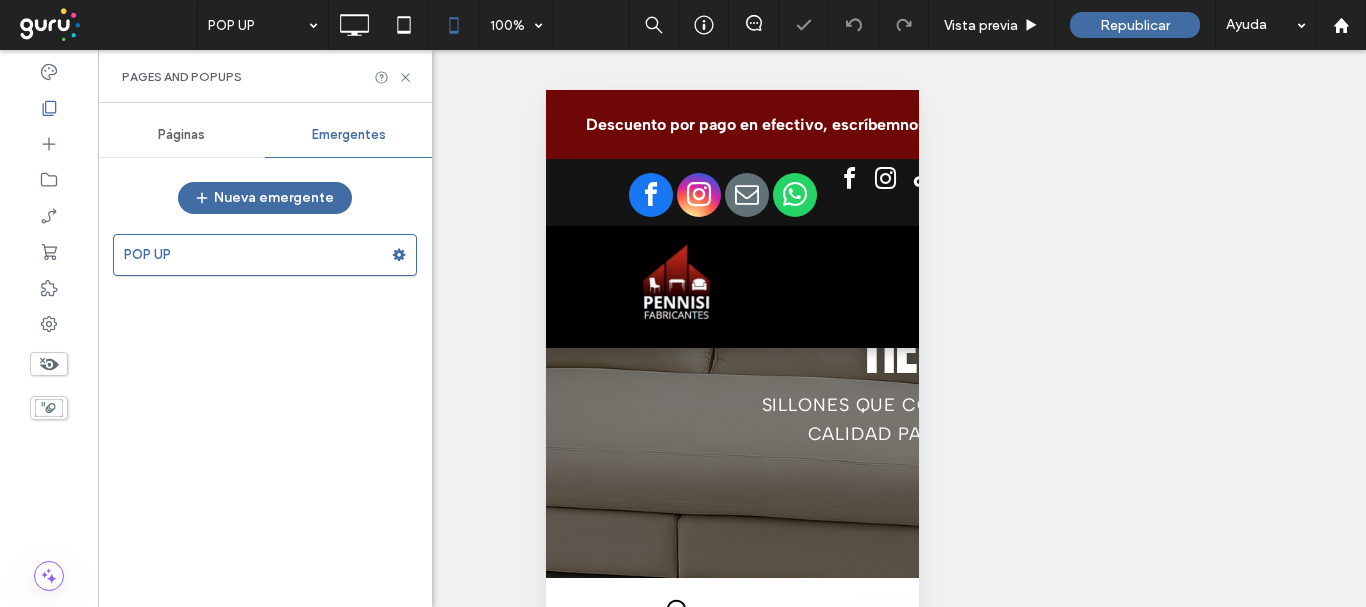 scroll, scrollTop: 78, scrollLeft: 0, axis: vertical 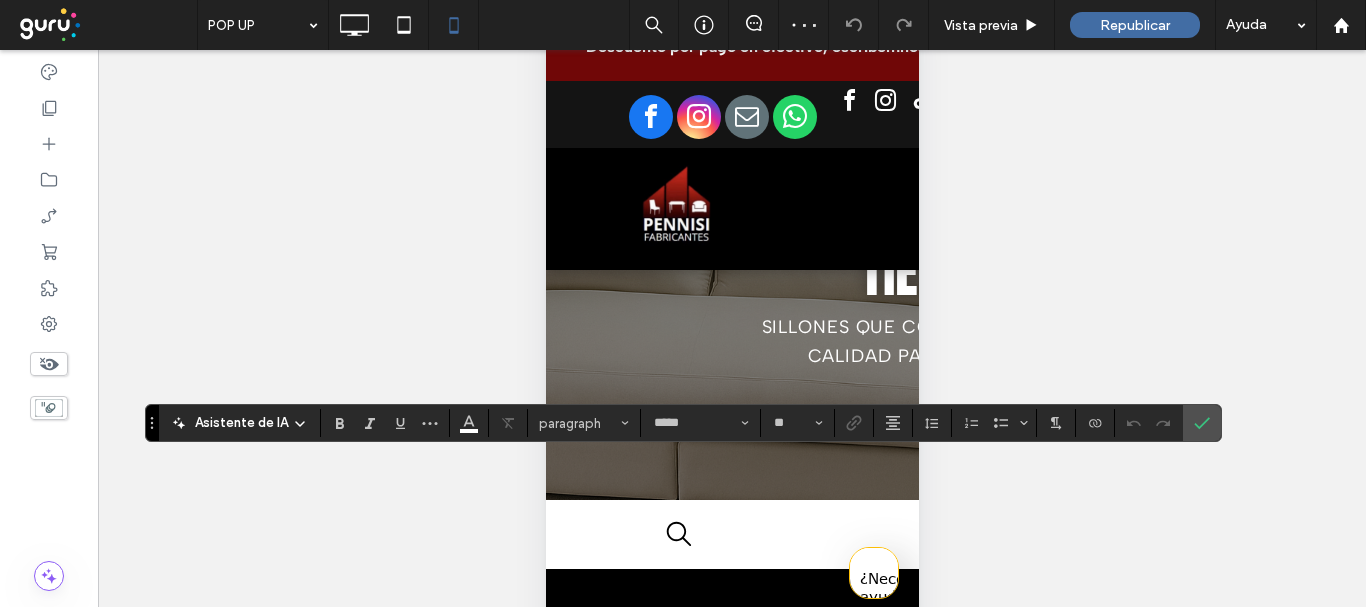 type on "*****" 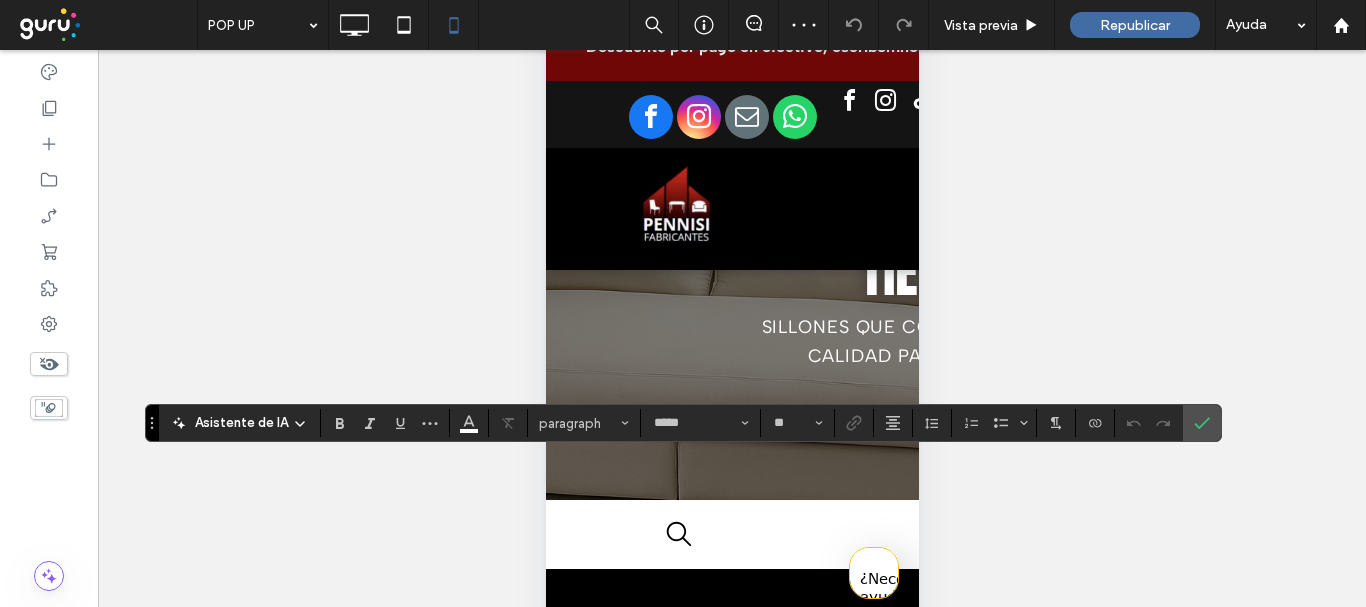 type on "**" 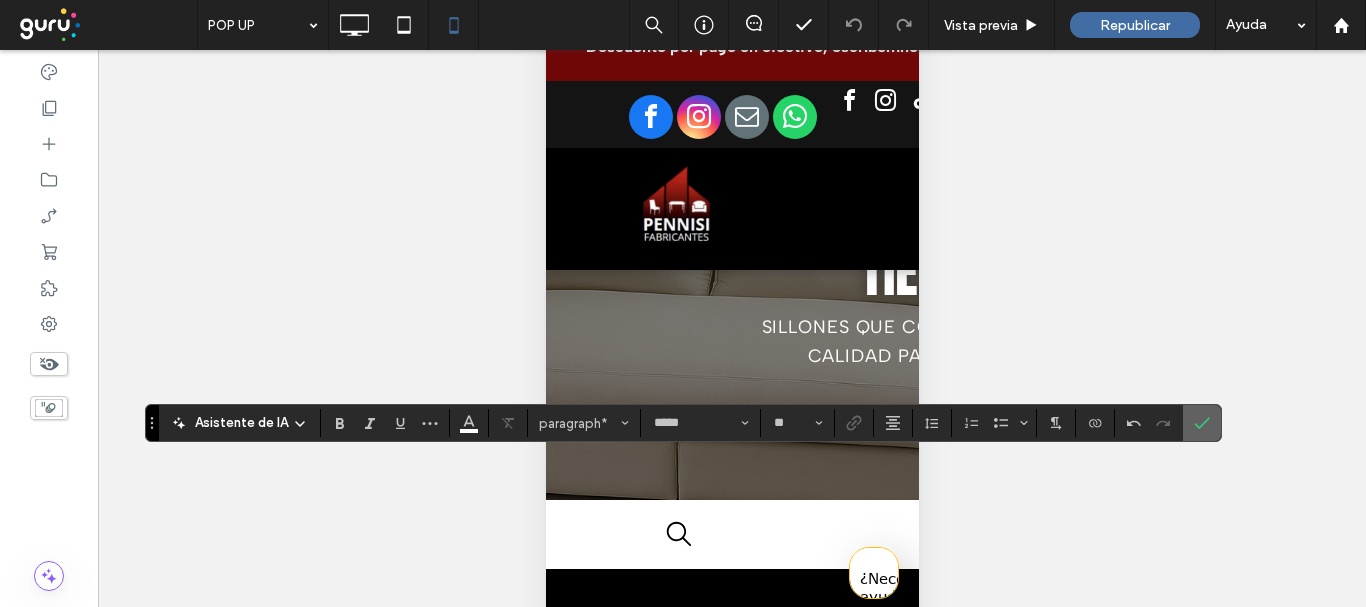 click 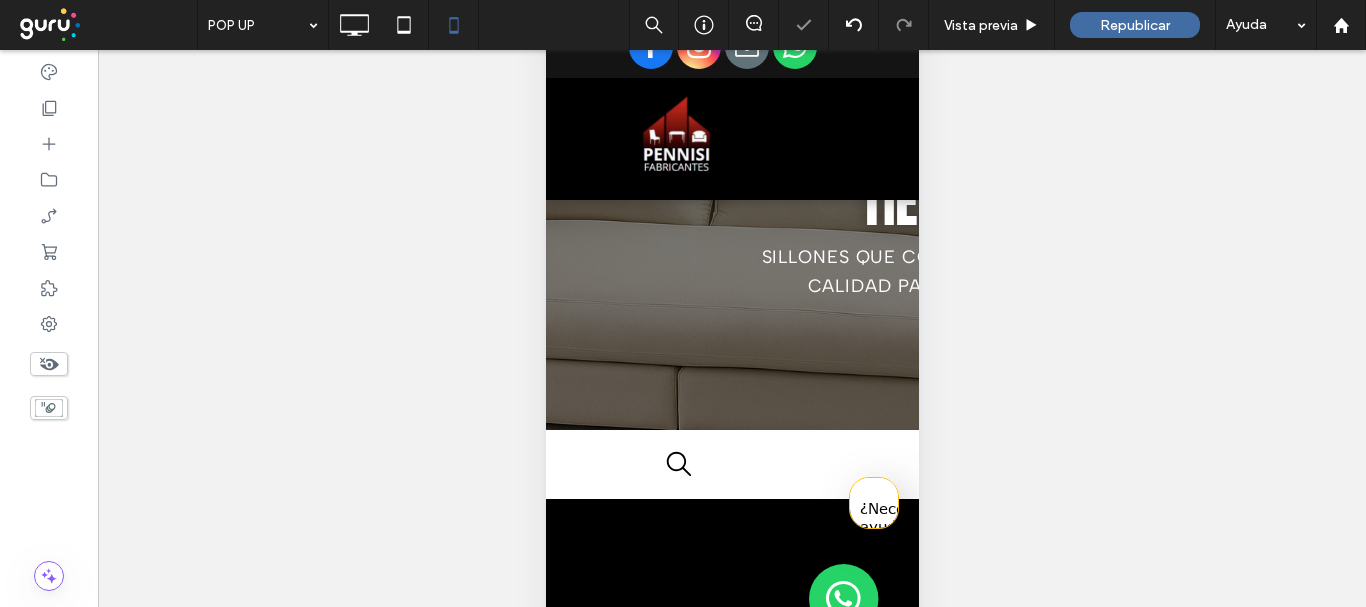 scroll, scrollTop: 194, scrollLeft: 0, axis: vertical 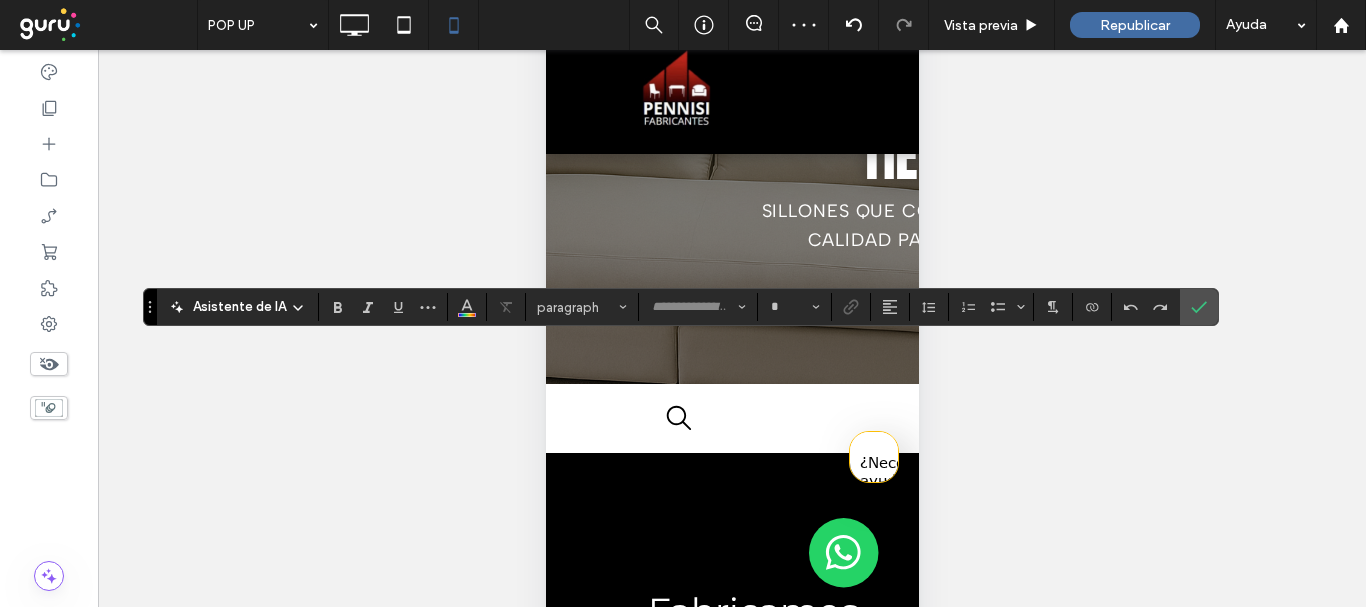 type on "*****" 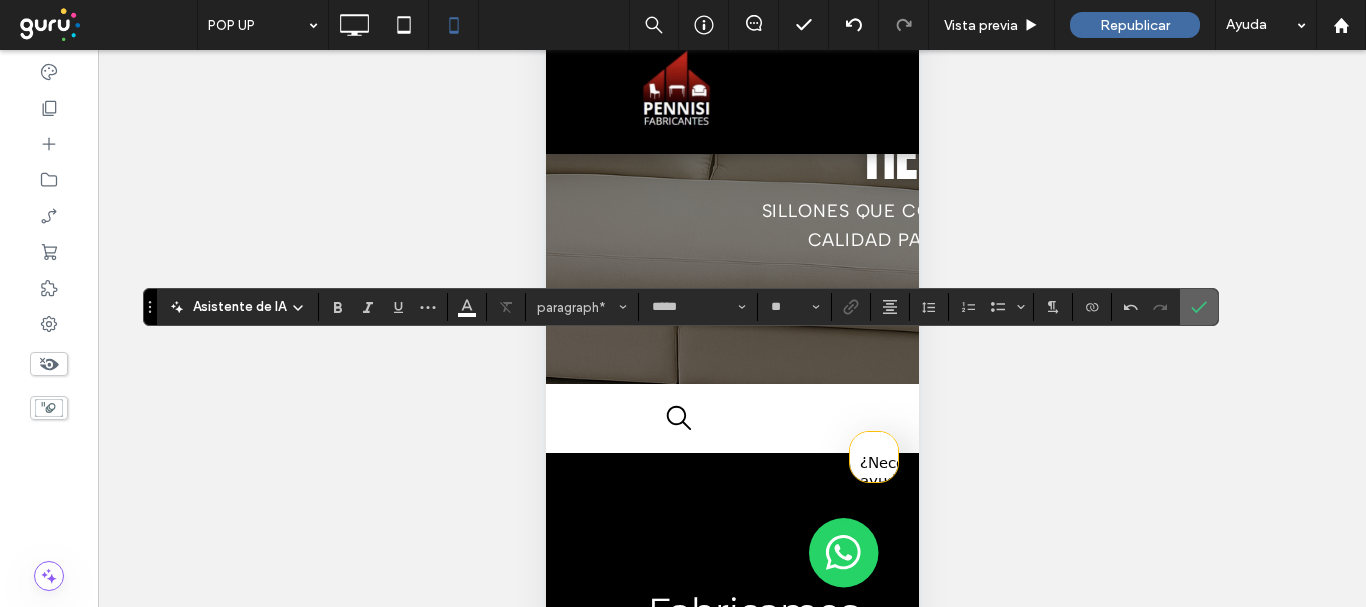 click 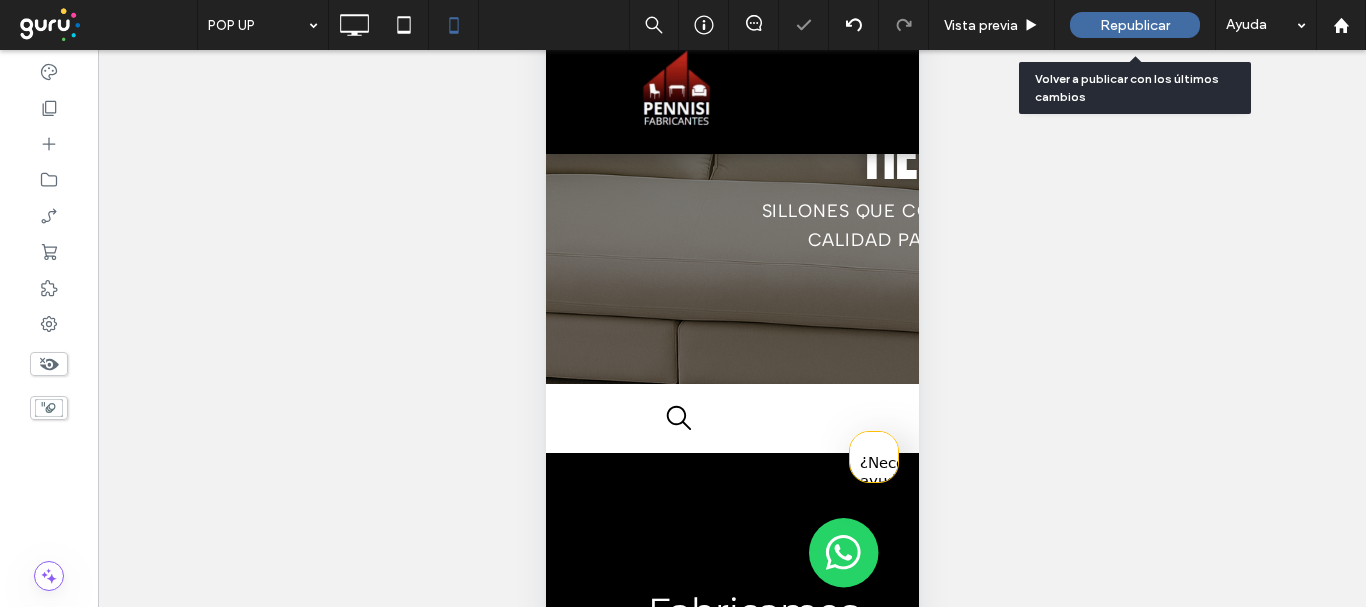 click on "Republicar" at bounding box center [1135, 25] 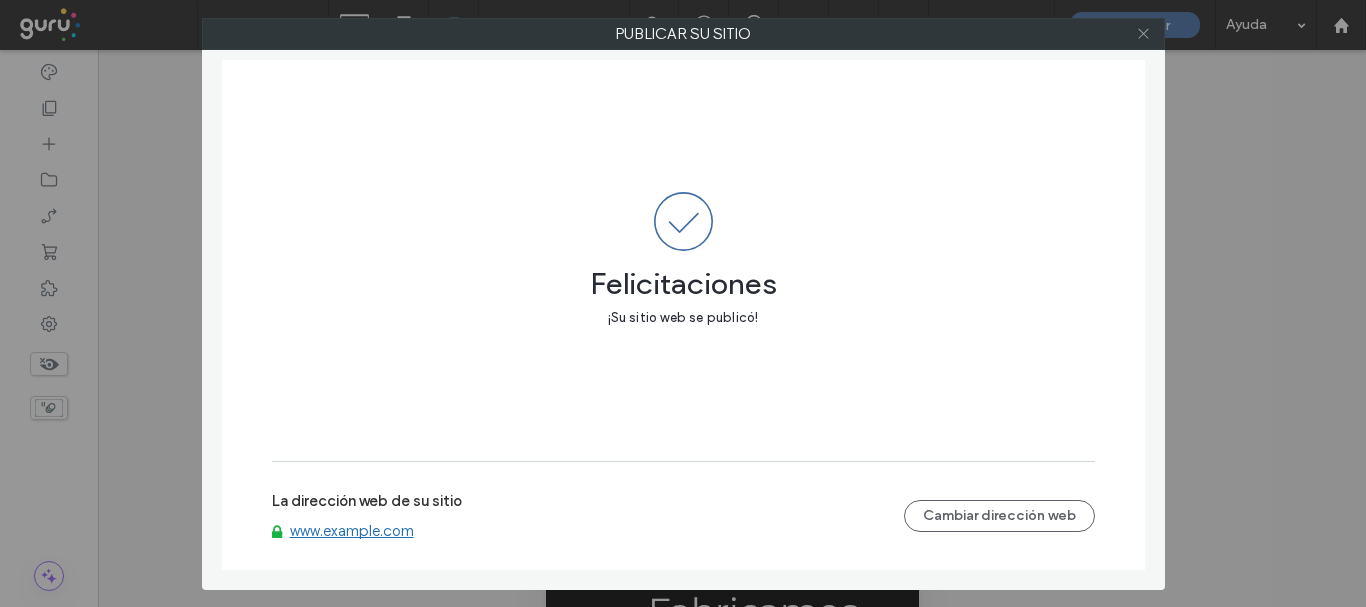 click 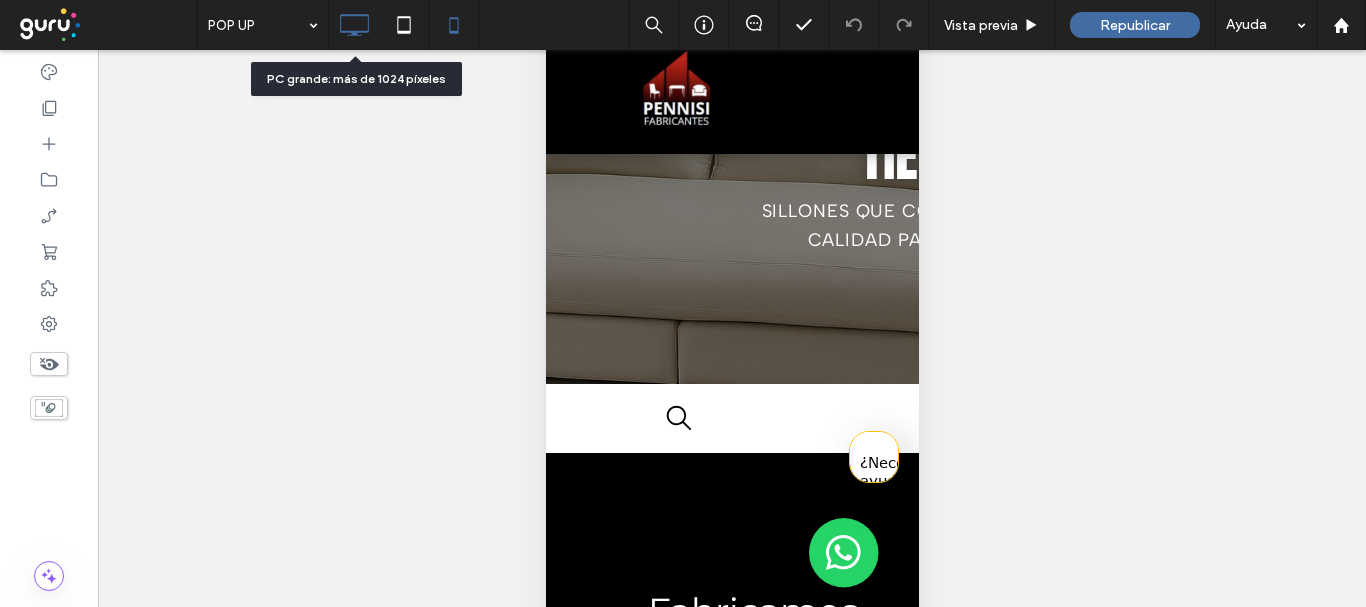 click 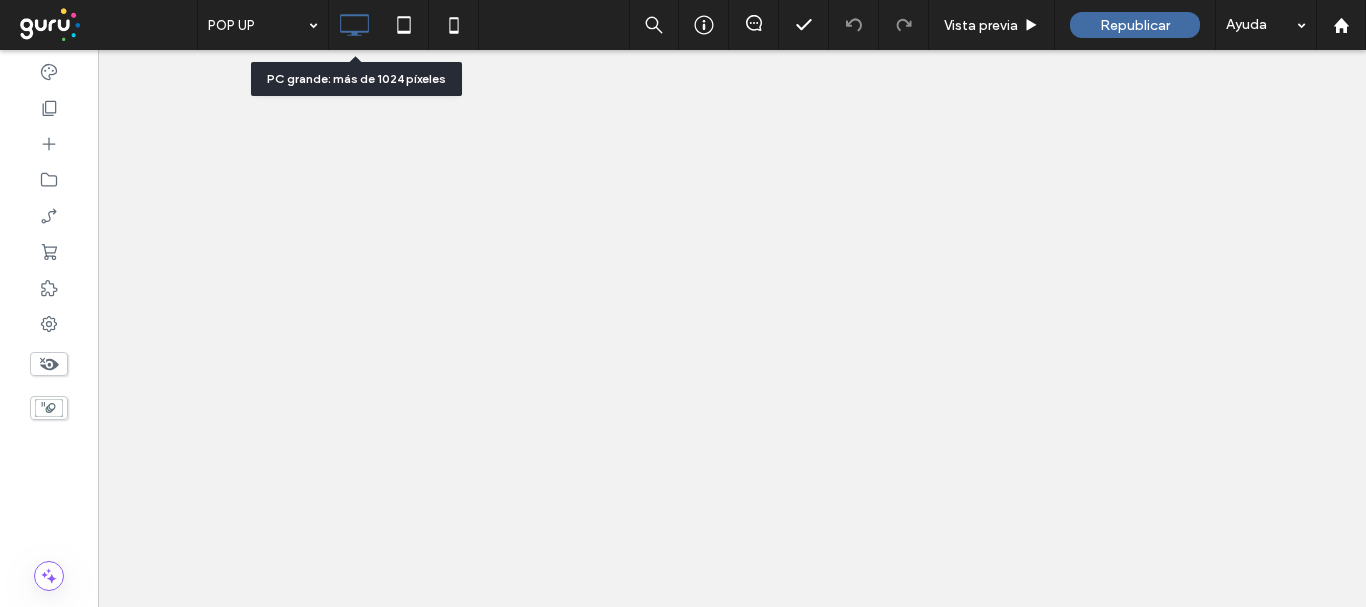 scroll, scrollTop: 0, scrollLeft: 0, axis: both 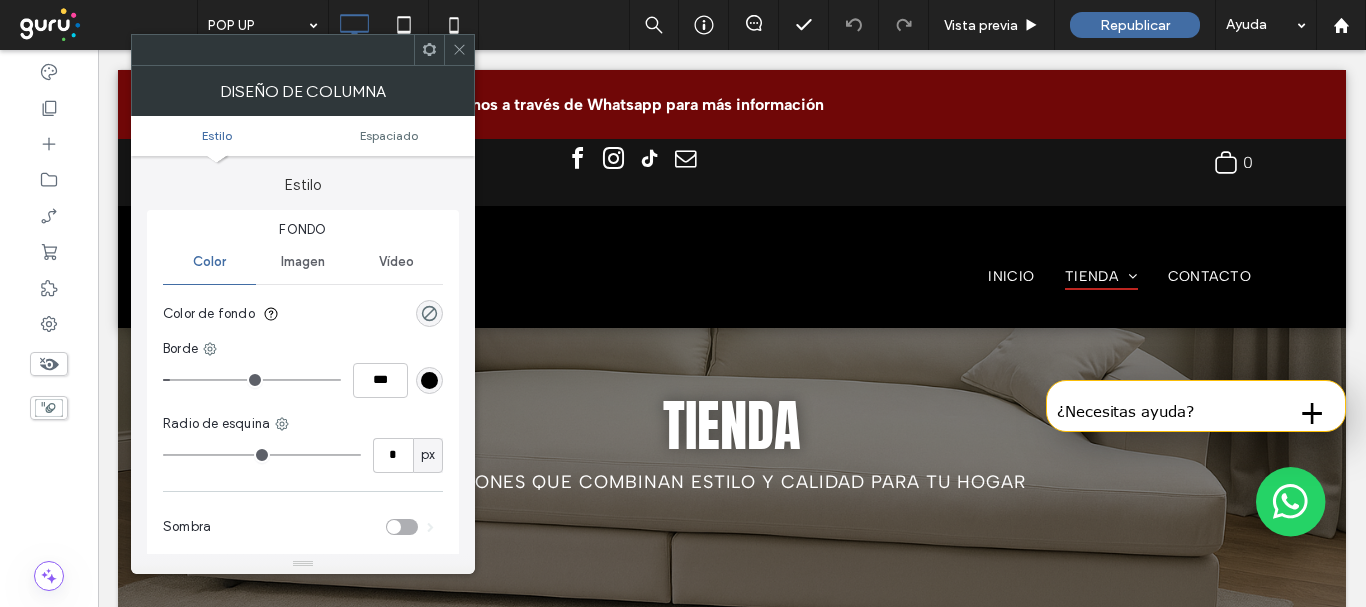 click at bounding box center [459, 50] 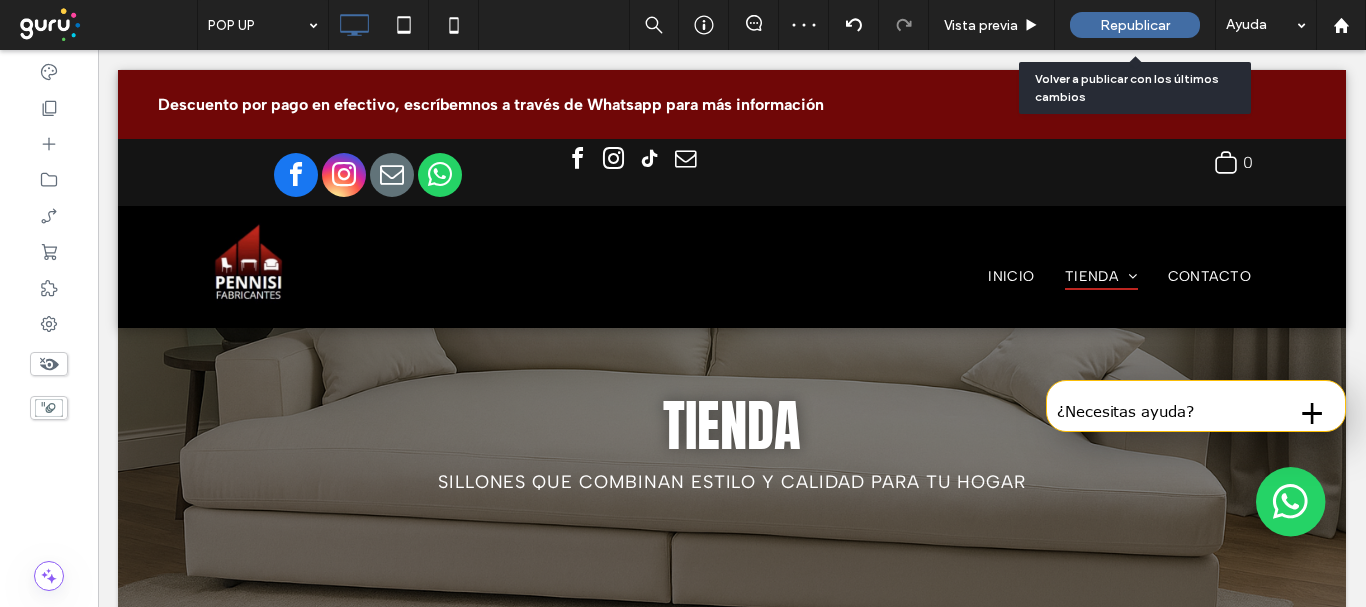 click on "Republicar" at bounding box center [1135, 25] 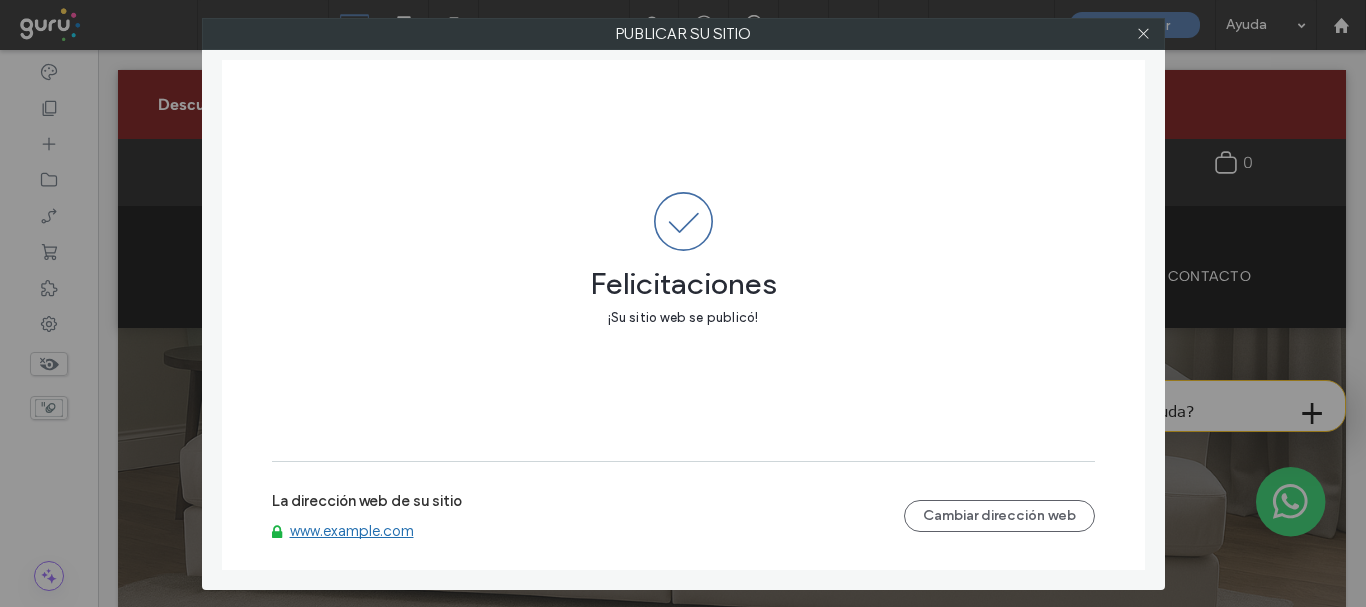 click at bounding box center [1143, 34] 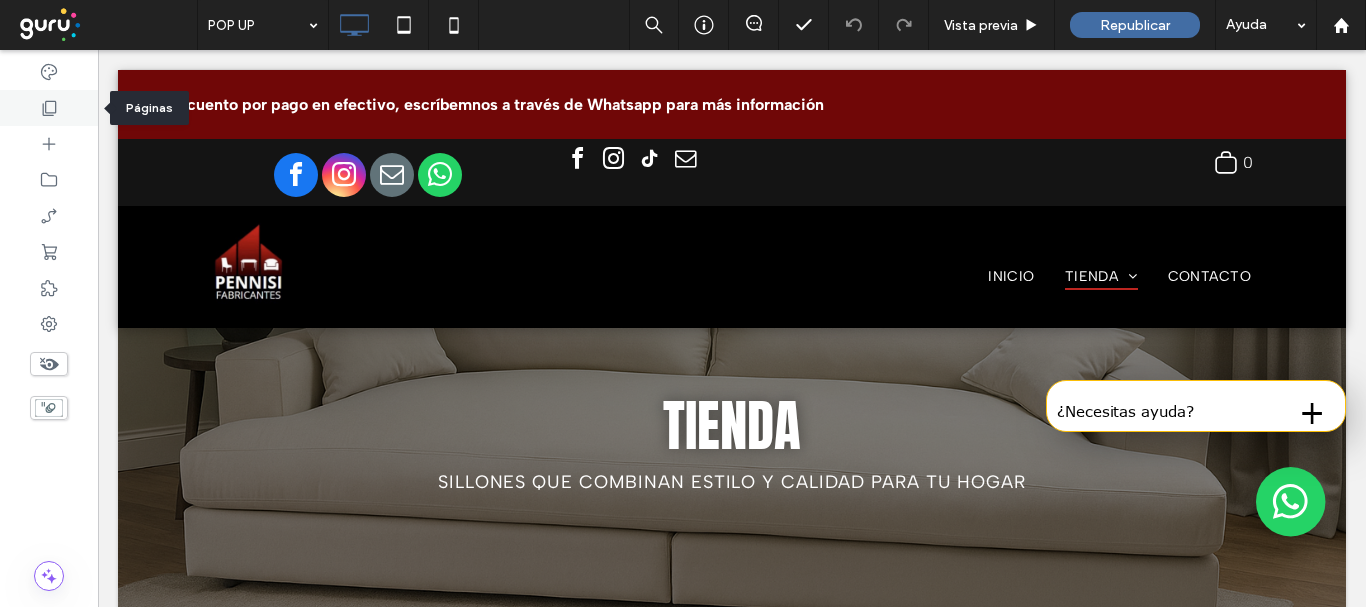 click at bounding box center (49, 108) 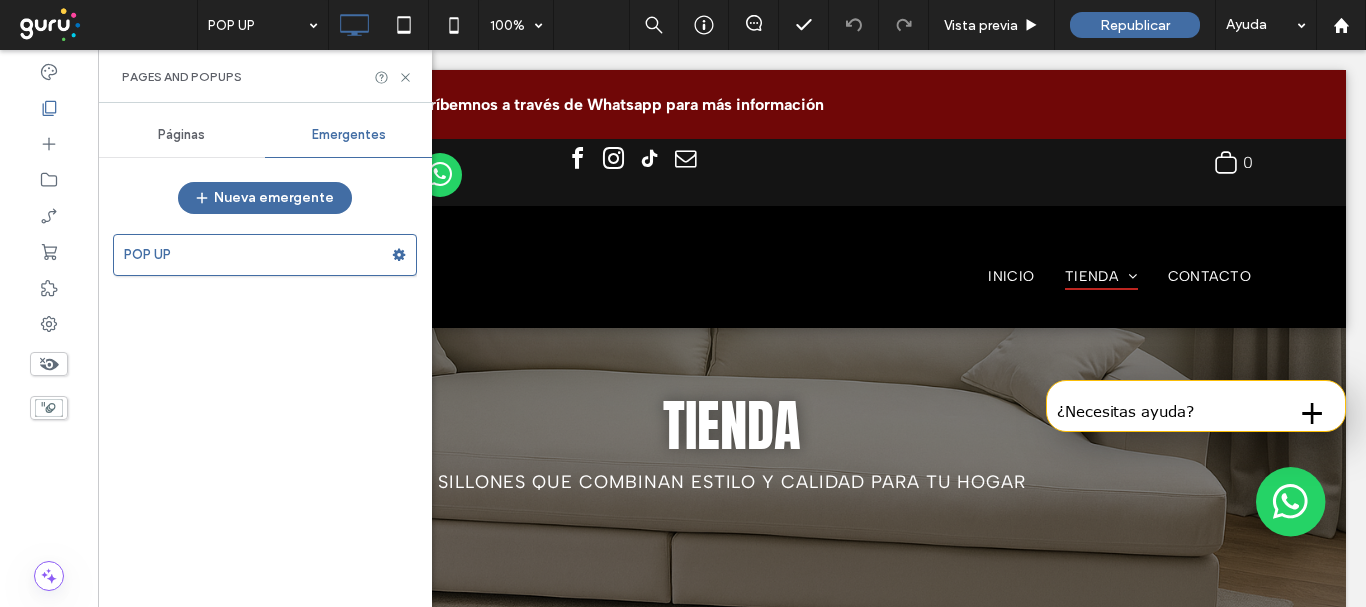 click on "Páginas" at bounding box center [181, 135] 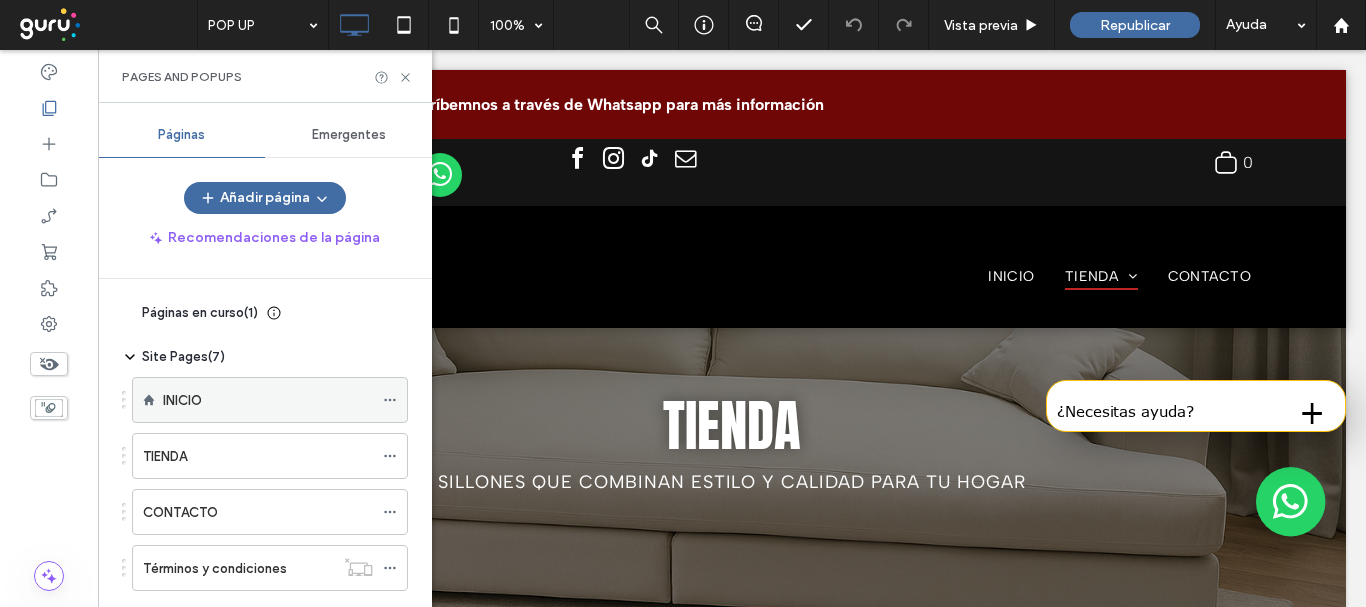 click on "INICIO" at bounding box center [268, 400] 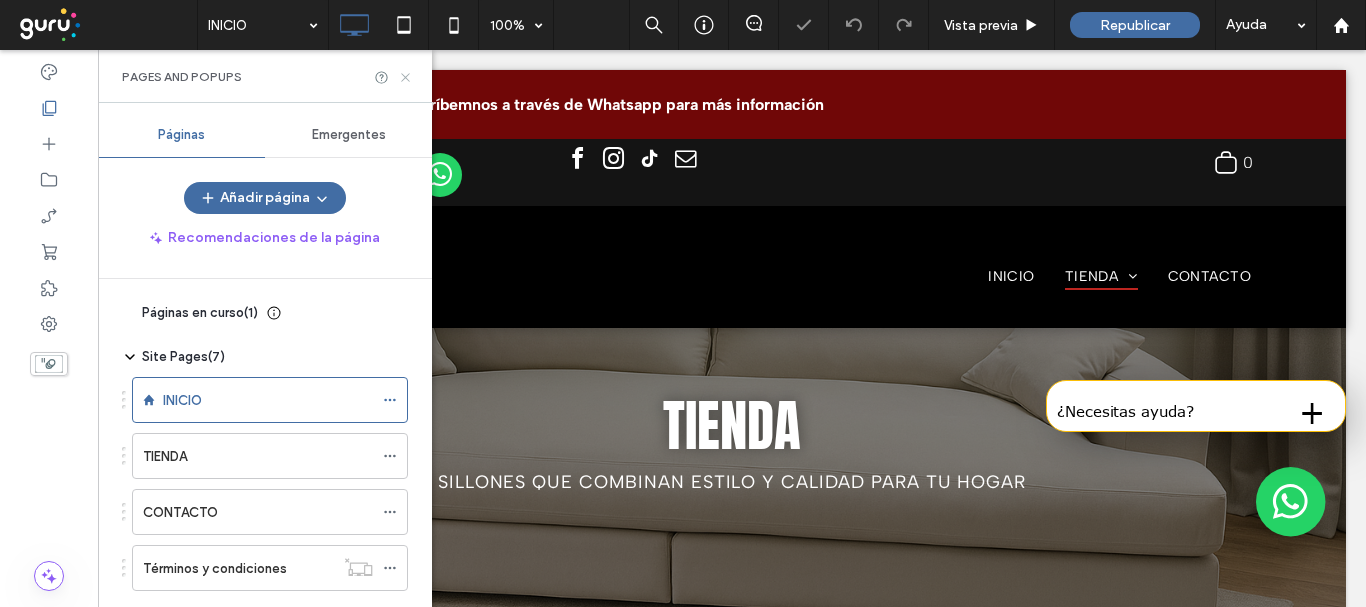 click 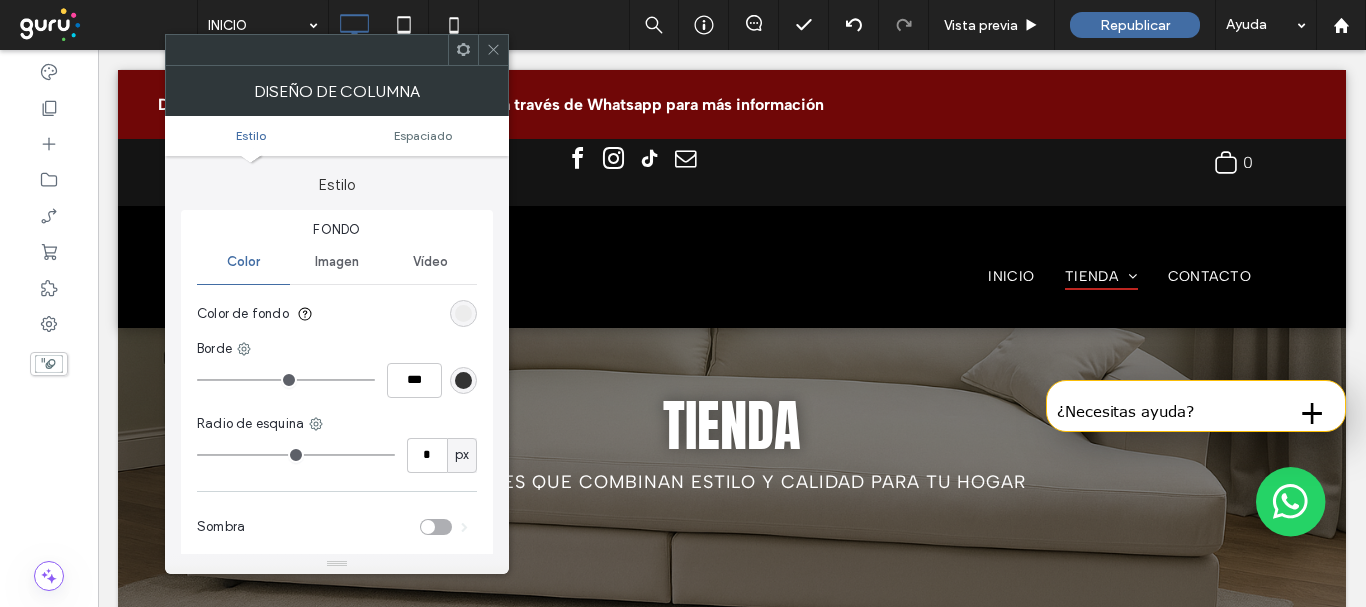 click at bounding box center [493, 50] 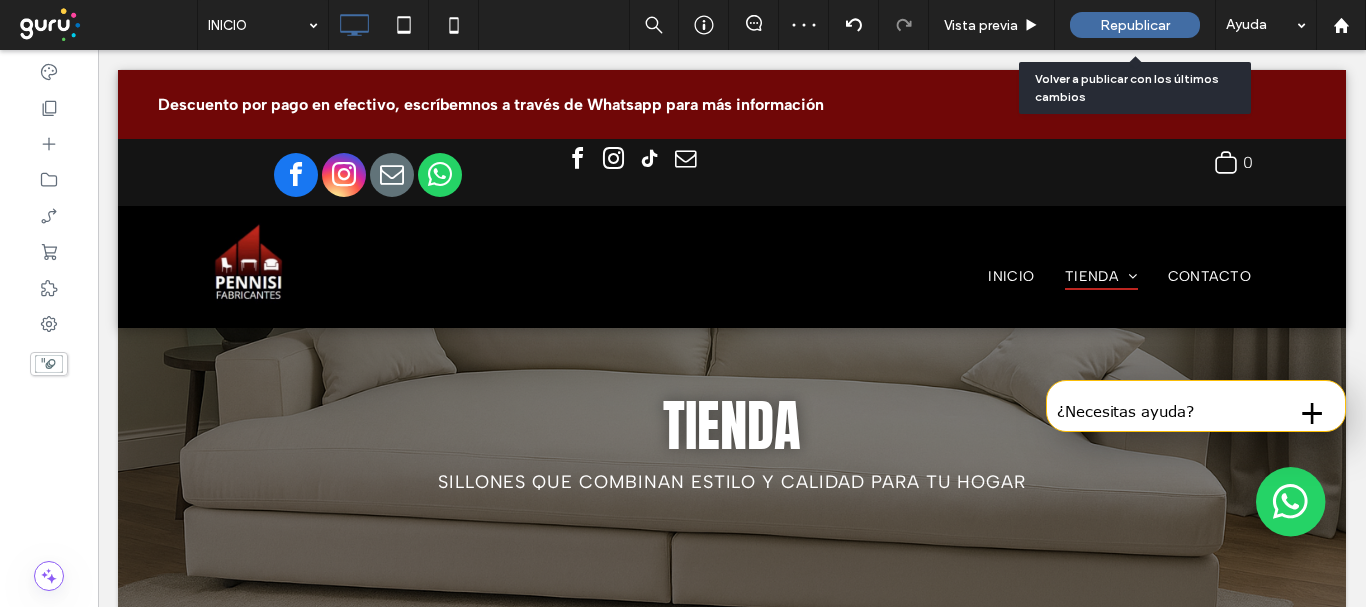 click on "Republicar" at bounding box center (1135, 25) 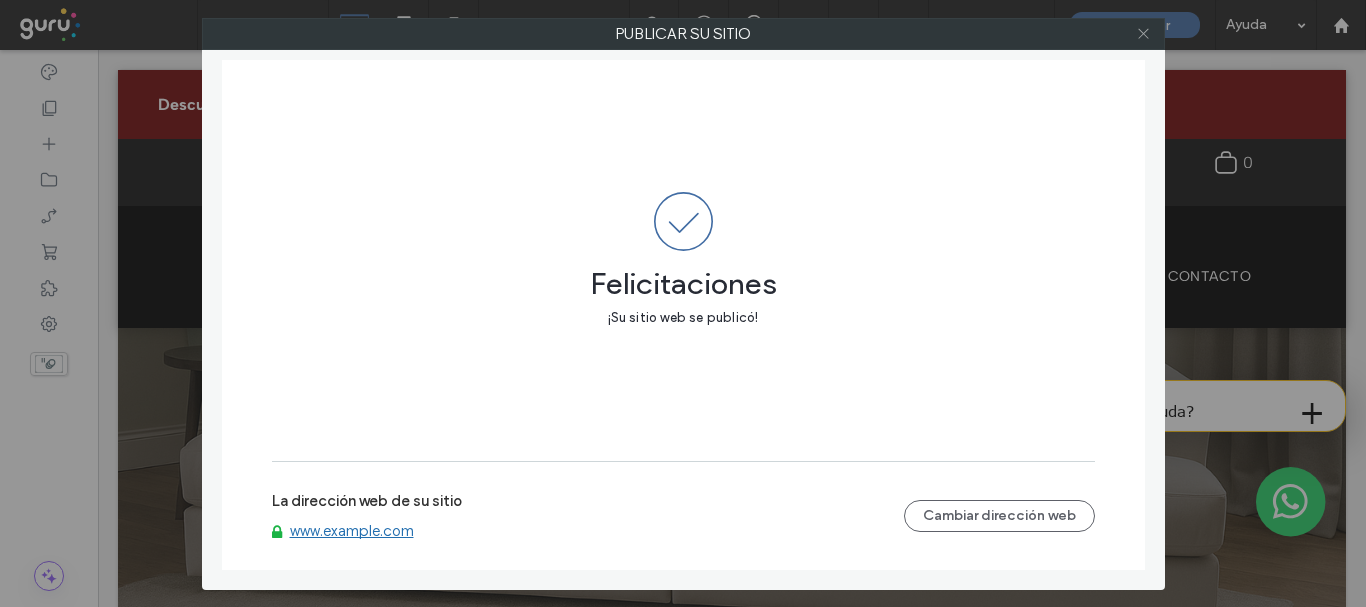 click 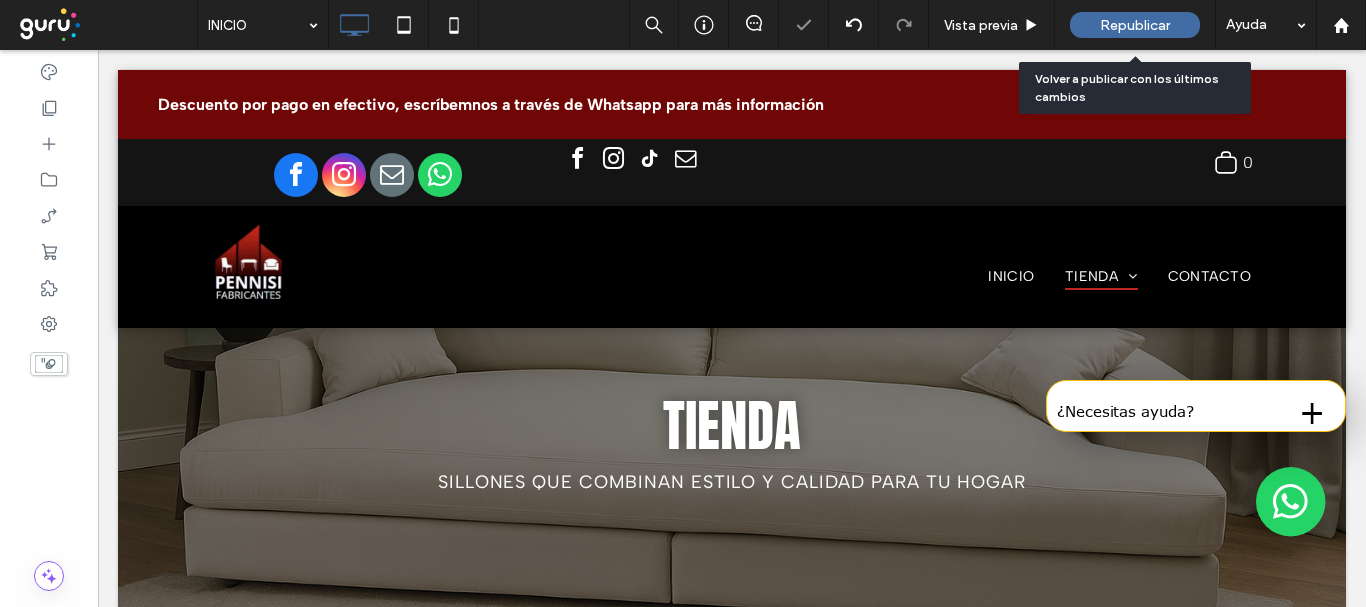 click on "Republicar" at bounding box center [1135, 25] 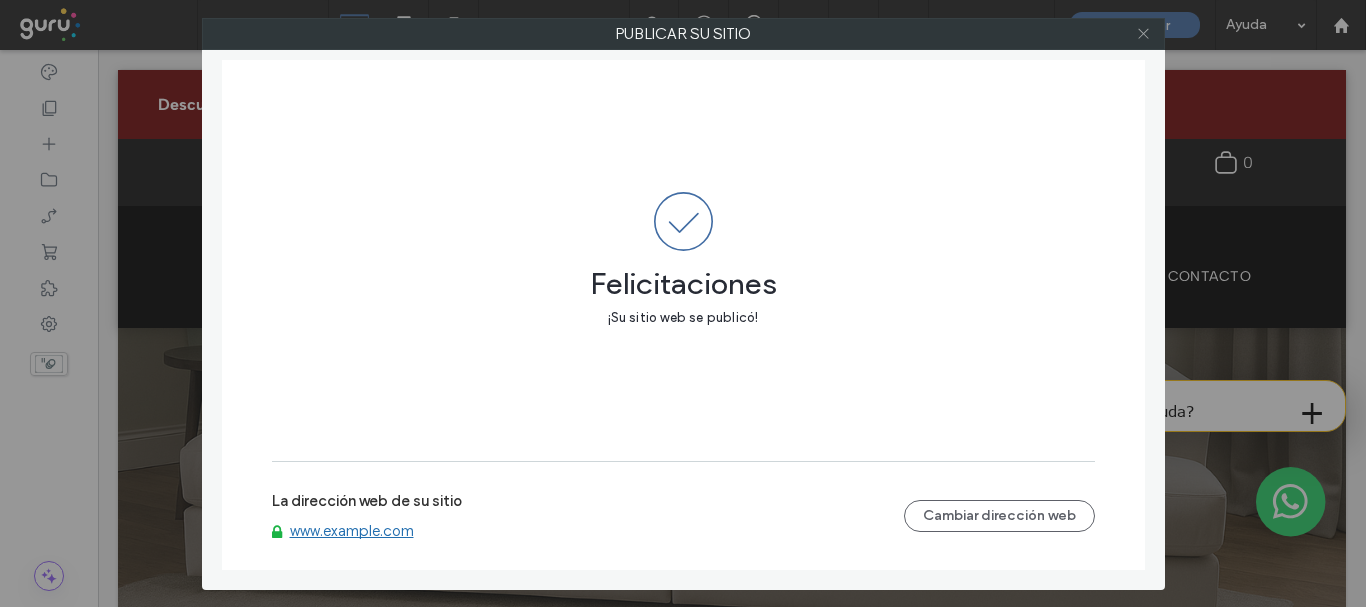 click at bounding box center (1143, 34) 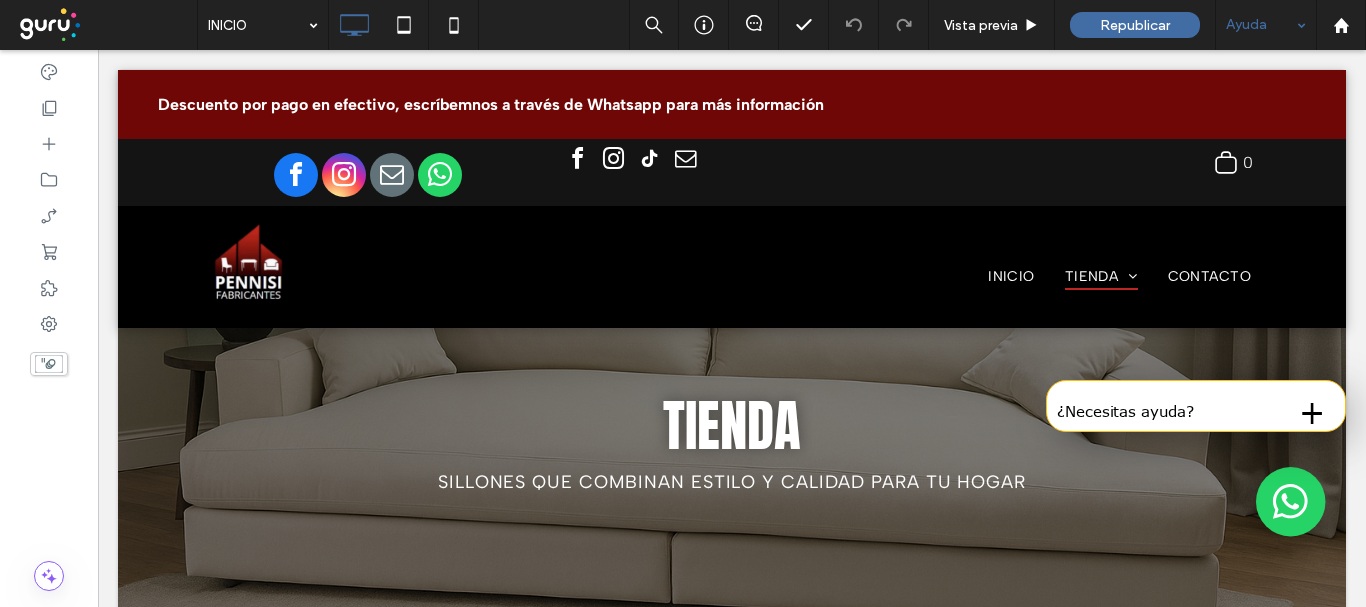 type on "**********" 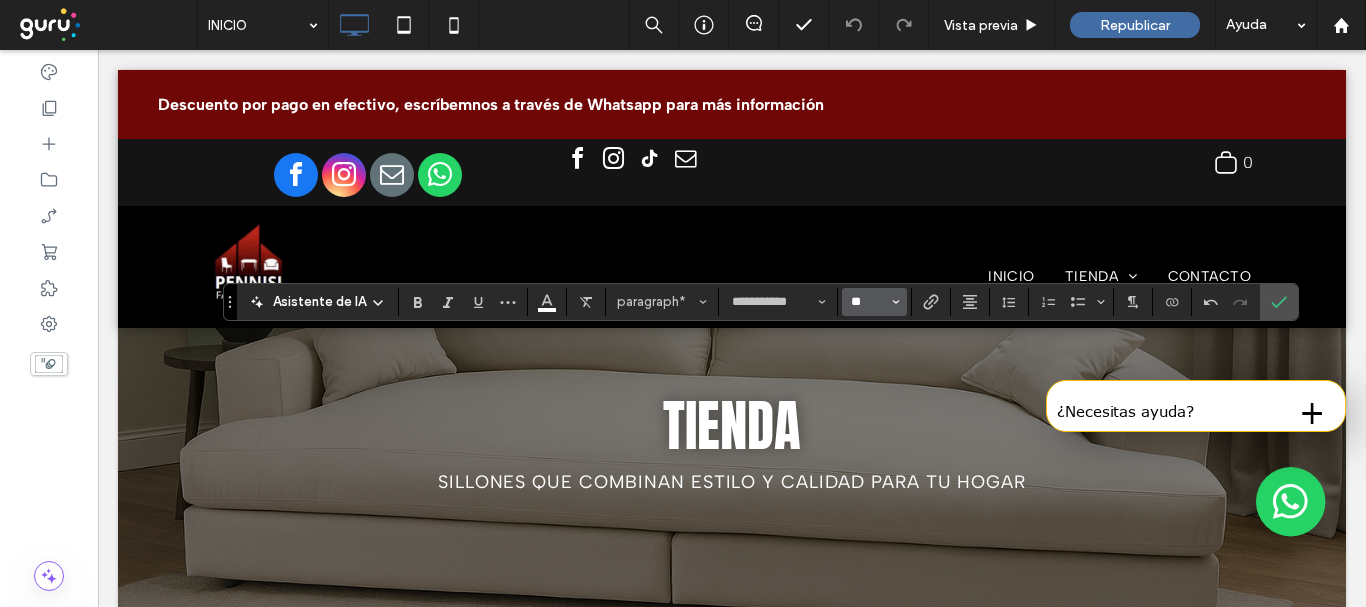 click on "**" at bounding box center [868, 302] 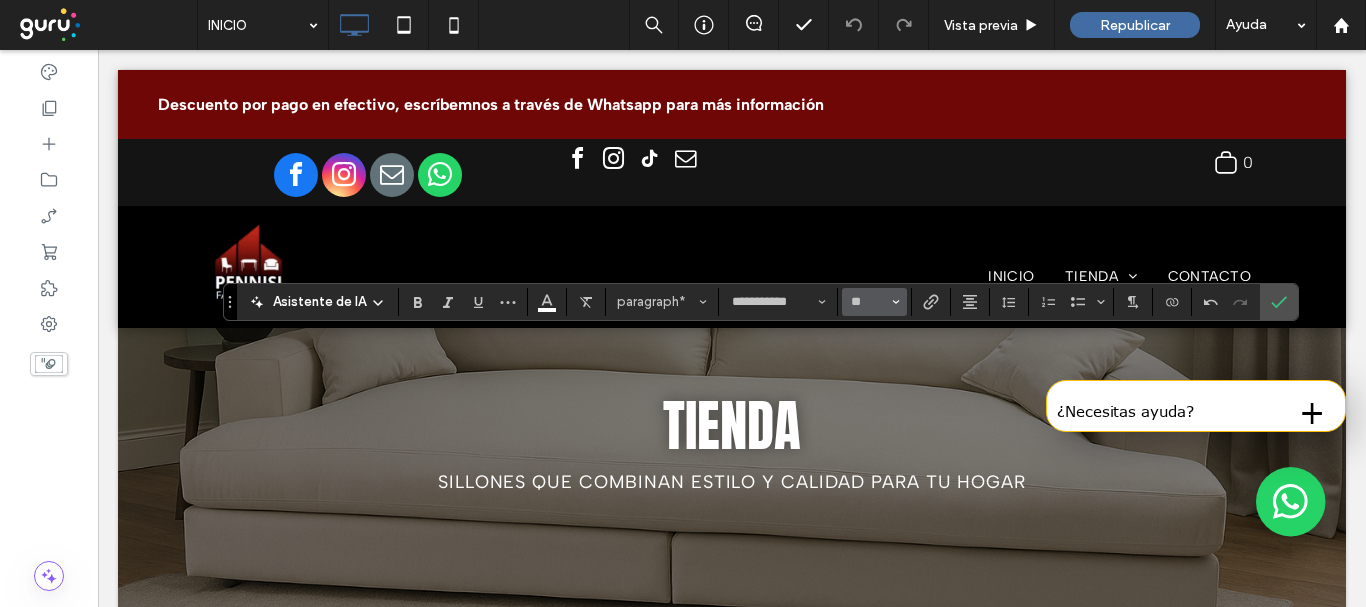type on "**" 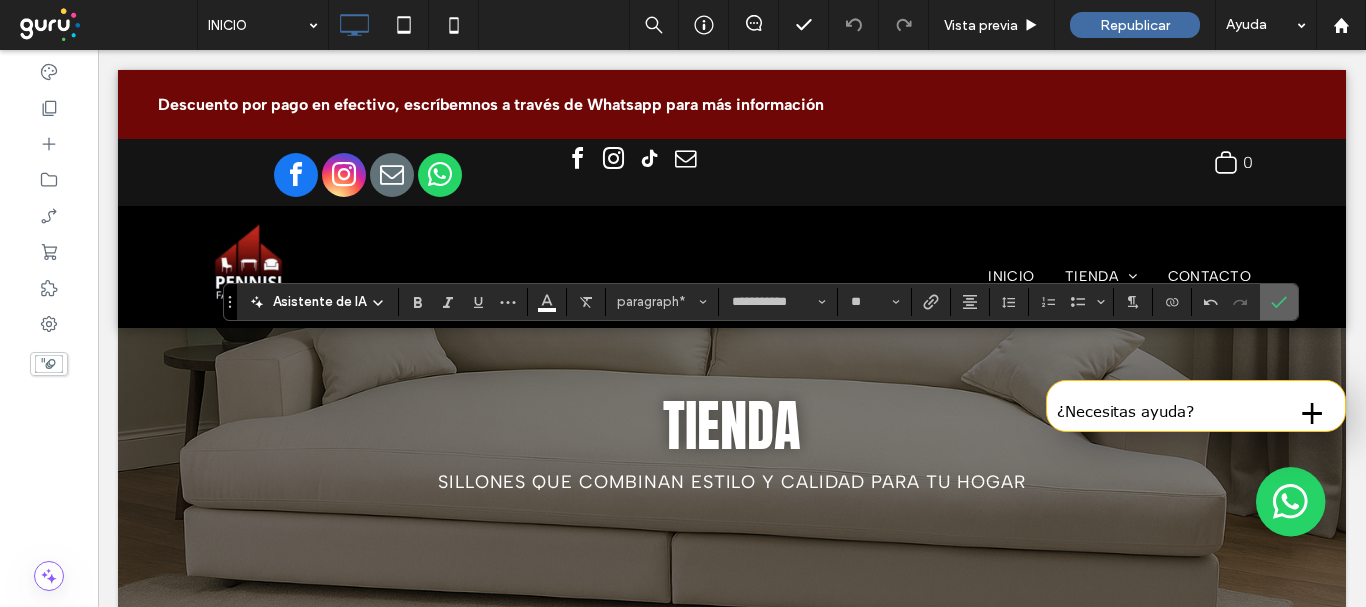 click at bounding box center (1279, 302) 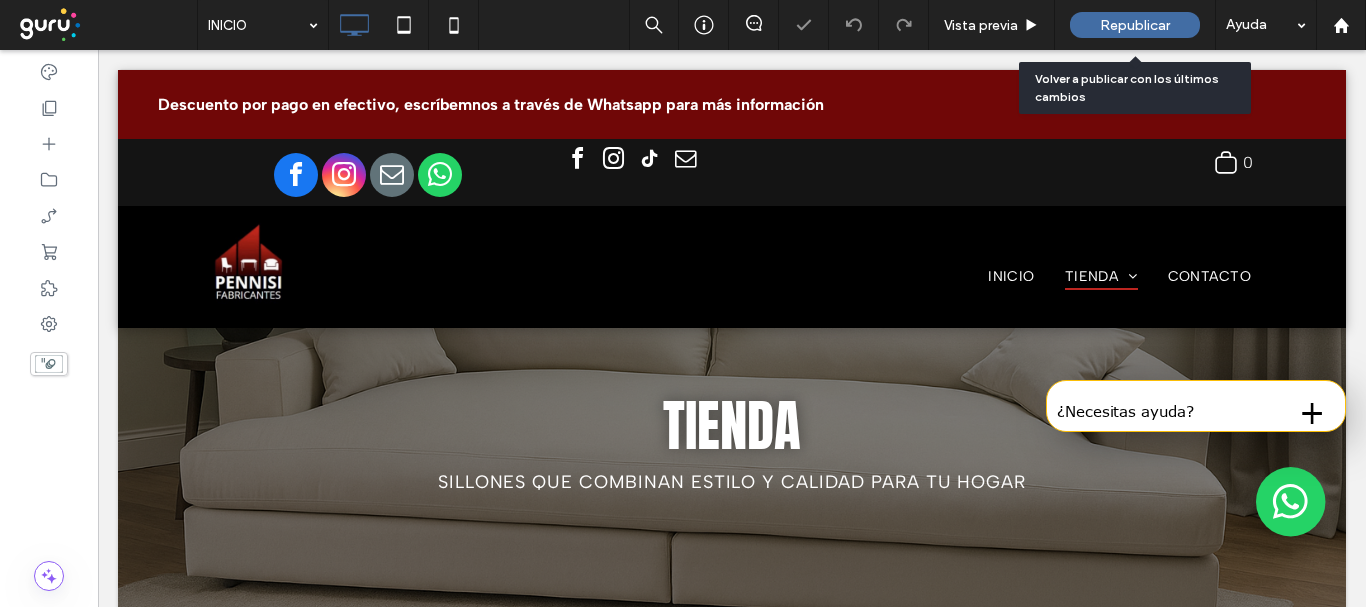 click on "Republicar" at bounding box center [1135, 25] 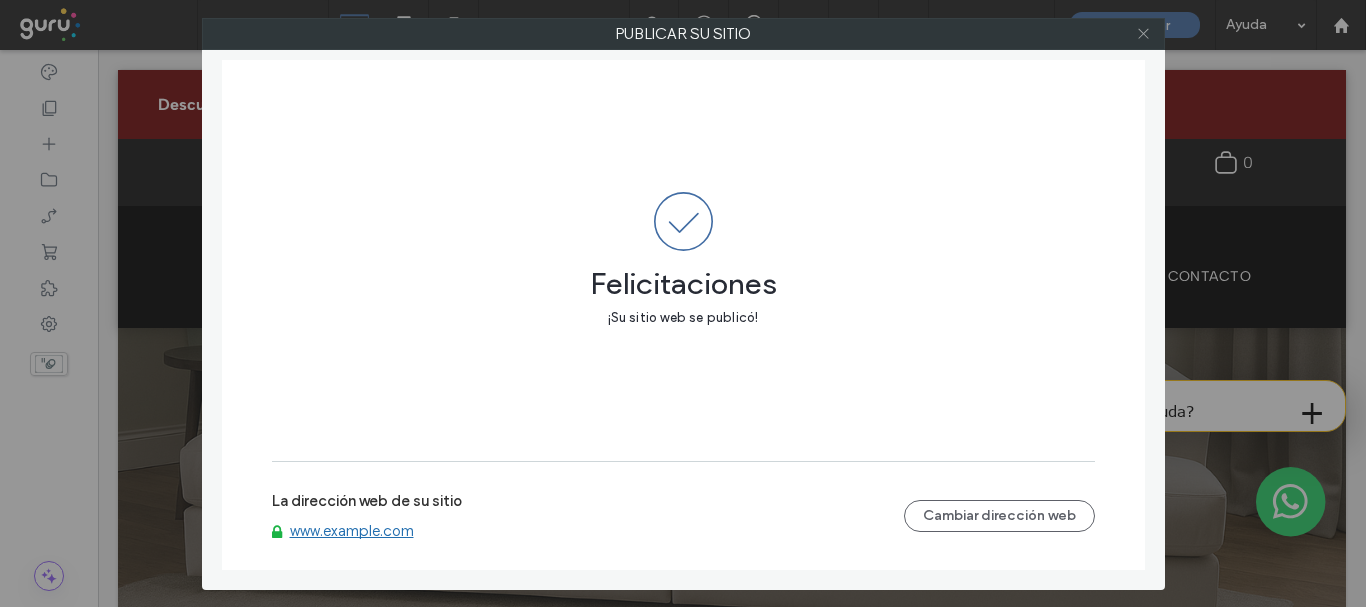 click 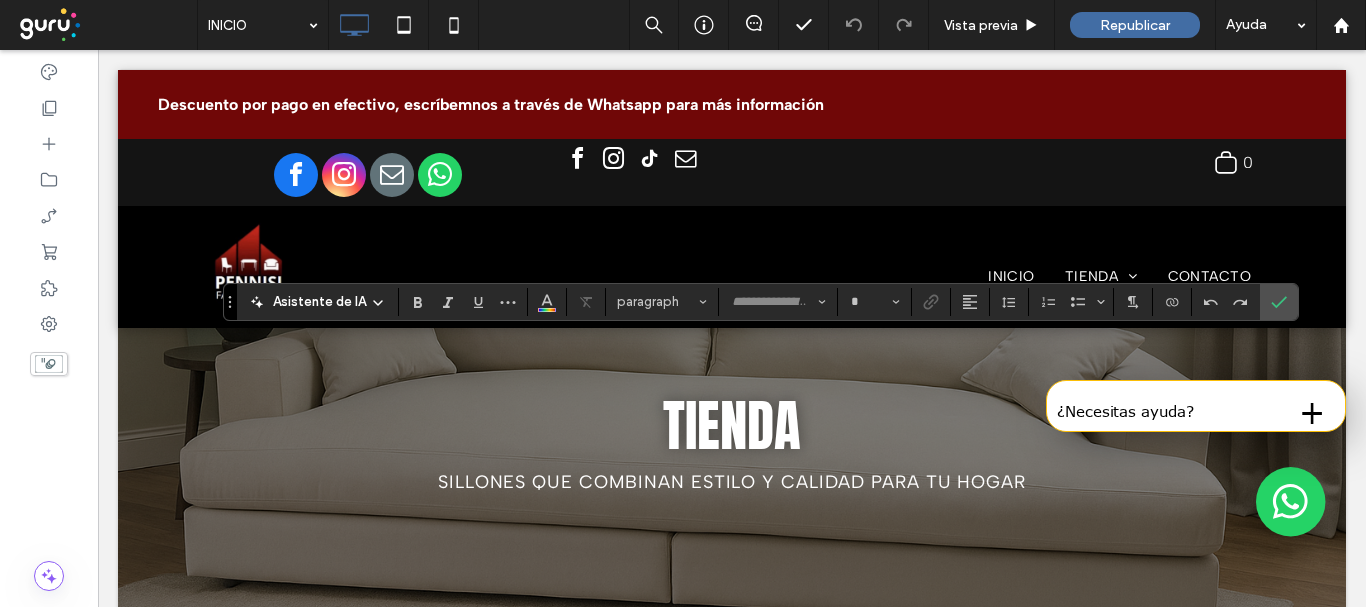 type on "**********" 